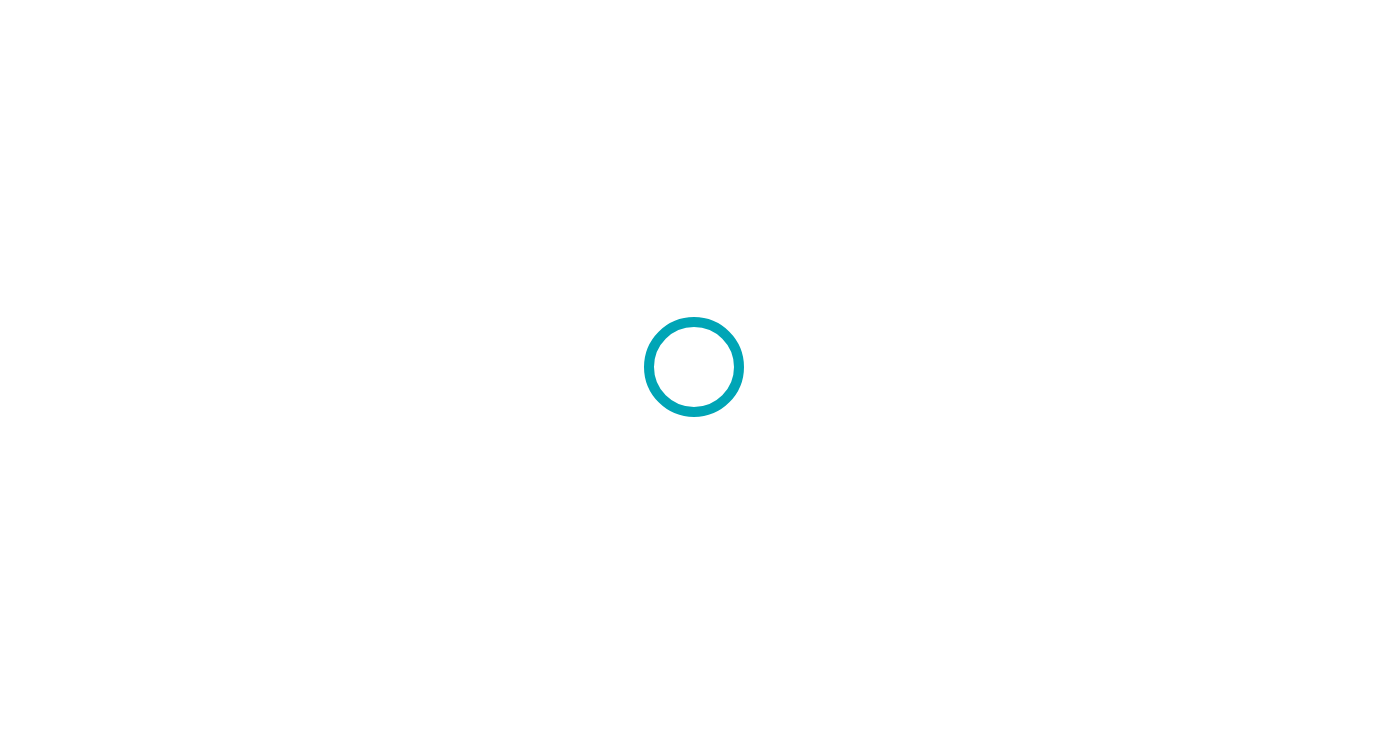 scroll, scrollTop: 0, scrollLeft: 0, axis: both 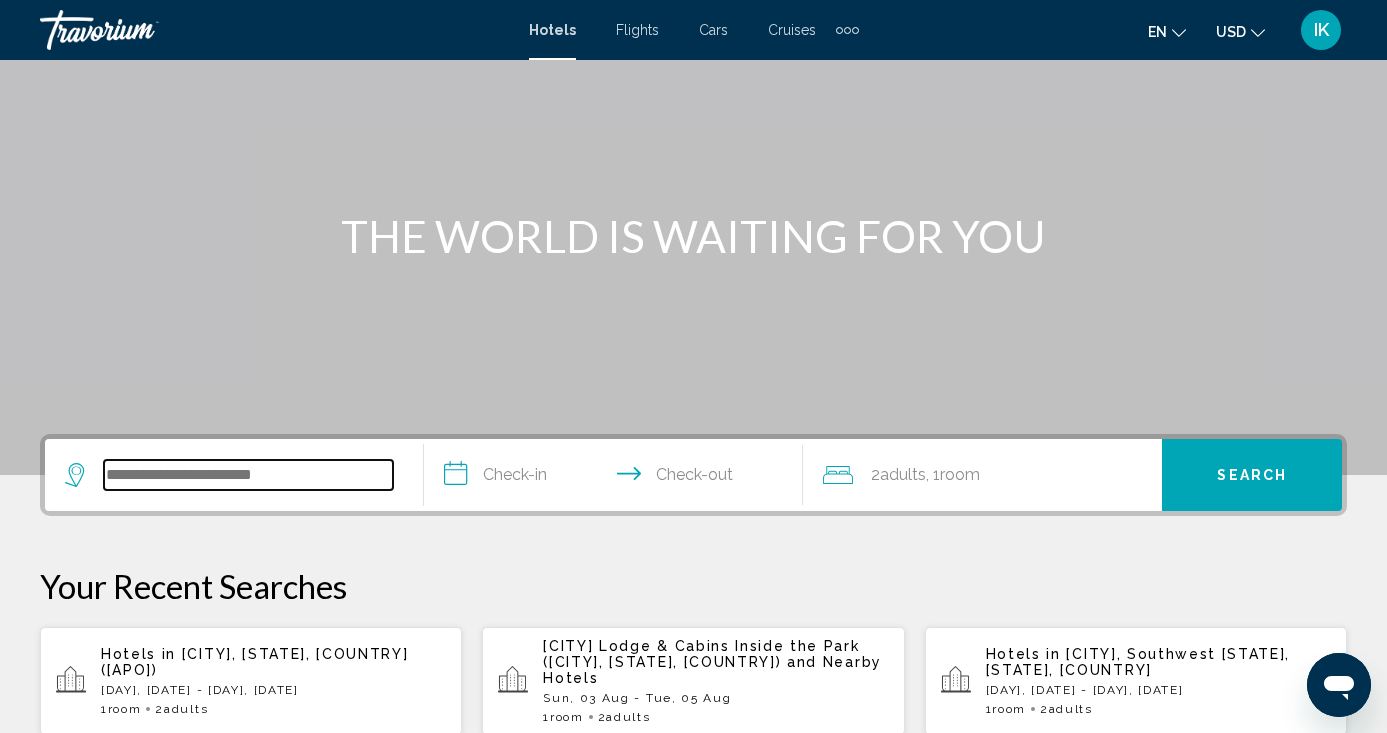 click at bounding box center (248, 475) 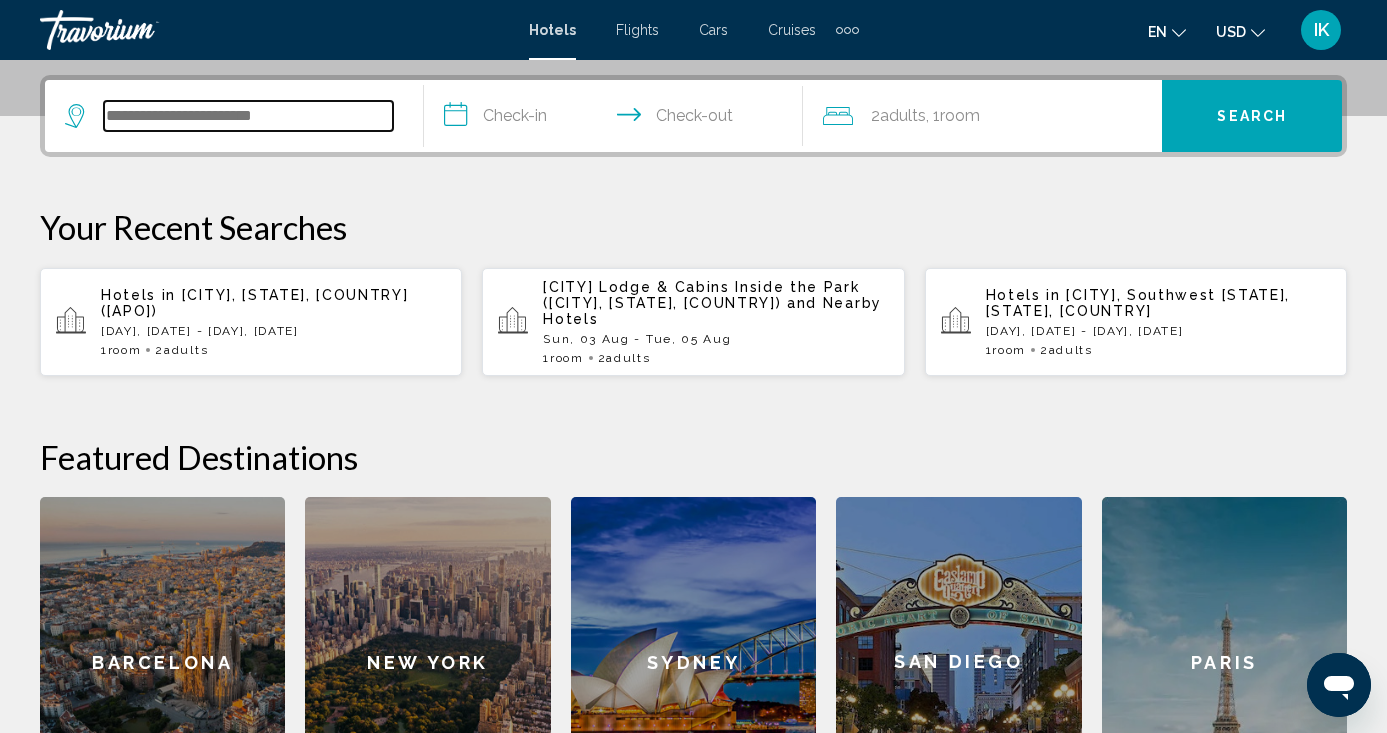 scroll, scrollTop: 494, scrollLeft: 0, axis: vertical 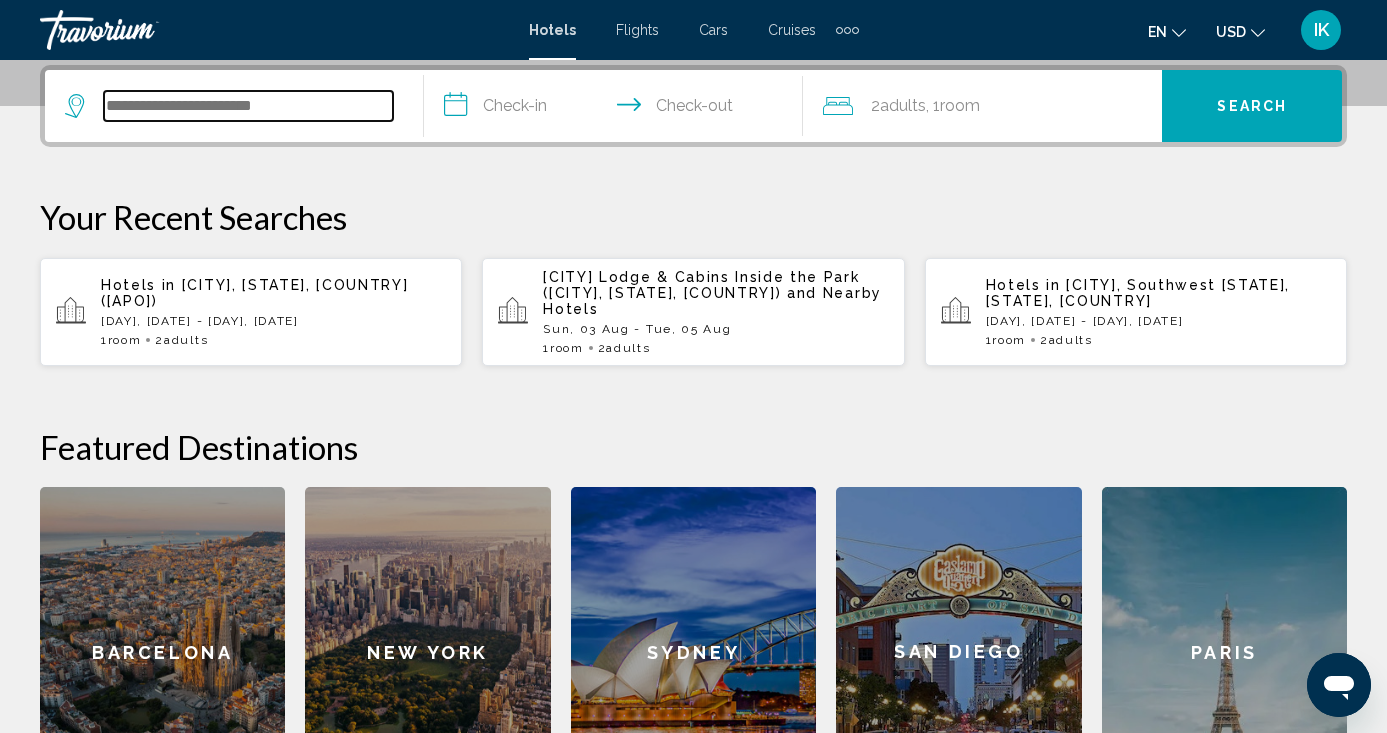 paste on "**********" 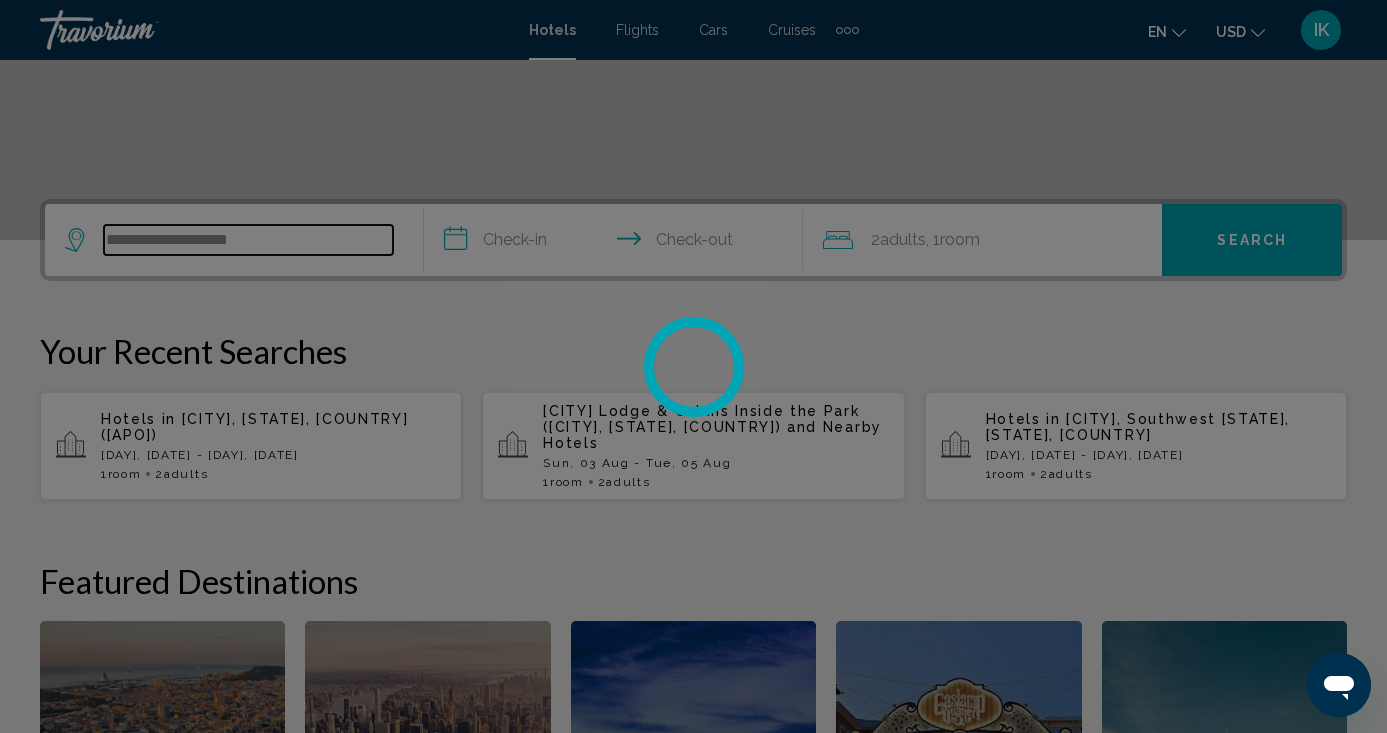 scroll, scrollTop: 346, scrollLeft: 0, axis: vertical 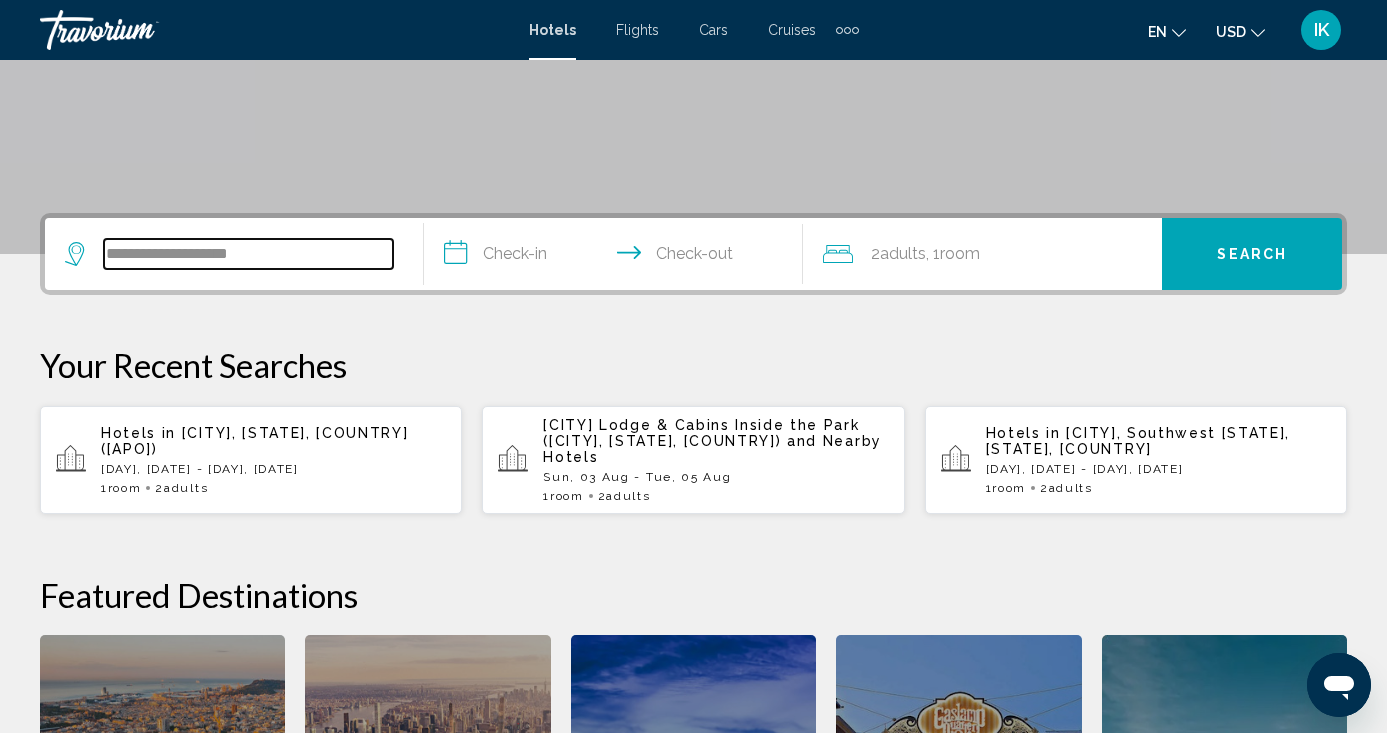 click on "**********" at bounding box center (248, 254) 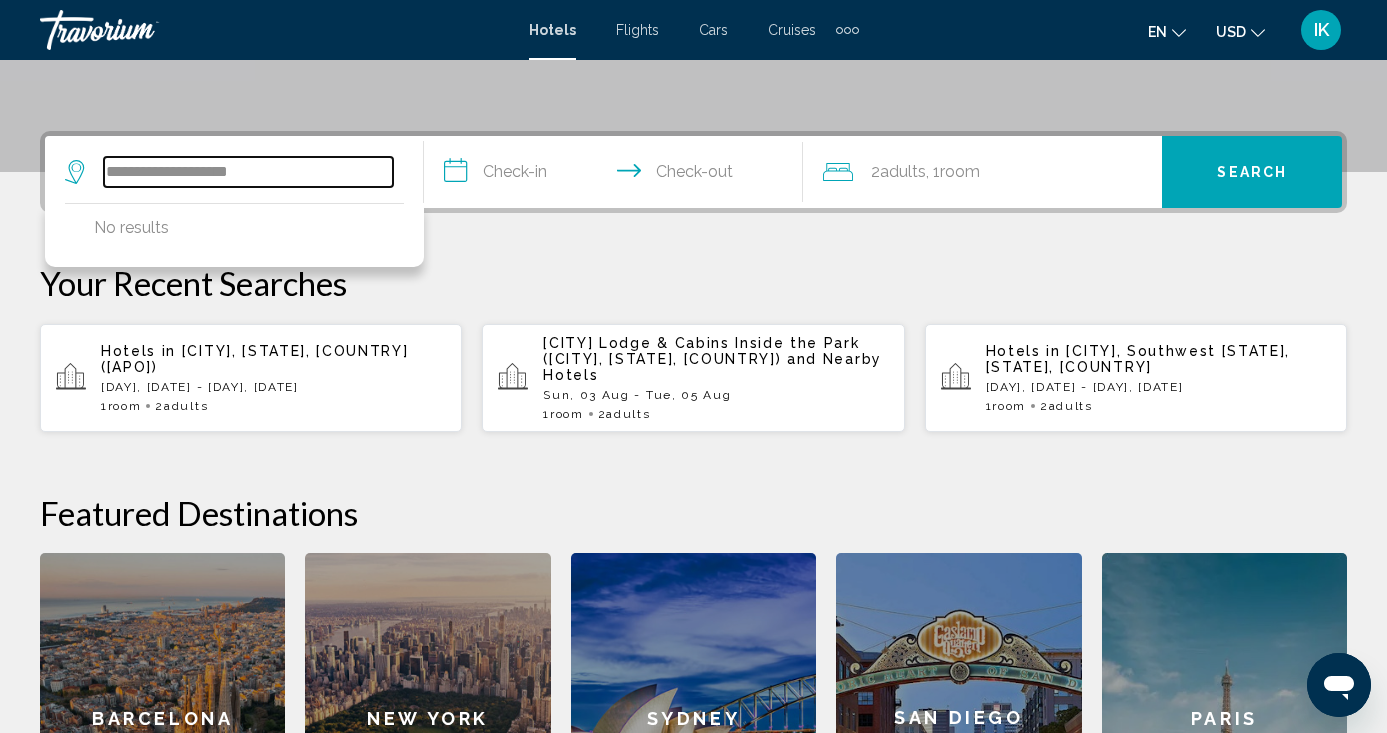 scroll, scrollTop: 494, scrollLeft: 0, axis: vertical 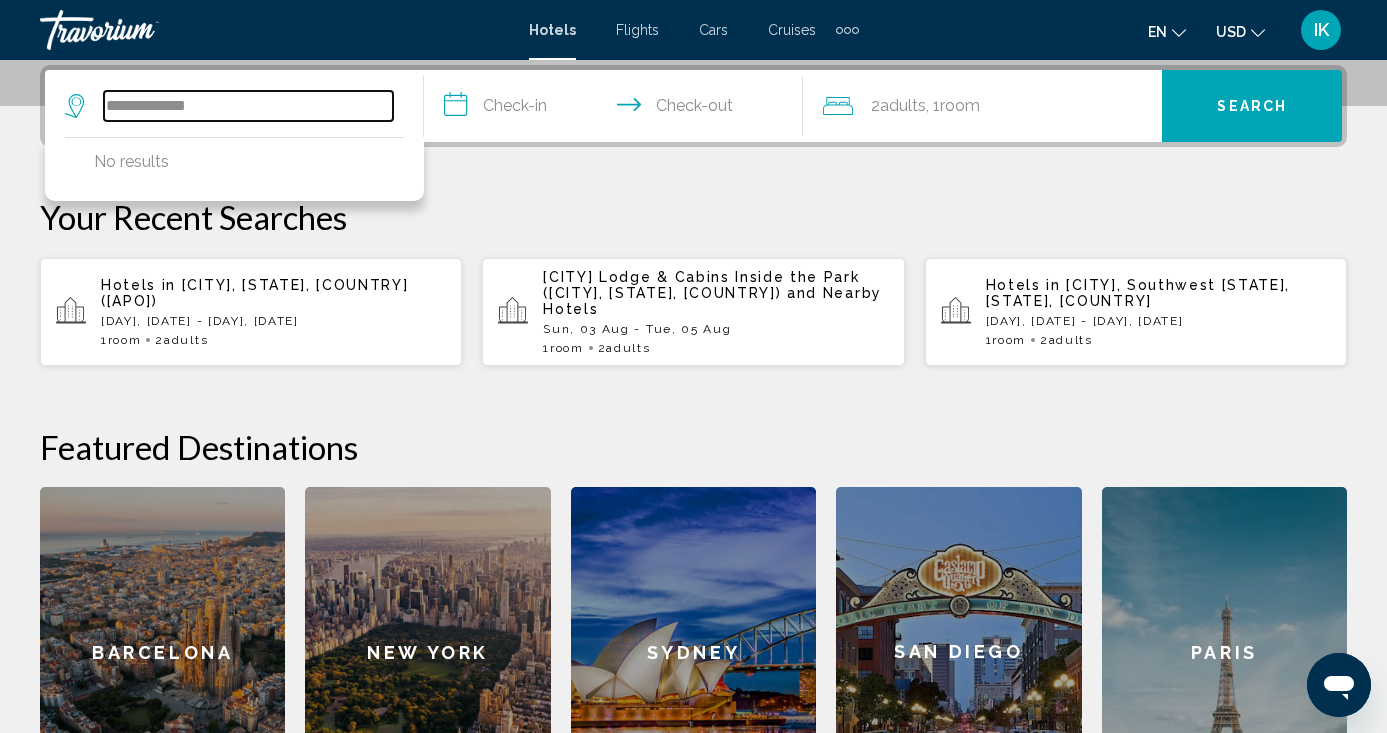 click on "**********" at bounding box center [248, 106] 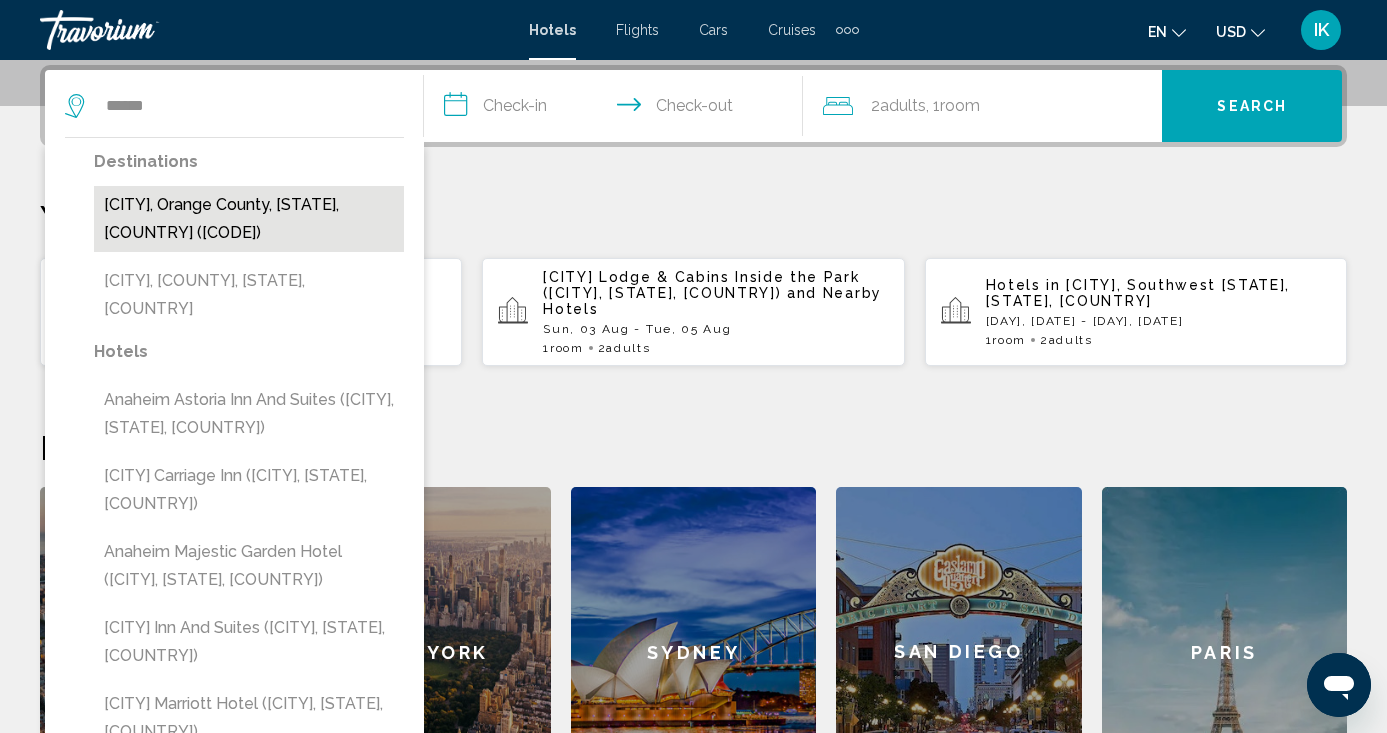click on "[CITY], Orange County, [STATE], [COUNTRY] ([CODE])" at bounding box center (249, 219) 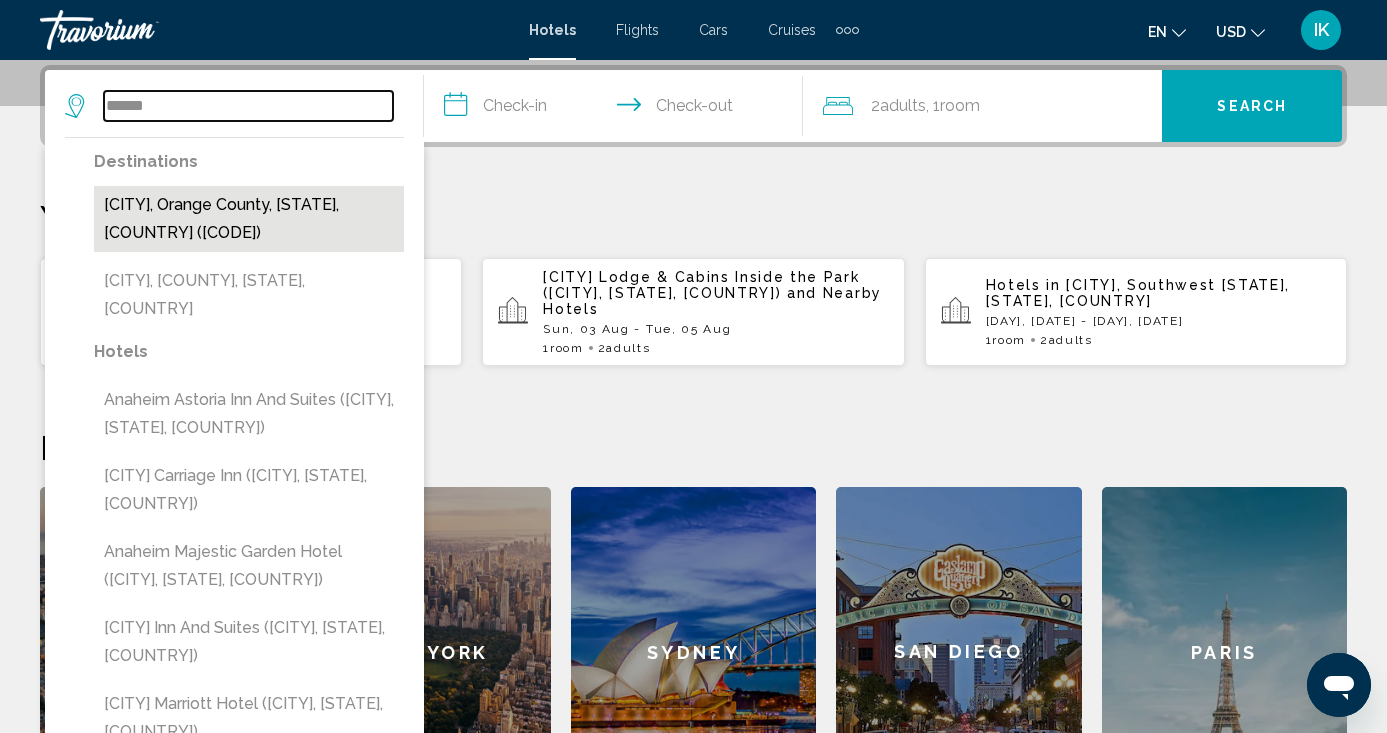 type on "**********" 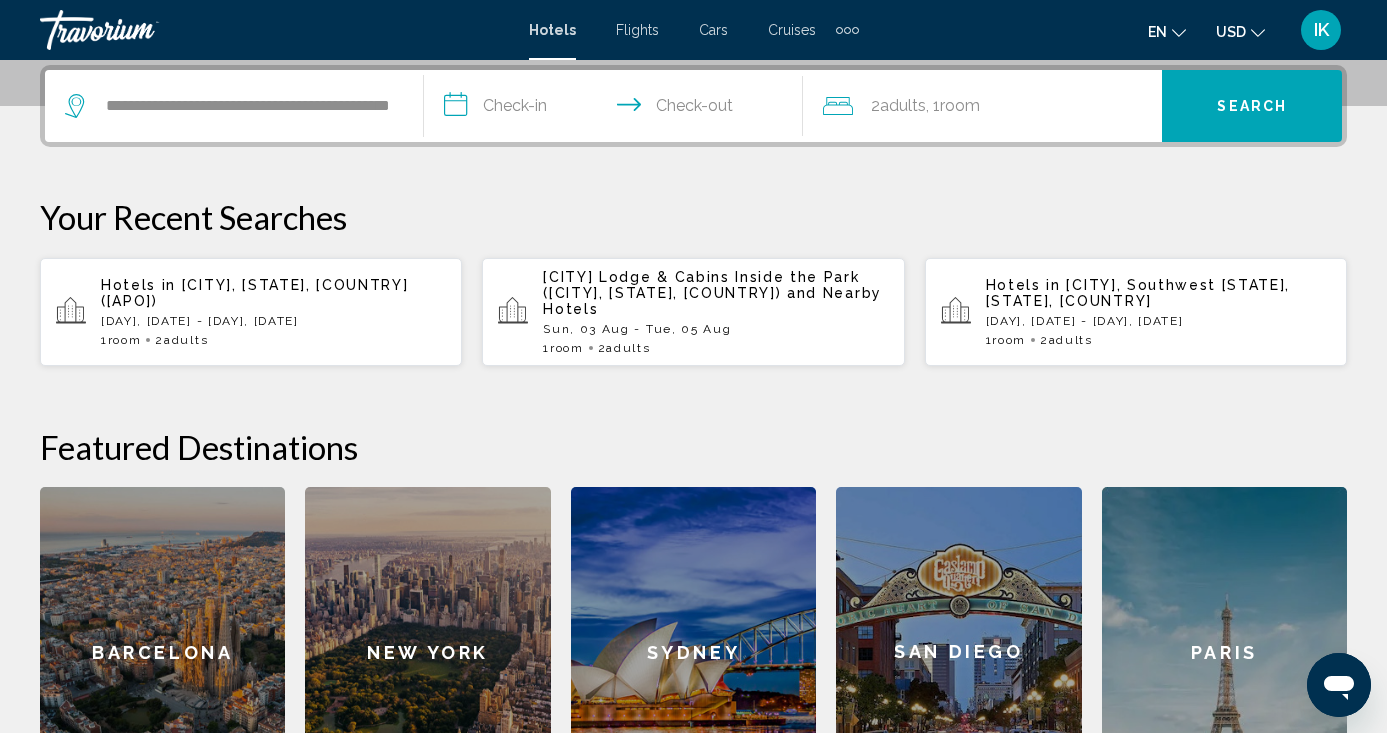 click on "**********" at bounding box center [617, 109] 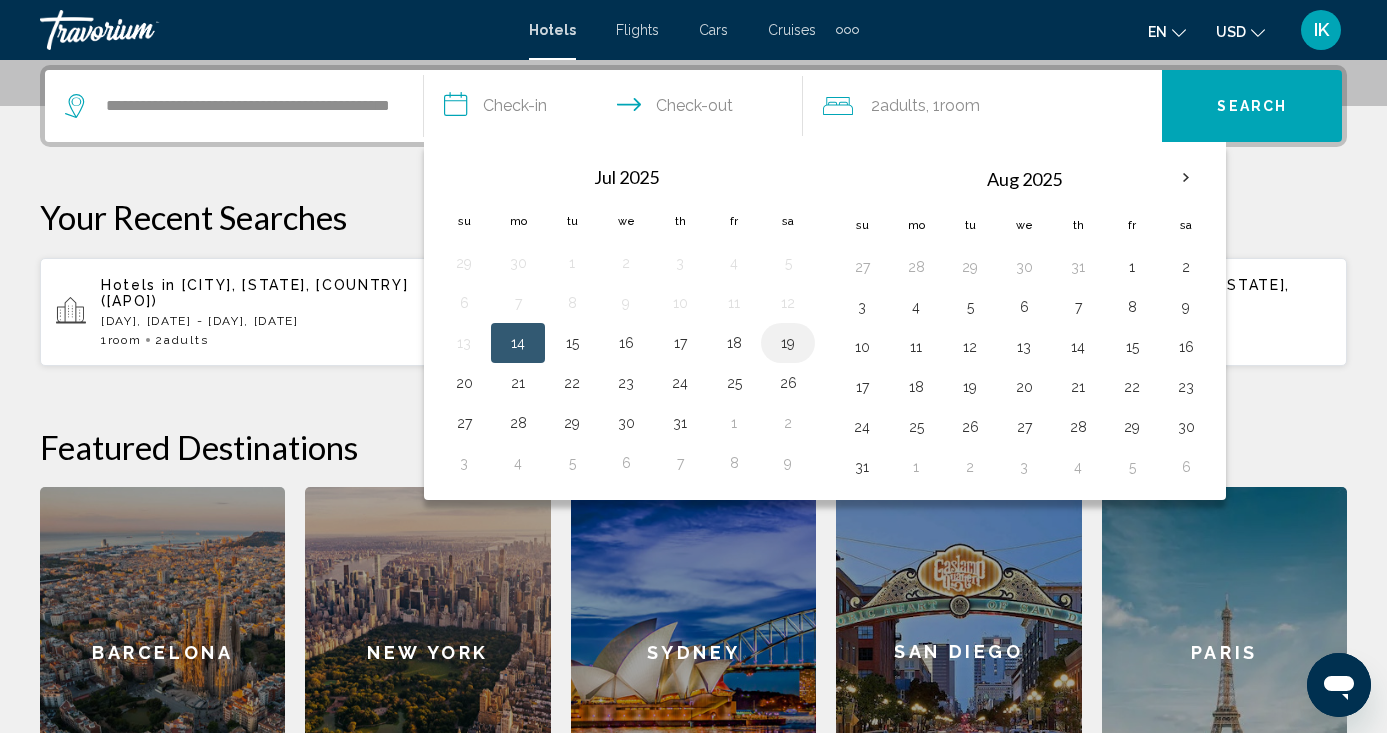 click on "19" at bounding box center (788, 343) 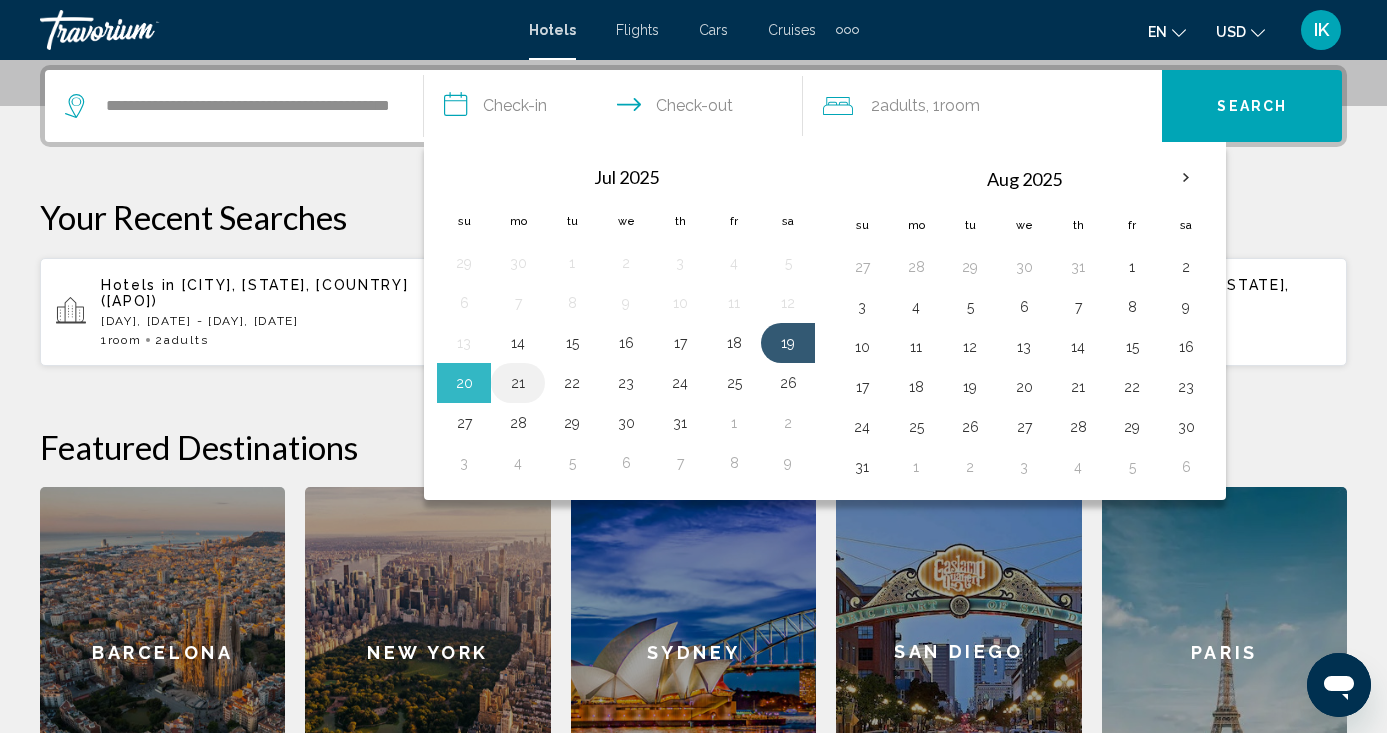 click on "21" at bounding box center [518, 383] 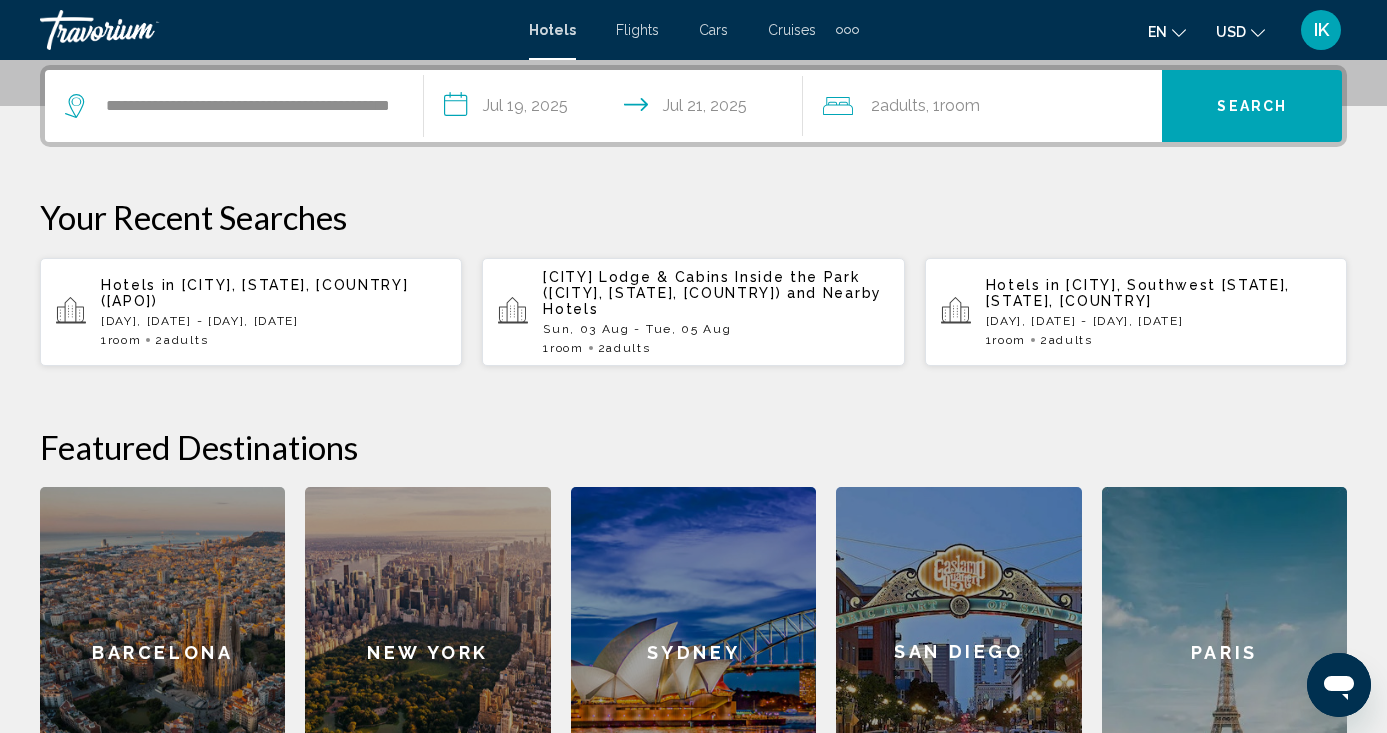 click on "2  Adult Adults , 1  Room rooms" 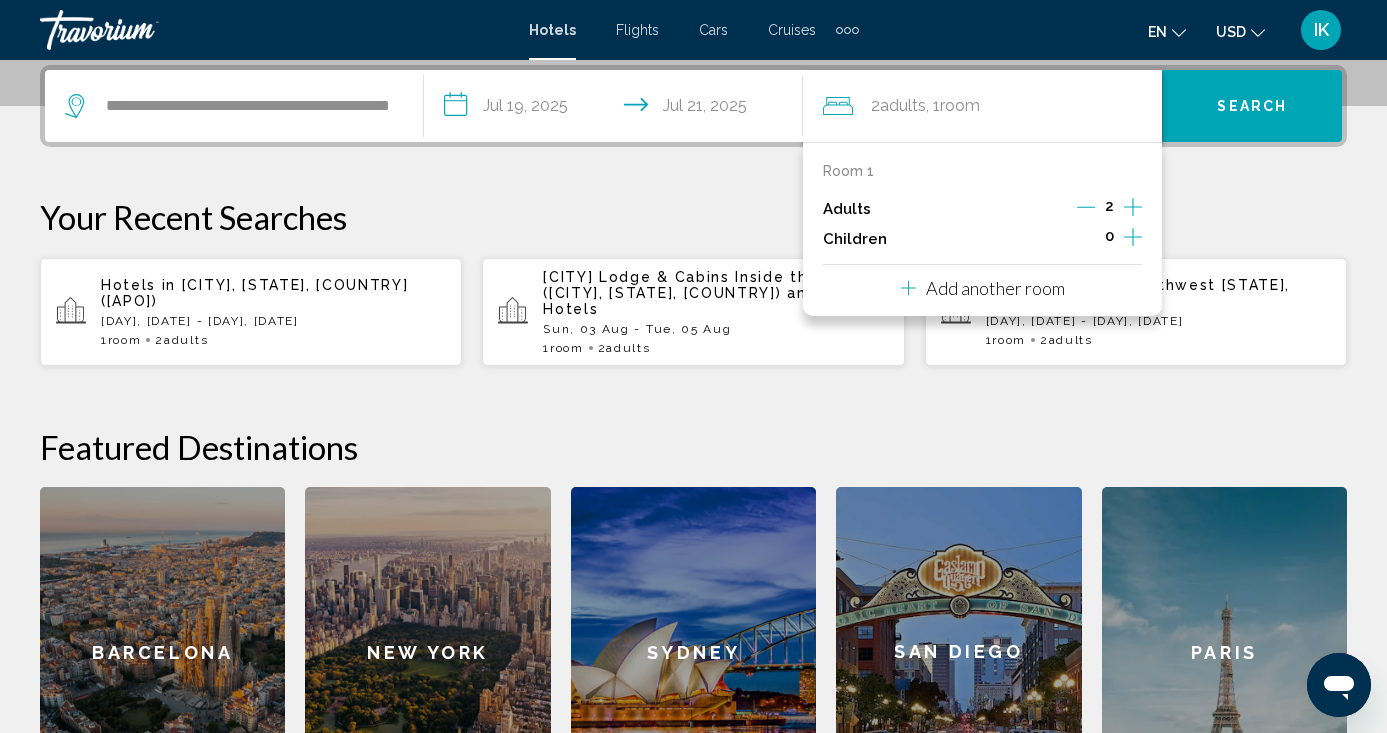 click 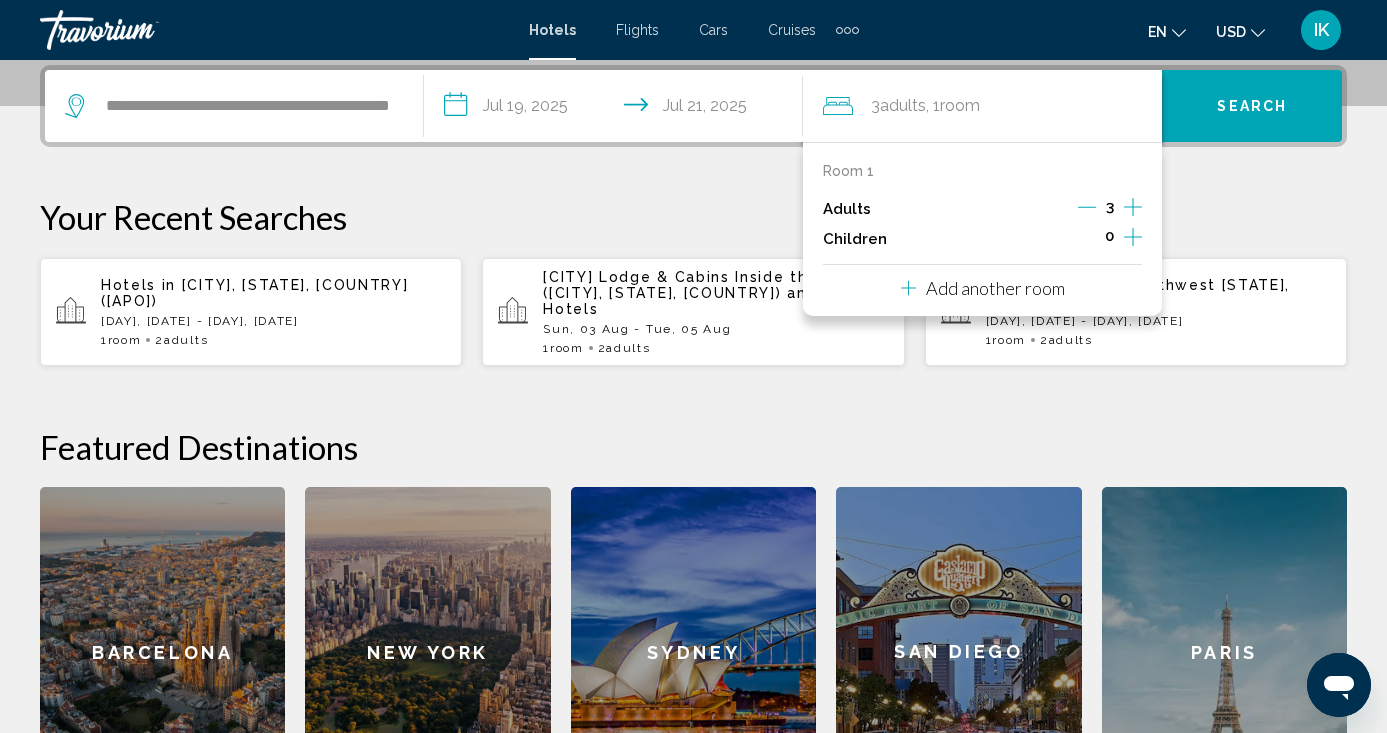 click 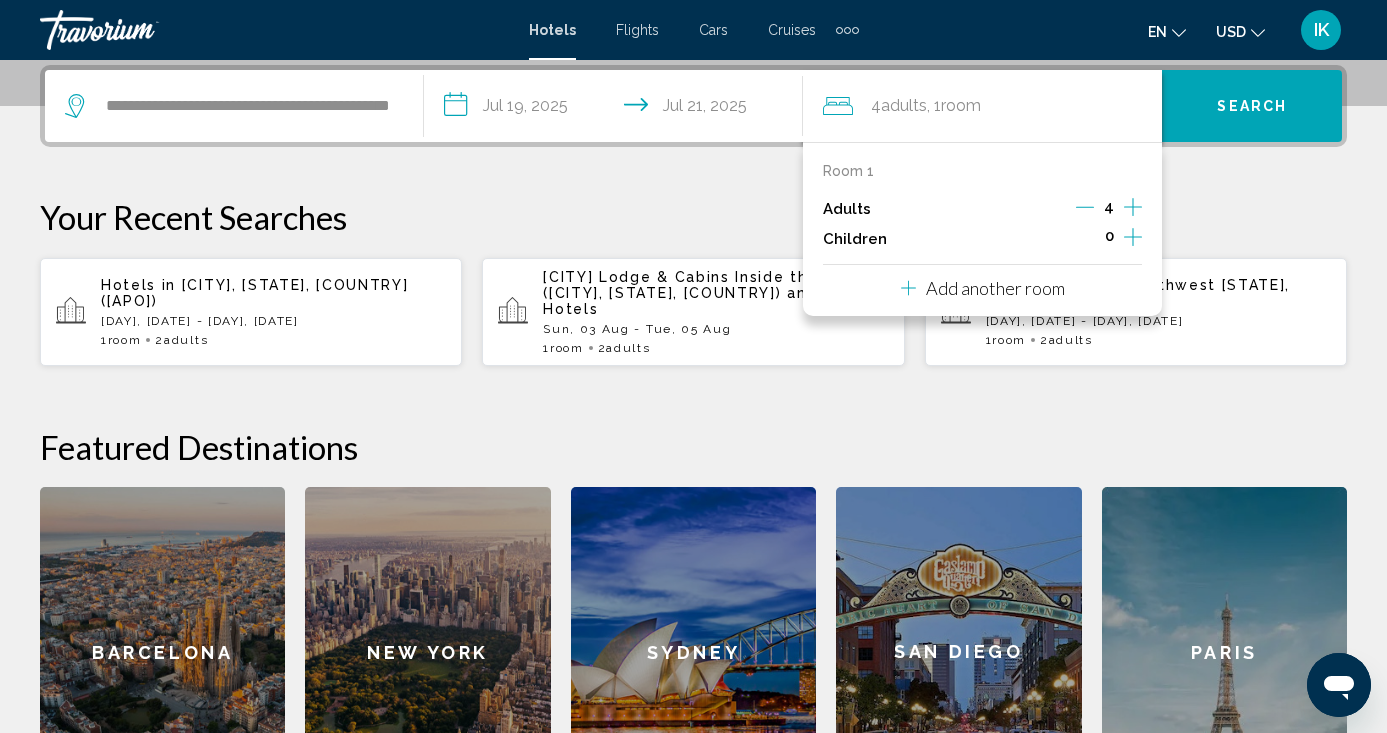 click on "Search" at bounding box center (1252, 106) 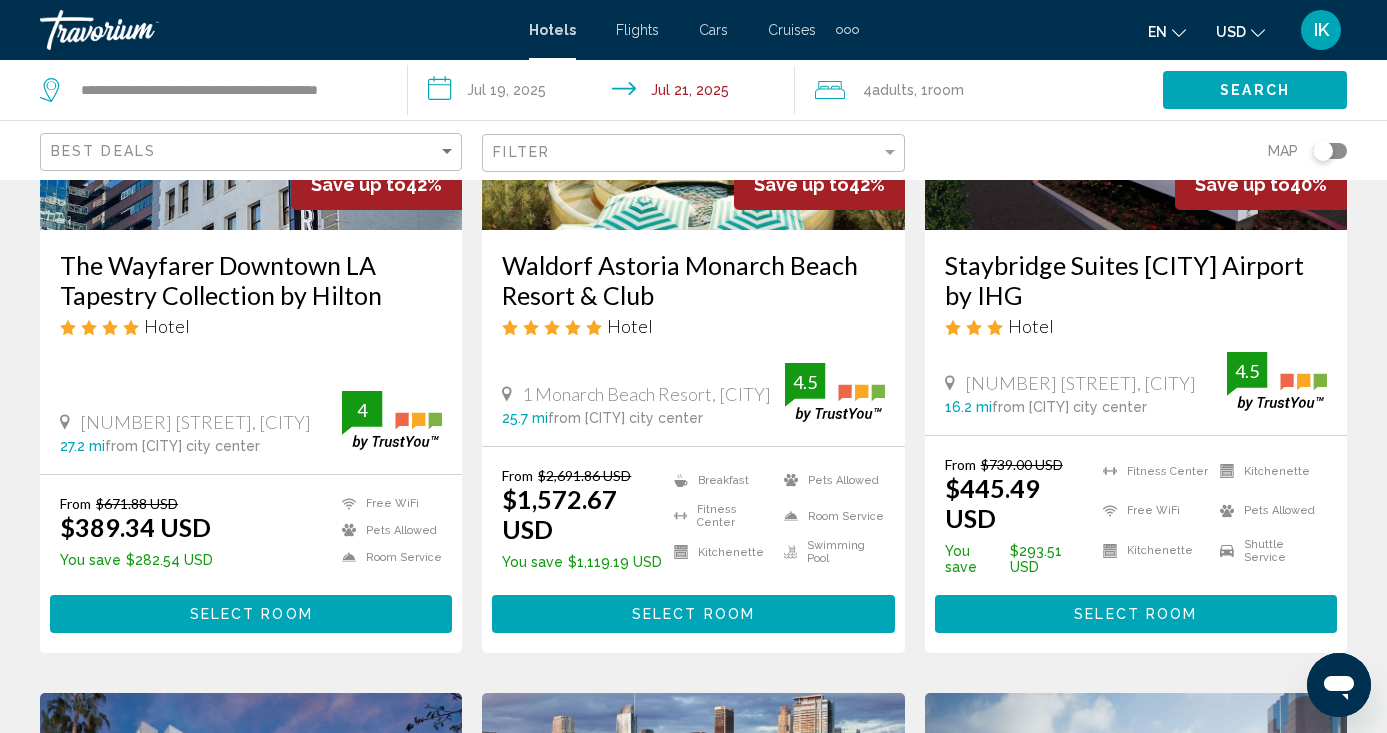 scroll, scrollTop: 387, scrollLeft: 0, axis: vertical 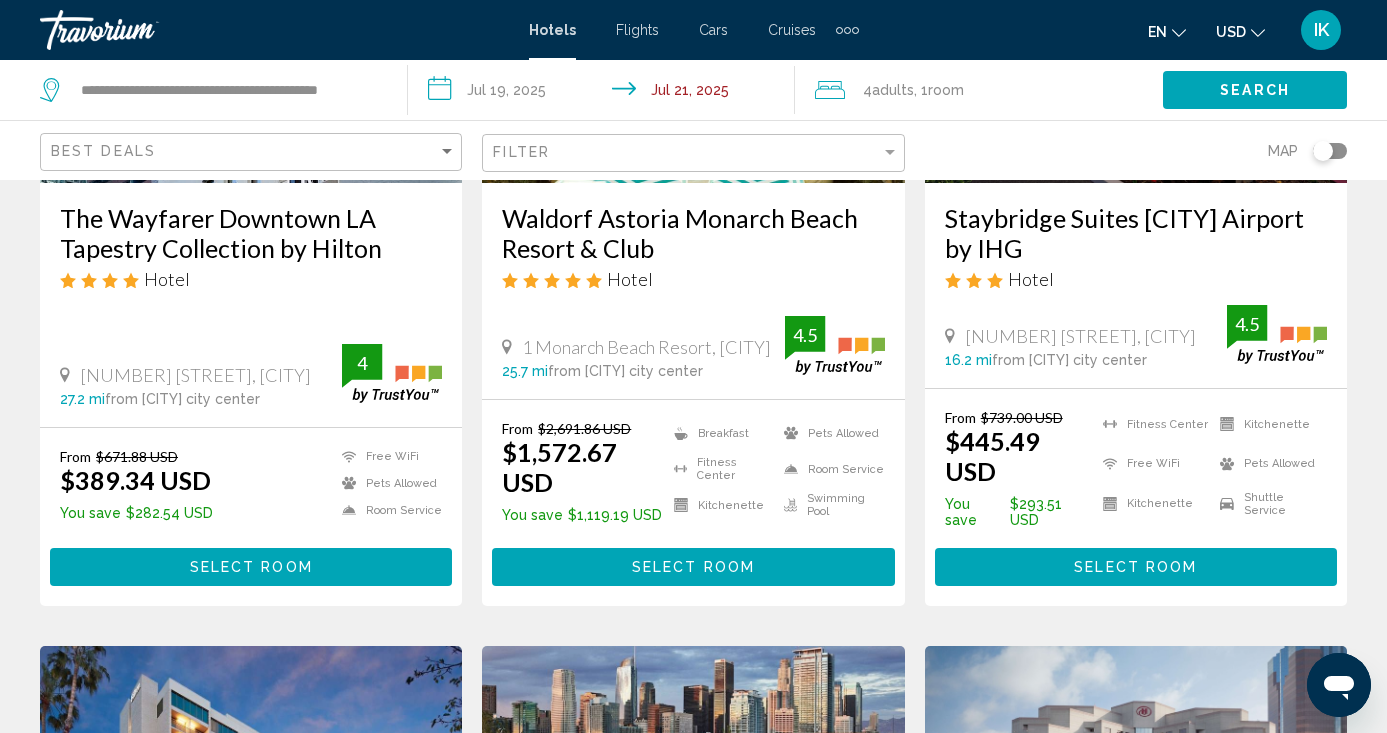 click 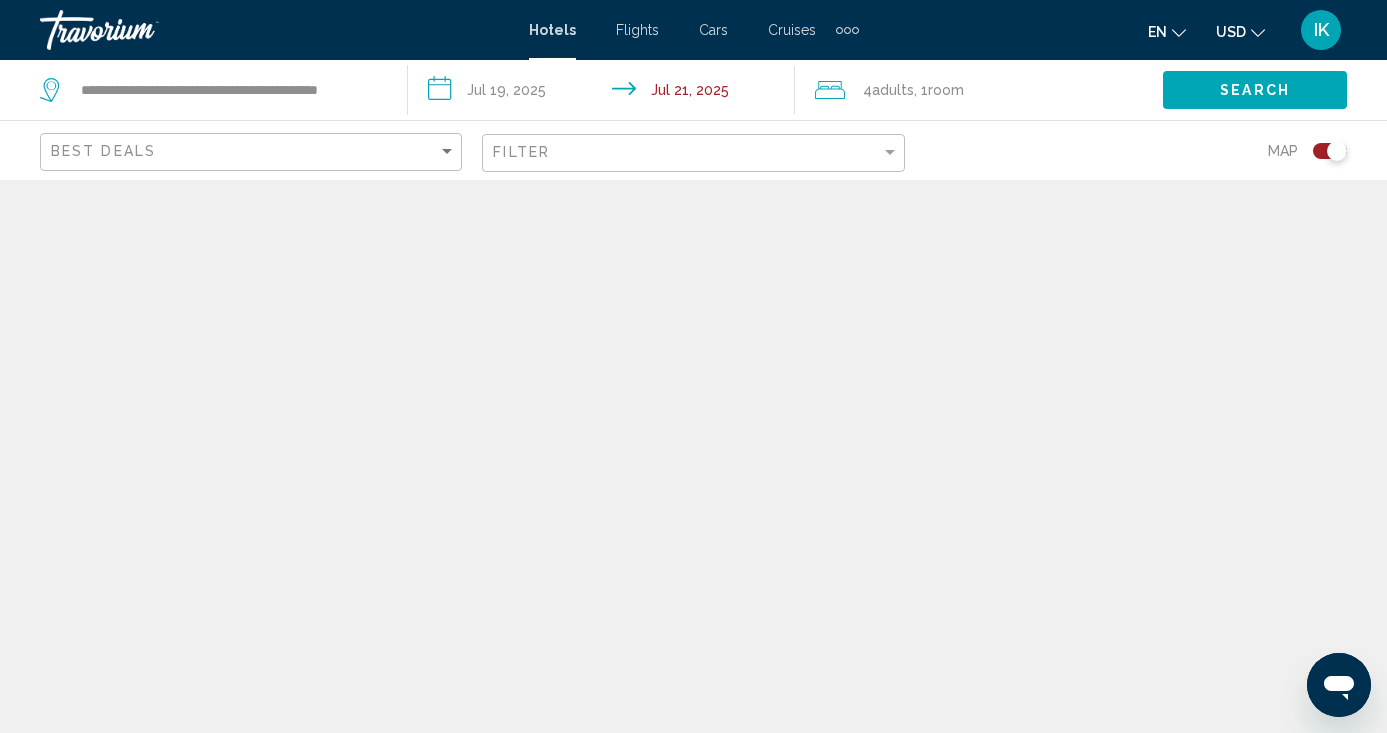 scroll, scrollTop: 0, scrollLeft: 0, axis: both 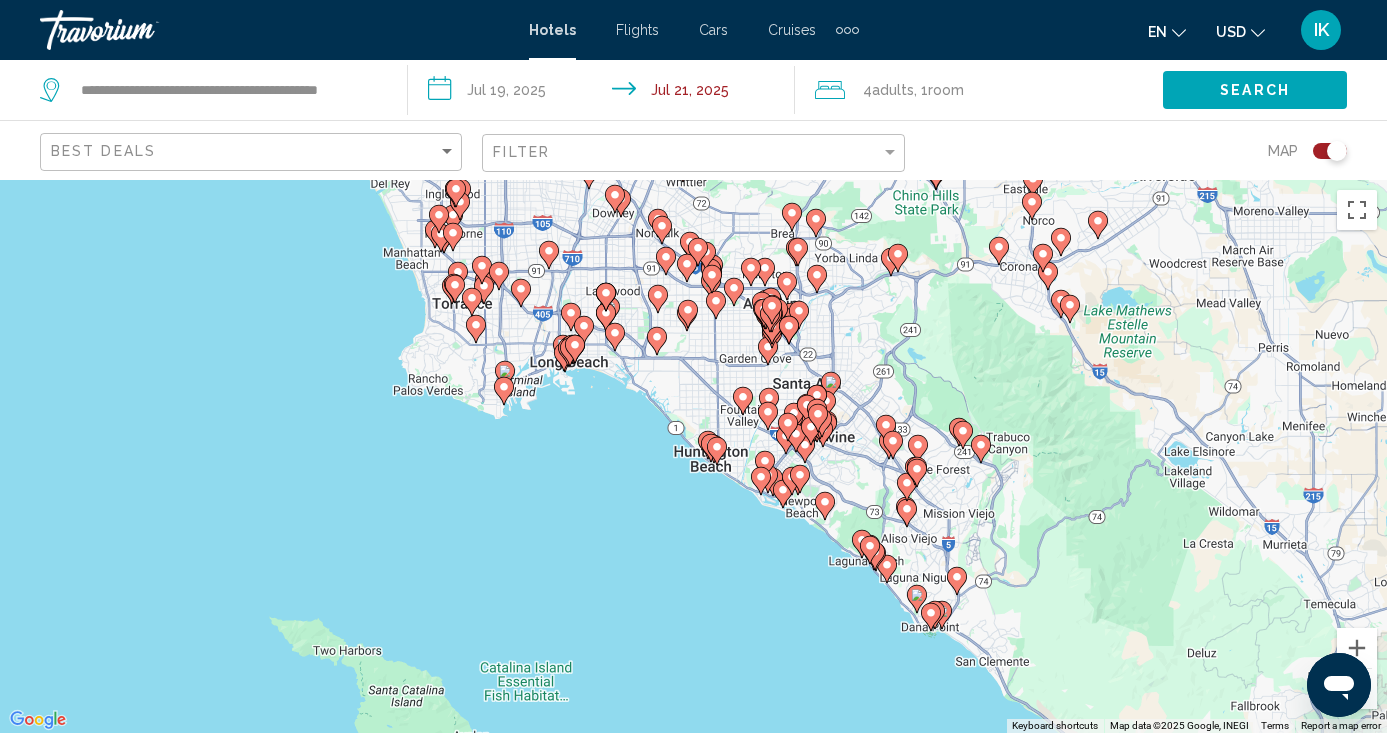 drag, startPoint x: 700, startPoint y: 486, endPoint x: 846, endPoint y: 360, distance: 192.85228 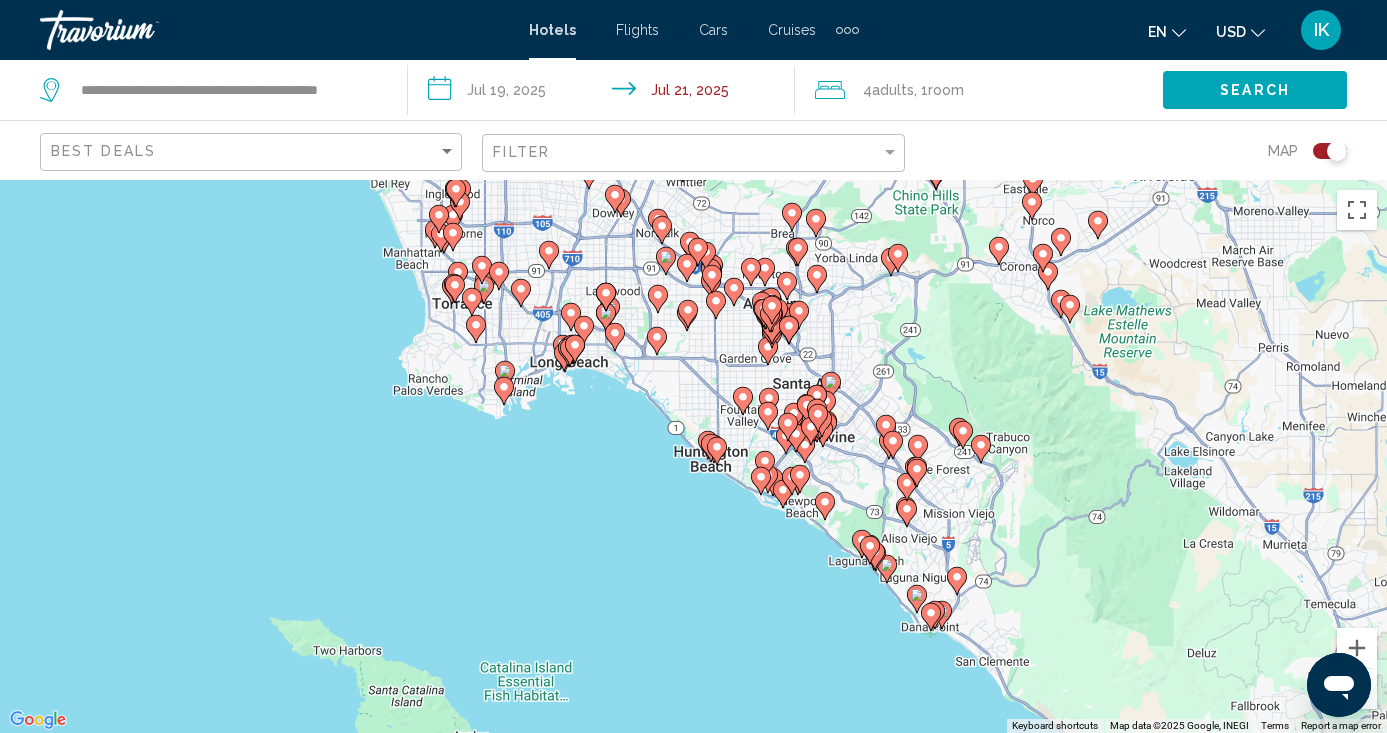 click on "To activate drag with keyboard, press Alt + Enter. Once in keyboard drag state, use the arrow keys to move the marker. To complete the drag, press the Enter key. To cancel, press Escape." at bounding box center [693, 456] 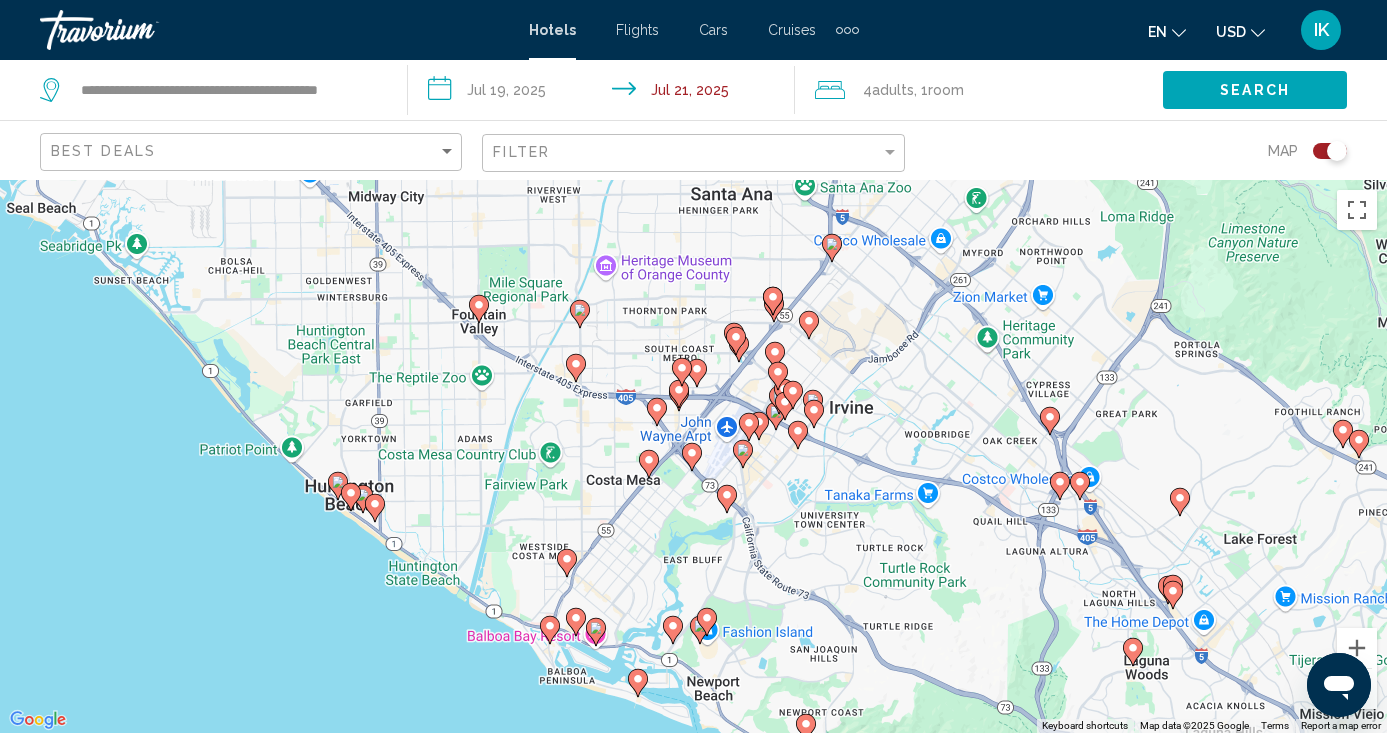 drag, startPoint x: 804, startPoint y: 559, endPoint x: 761, endPoint y: 422, distance: 143.58969 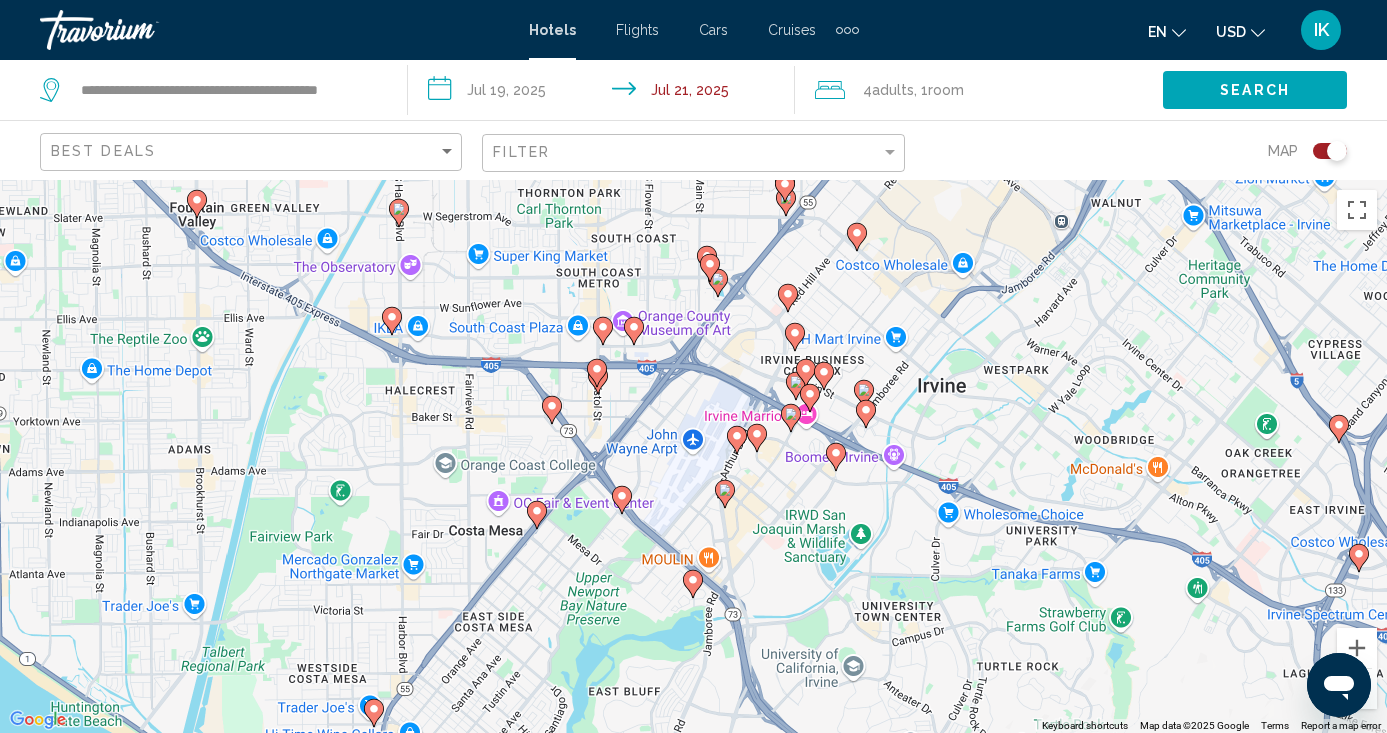 click 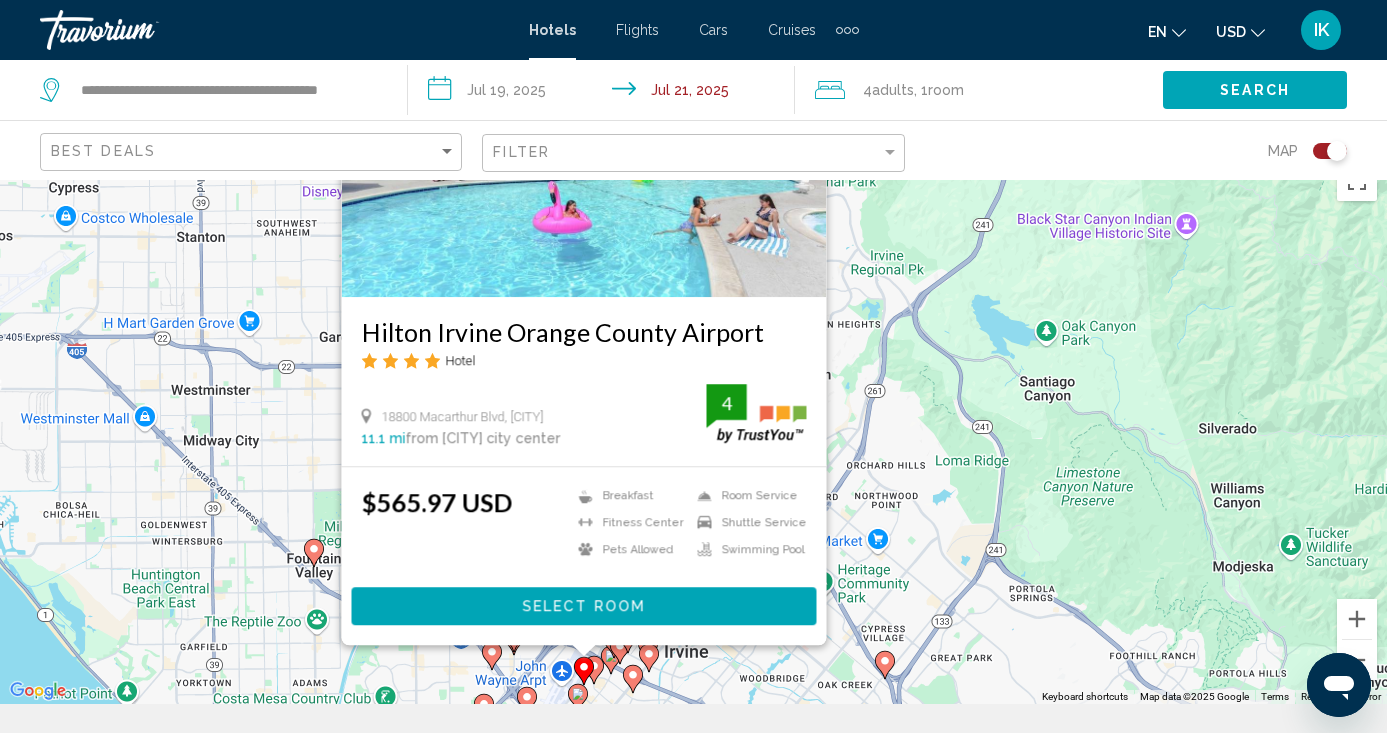 scroll, scrollTop: 10, scrollLeft: 0, axis: vertical 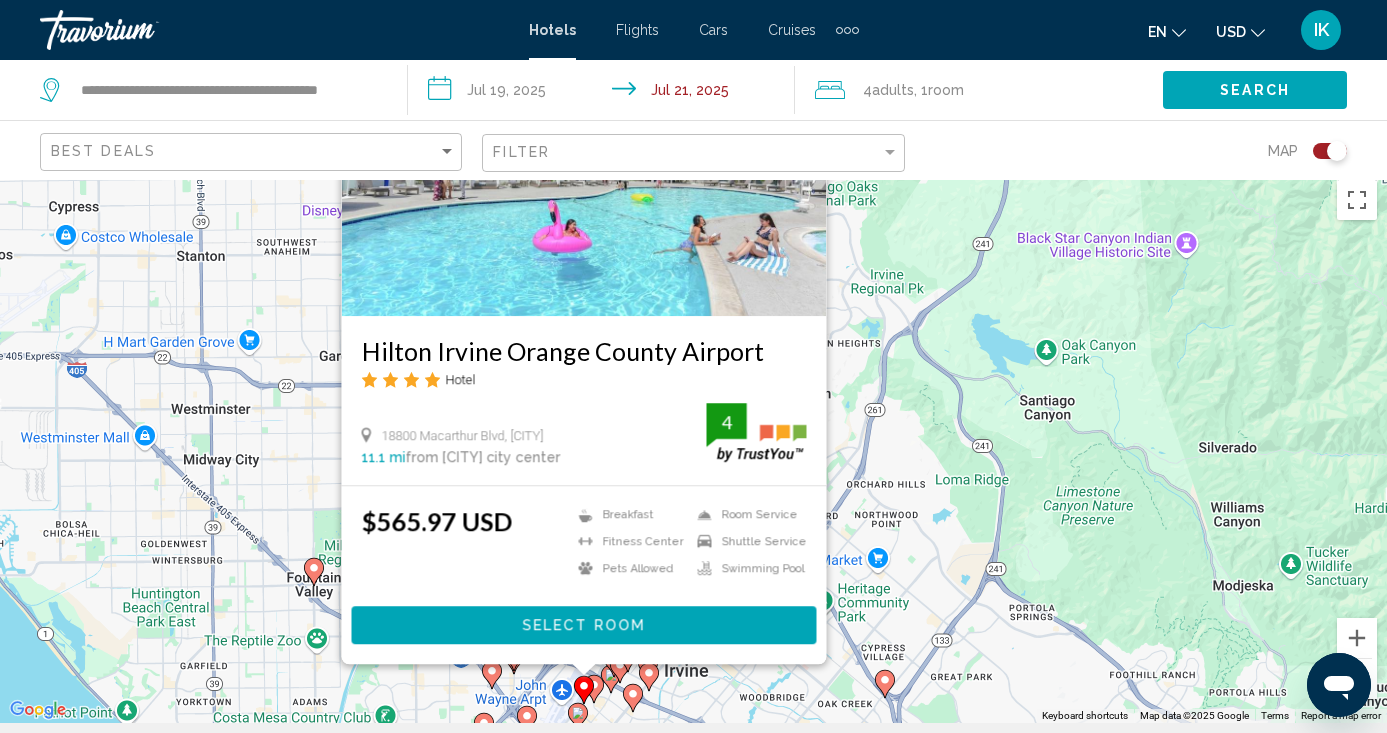 click on "To activate drag with keyboard, press Alt + Enter. Once in keyboard drag state, use the arrow keys to move the marker. To complete the drag, press the Enter key. To cancel, press Escape.  Hilton Irvine Orange County Airport
Hotel
[NUMBER] [STREET], [CITY] [DISTANCE]  from [CITY] city center from hotel 4 $[PRICE] USD
Breakfast
Fitness Center
Pets Allowed
Room Service
Shuttle Service
Swimming Pool  4 Select Room" at bounding box center (693, 446) 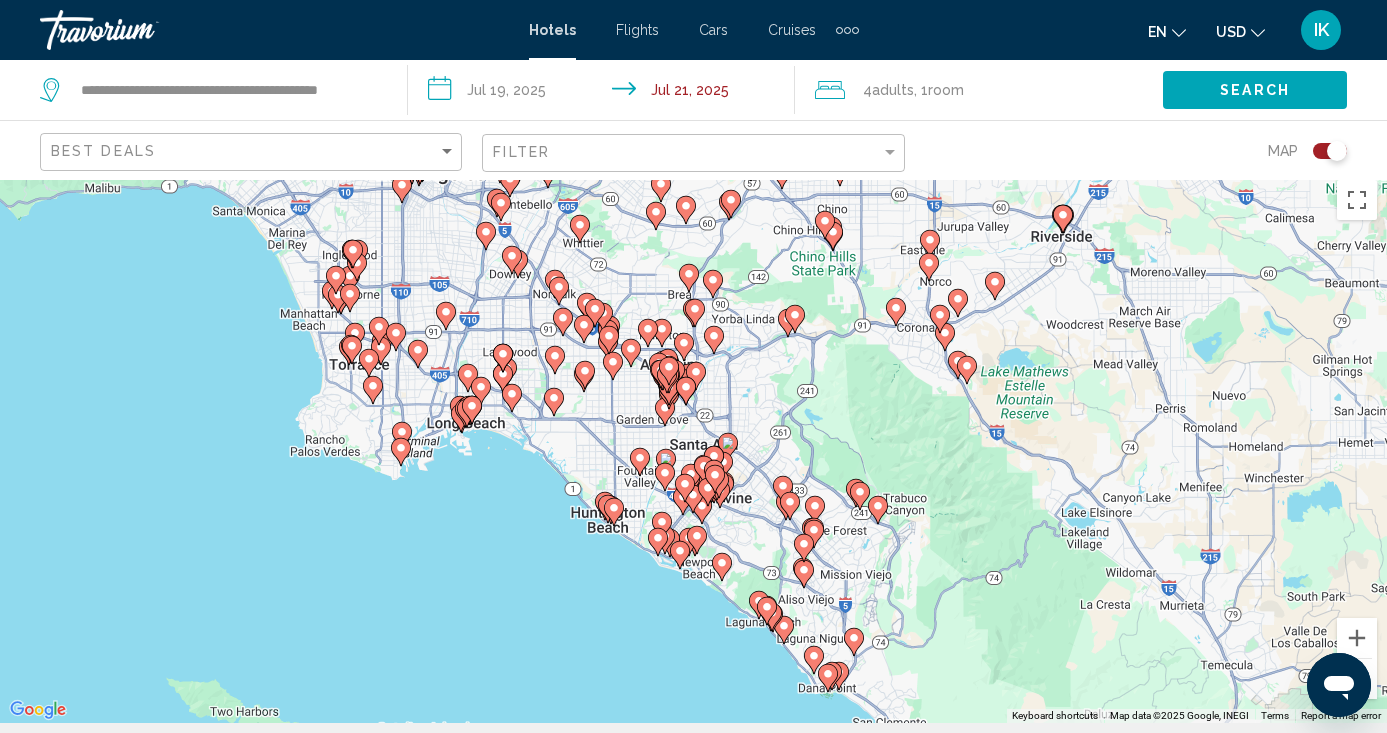 drag, startPoint x: 830, startPoint y: 501, endPoint x: 725, endPoint y: 483, distance: 106.531685 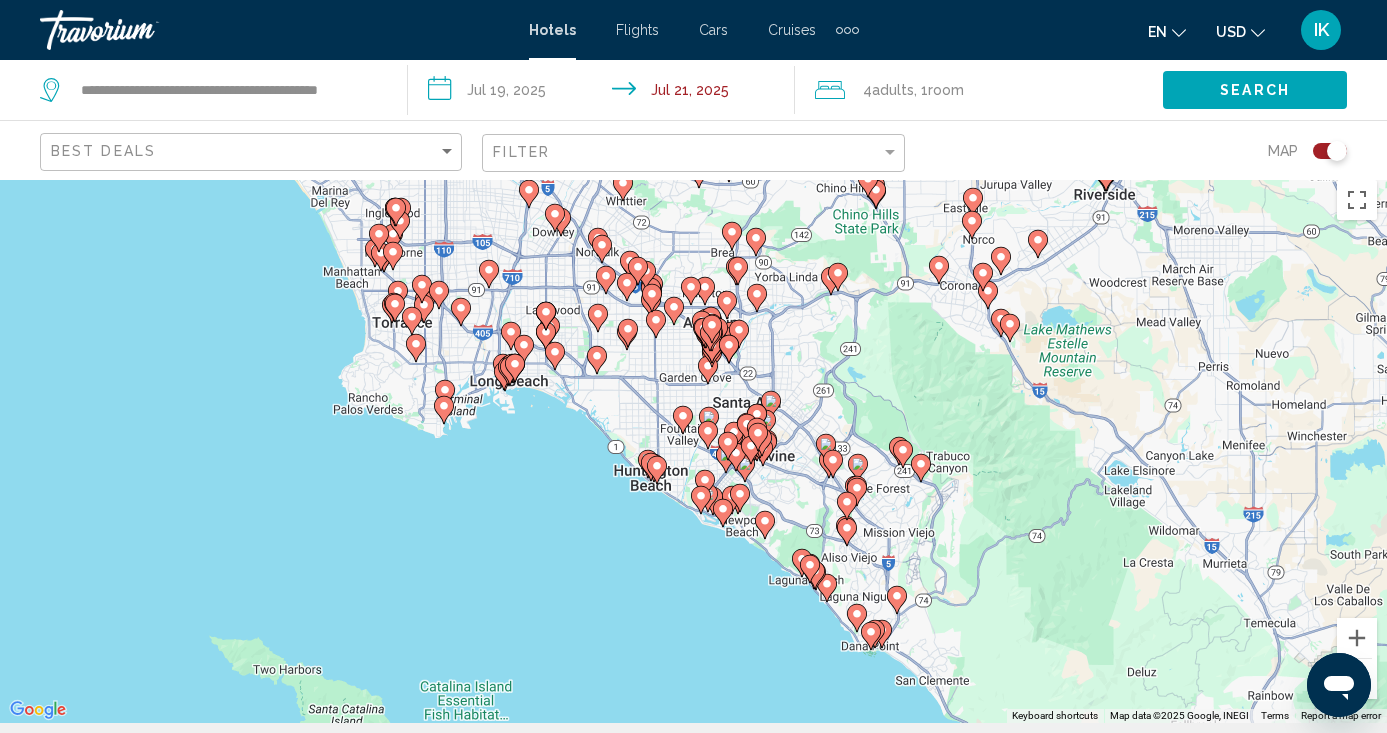 drag, startPoint x: 674, startPoint y: 461, endPoint x: 761, endPoint y: 420, distance: 96.17692 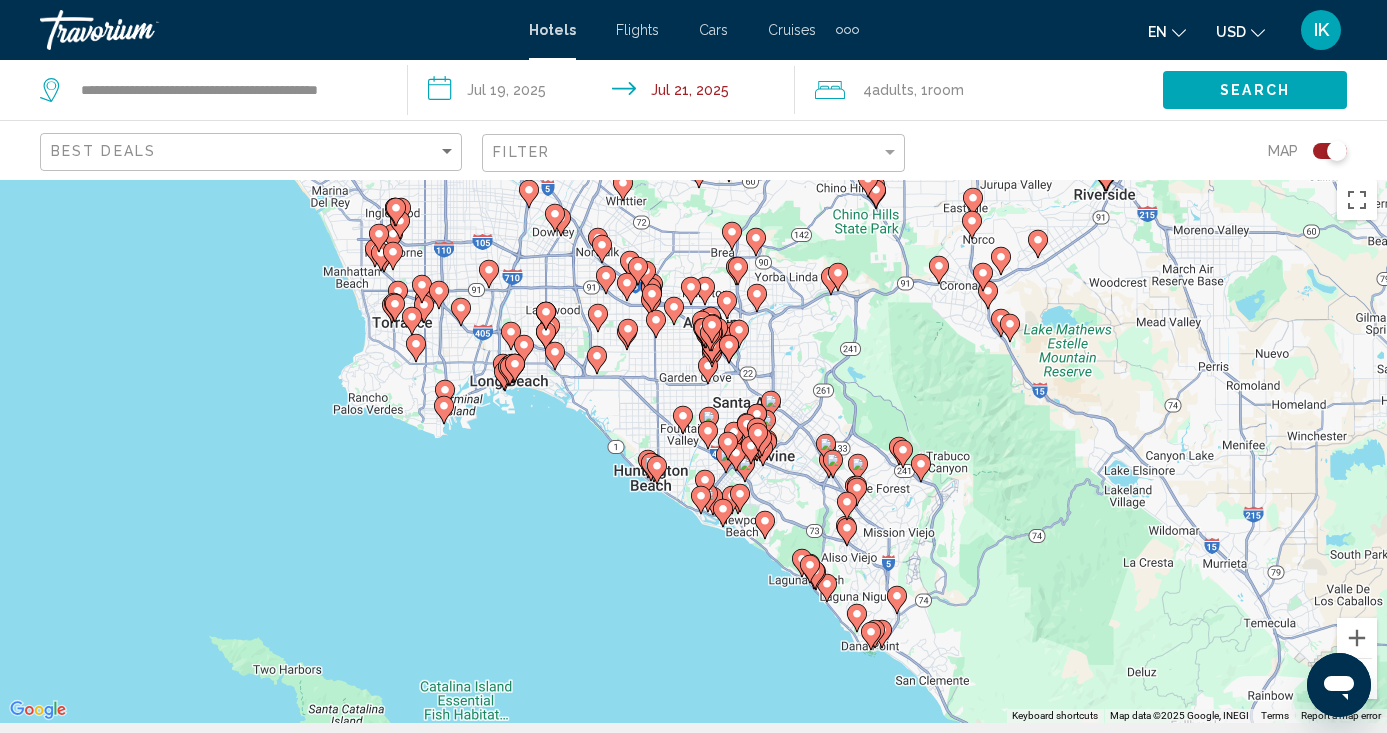 click 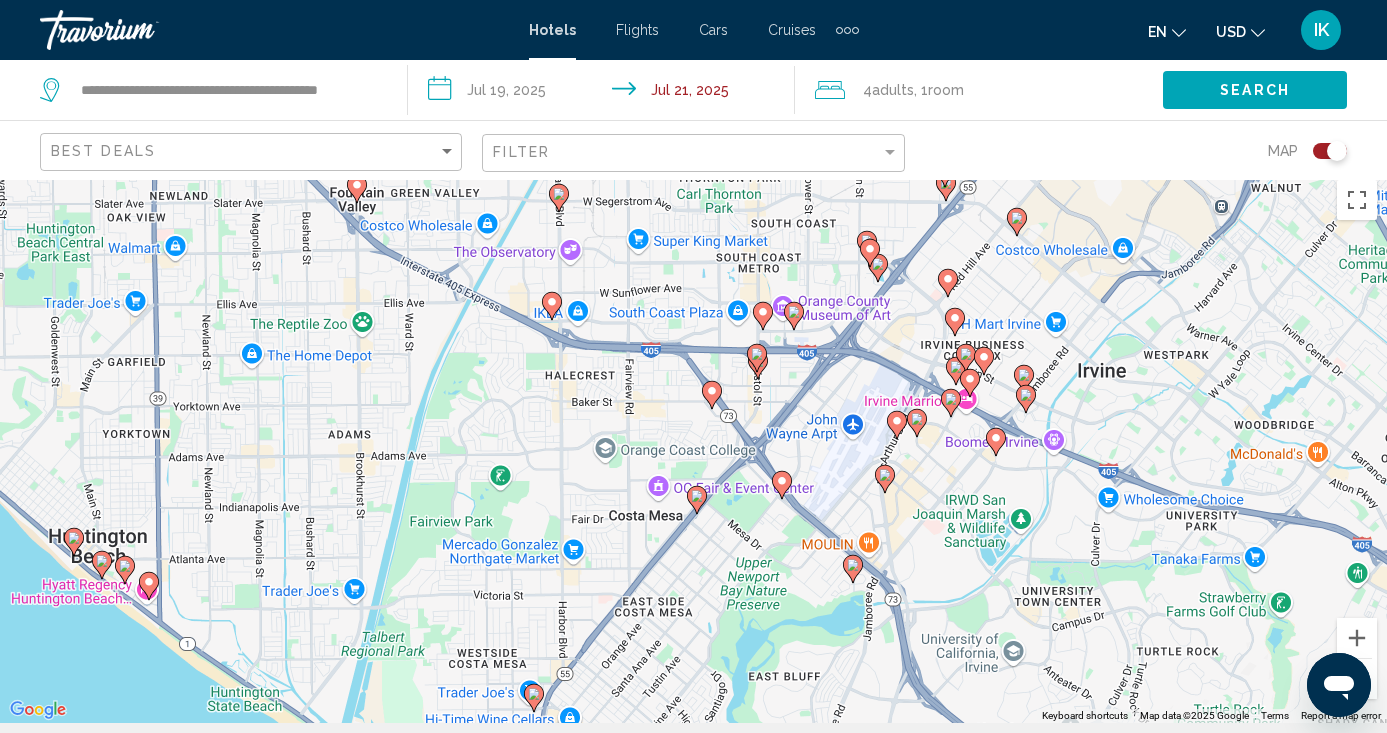 click 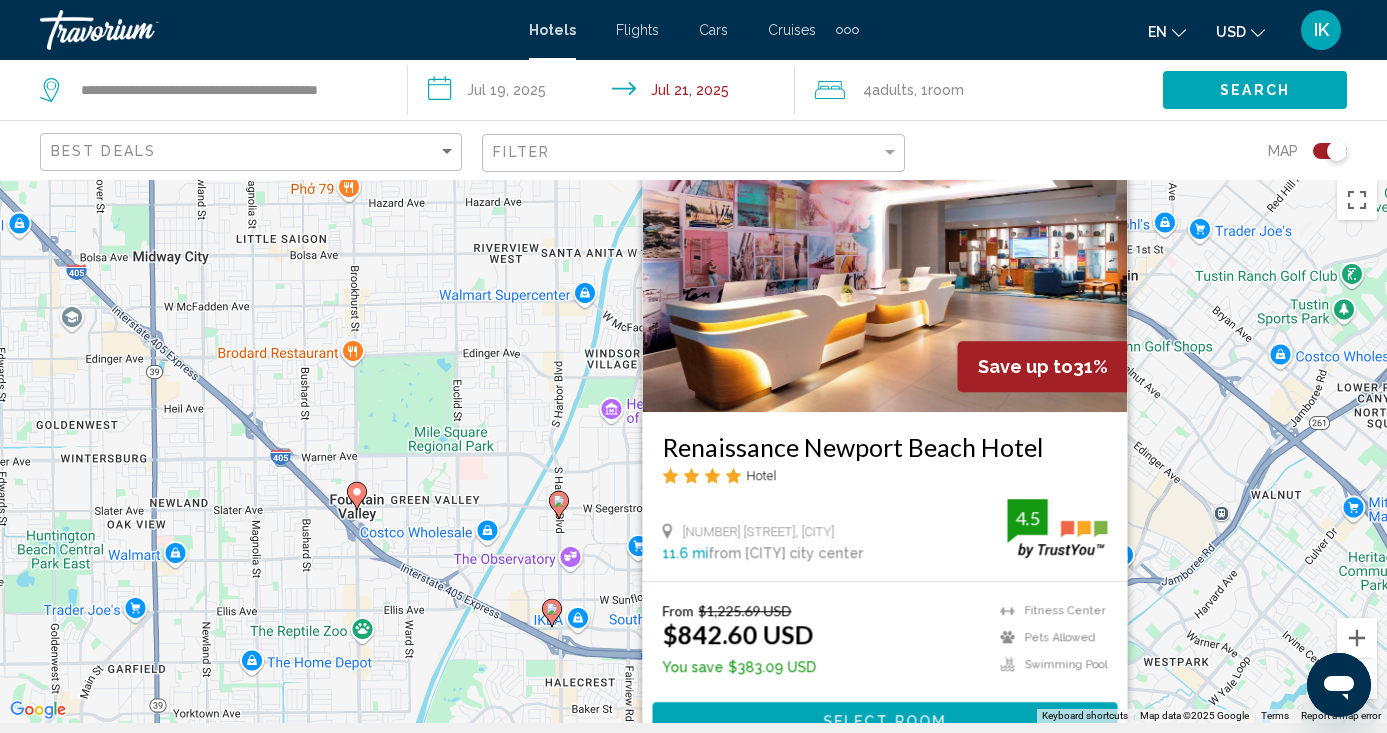 click 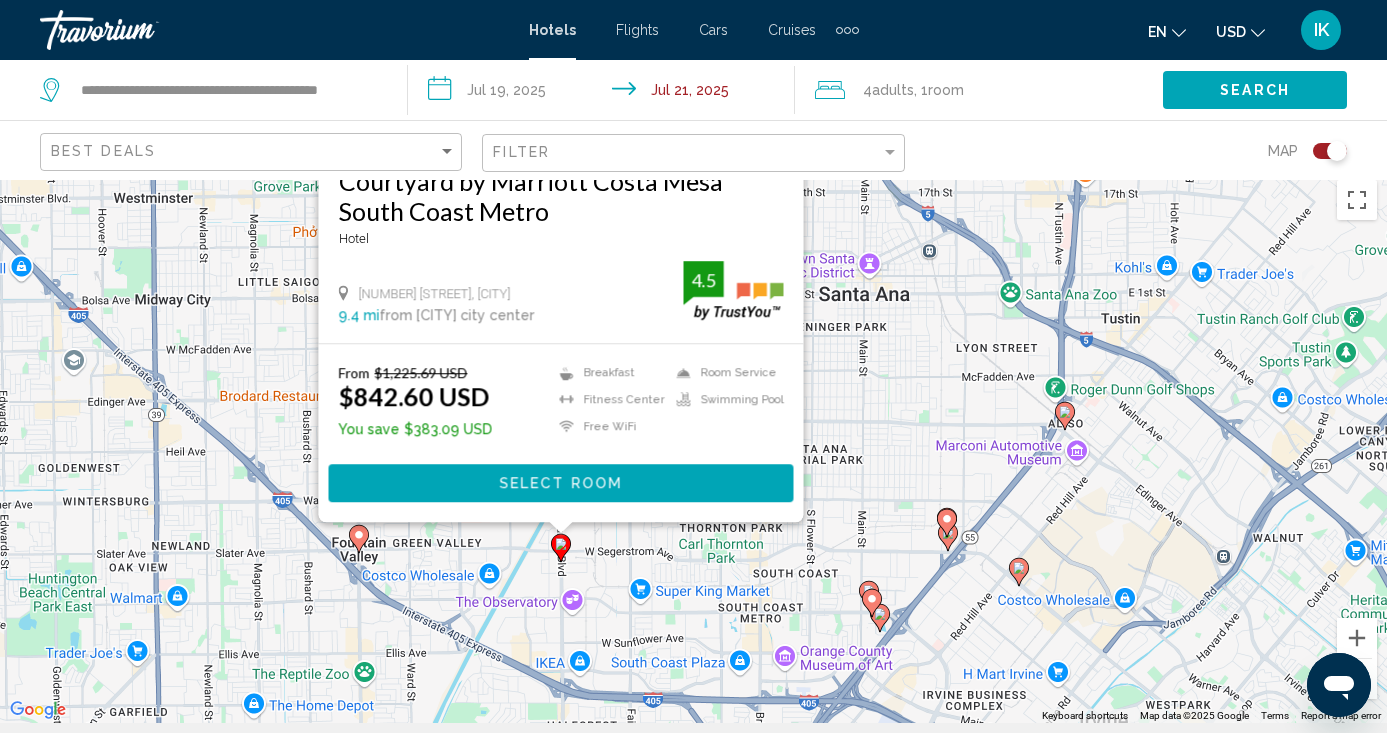 drag, startPoint x: 928, startPoint y: 473, endPoint x: 935, endPoint y: 171, distance: 302.08112 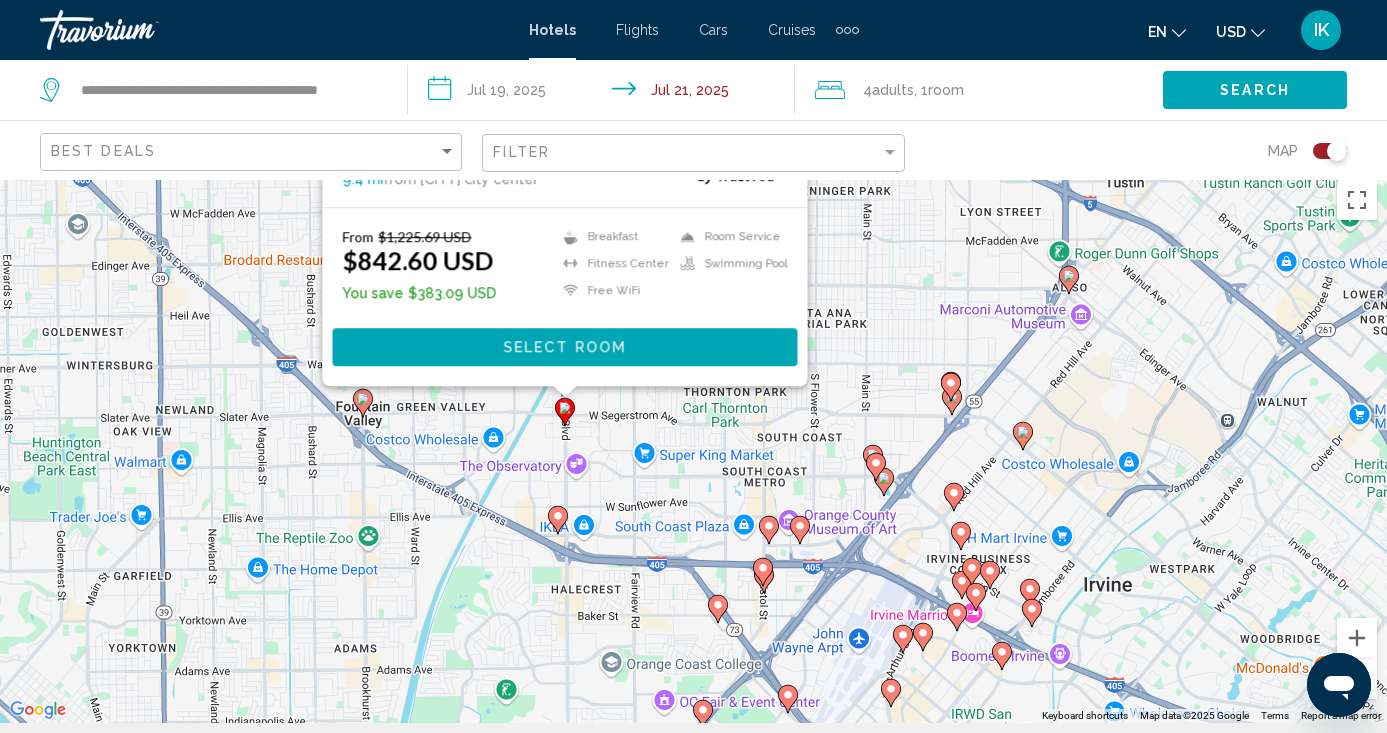drag, startPoint x: 949, startPoint y: 416, endPoint x: 945, endPoint y: 323, distance: 93.08598 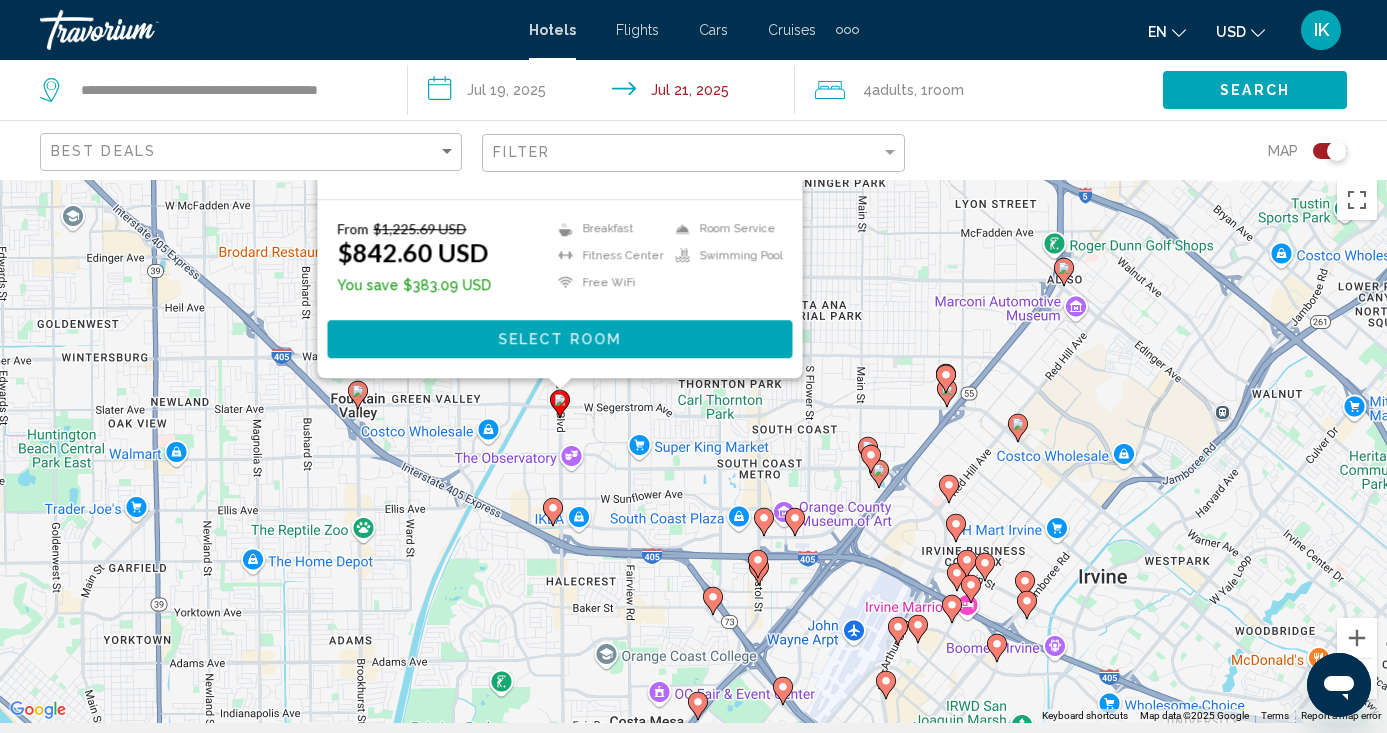 click 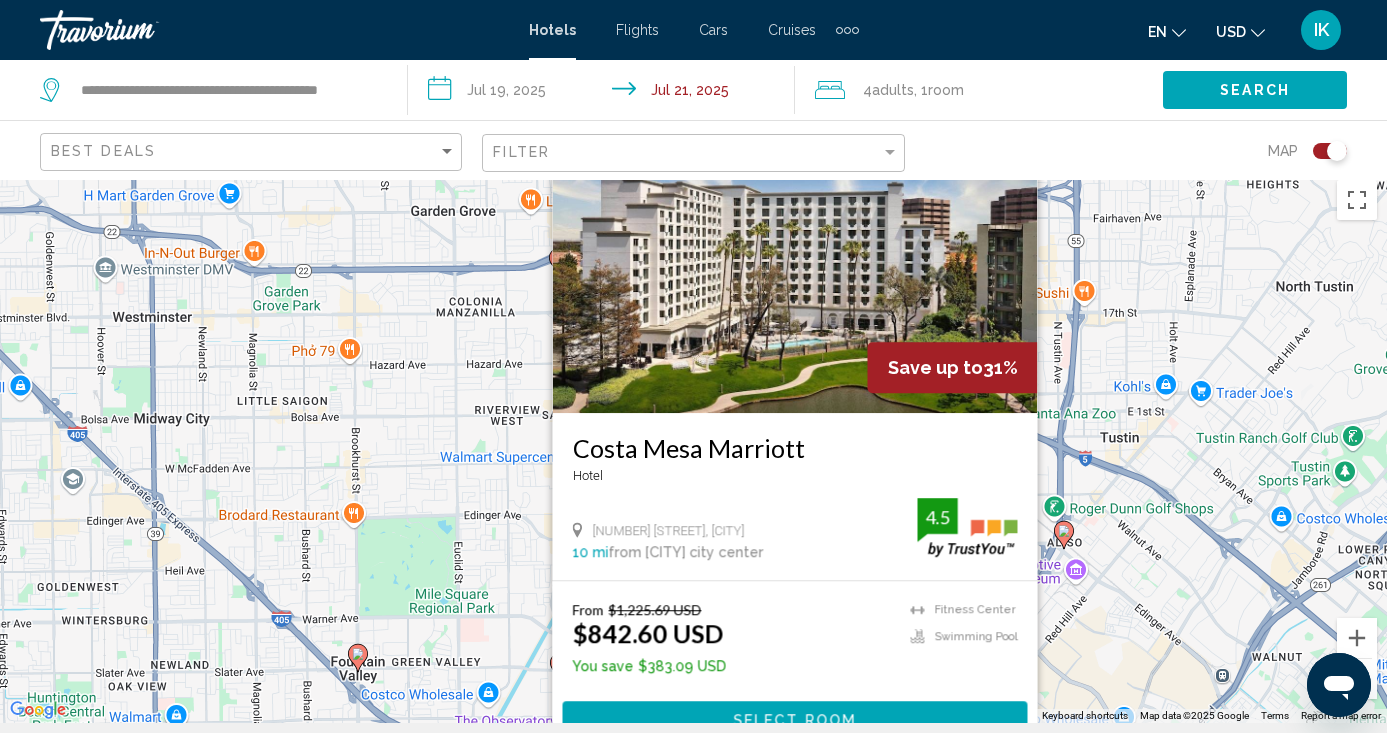 click on "To activate drag with keyboard, press Alt + Enter. Once in keyboard drag state, use the arrow keys to move the marker. To complete the drag, press the Enter key. To cancel, press Escape. Save up to  31%   Costa Mesa Marriott  Hotel
500 Anton Blvd, [CITY] 10 mi  from Anaheim city center from hotel 4.5 From $1,225.69 USD $842.60 USD  You save  $383.09 USD
Fitness Center
Swimming Pool  4.5 Select Room" at bounding box center [693, 446] 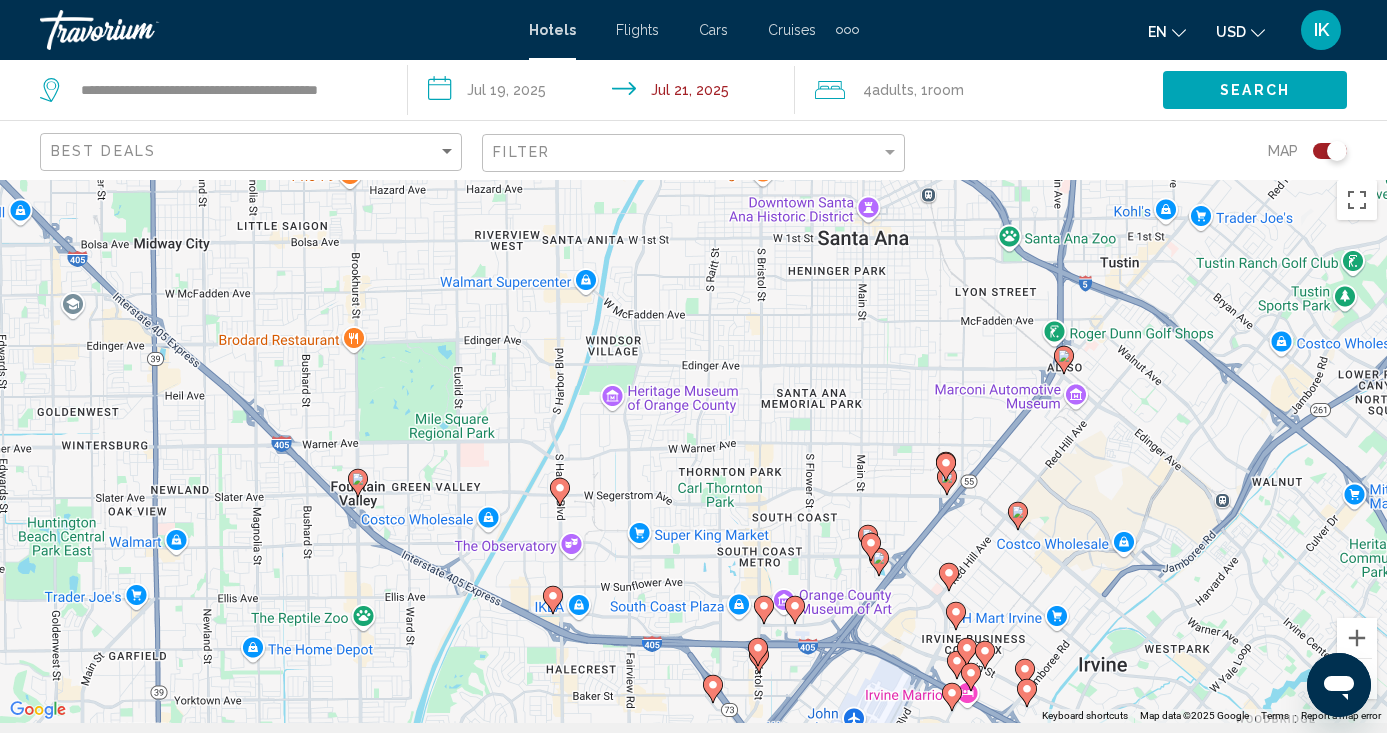 drag, startPoint x: 864, startPoint y: 502, endPoint x: 844, endPoint y: 254, distance: 248.80515 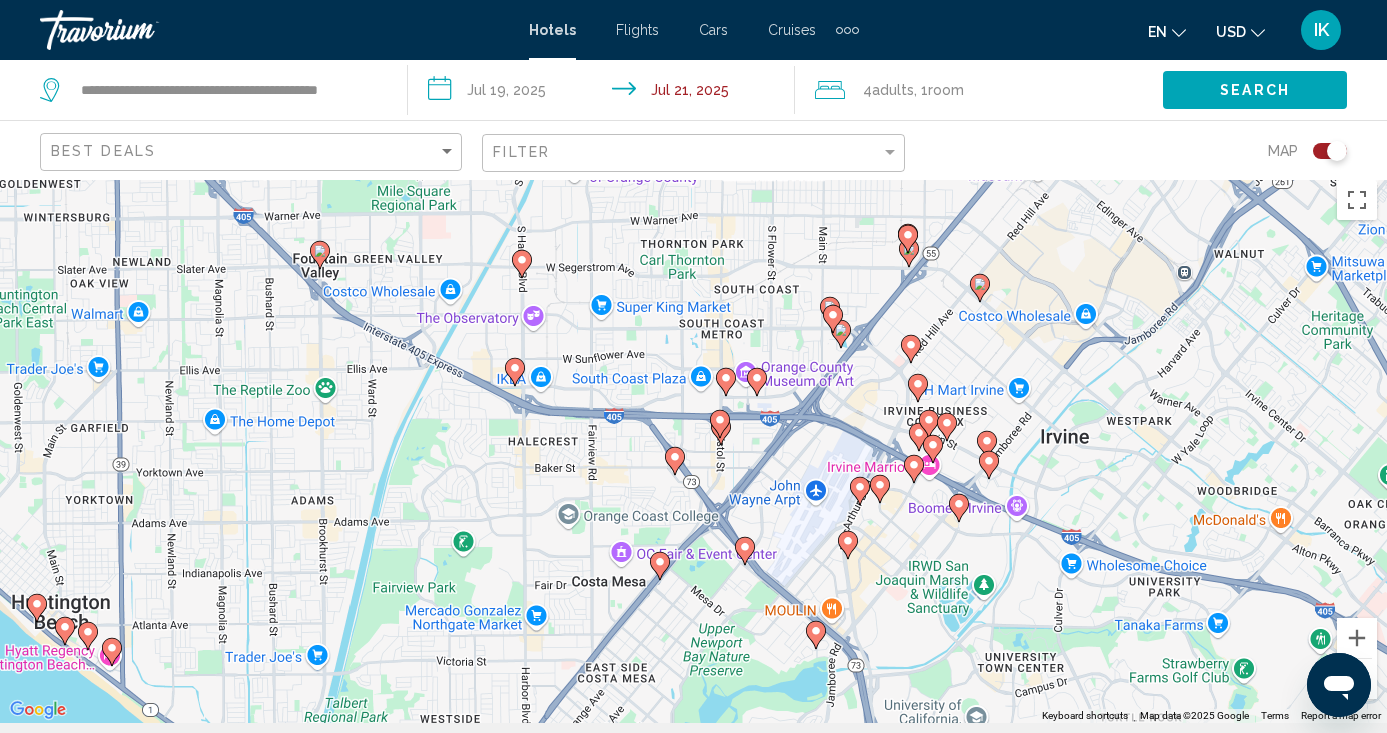 drag, startPoint x: 844, startPoint y: 254, endPoint x: 832, endPoint y: 109, distance: 145.4957 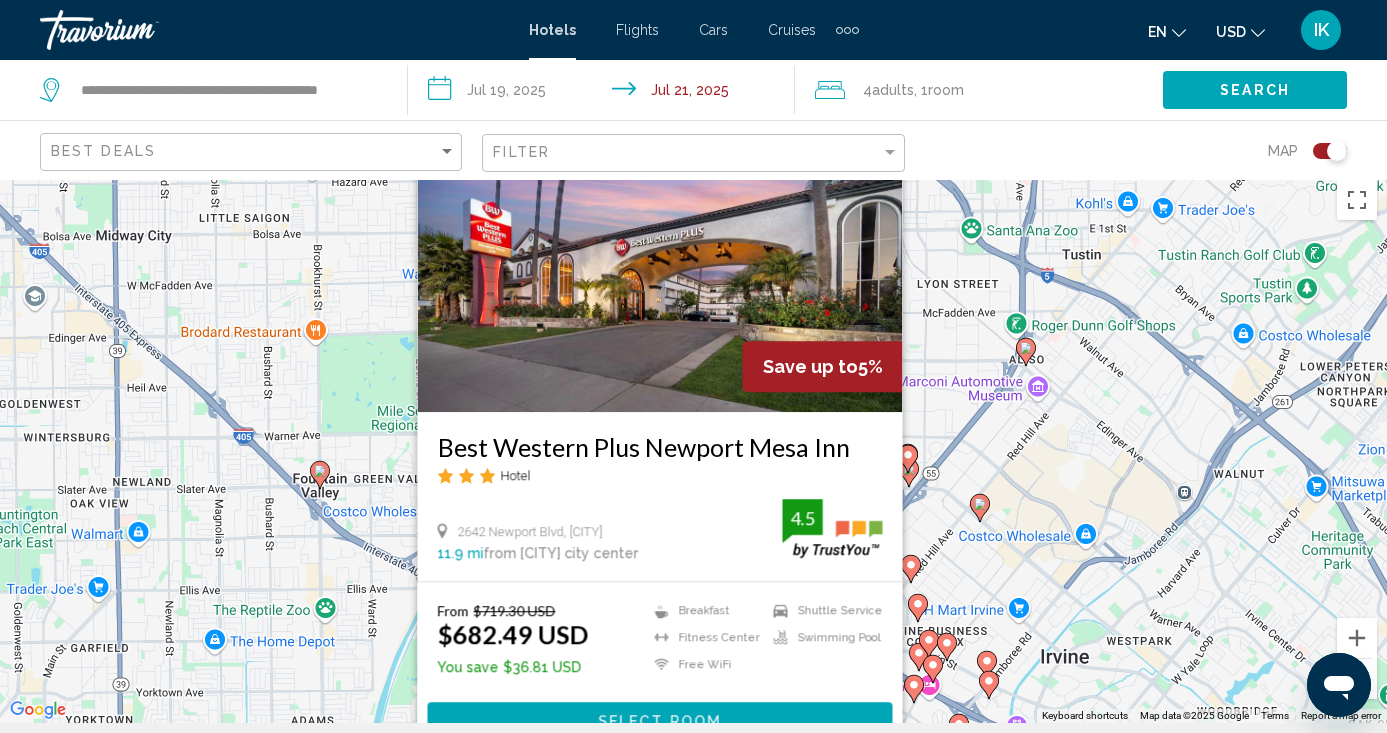 click on "To activate drag with keyboard, press Alt + Enter. Once in keyboard drag state, use the arrow keys to move the marker. To complete the drag, press the Enter key. To cancel, press Escape. Save up to  5%   Best Western Plus Newport Mesa Inn
Hotel
[NUMBER] [STREET], [CITY] [DISTANCE]  from [CITY] city center from hotel 4.5 From $[PRICE] USD $[PRICE] USD  You save  $[PRICE] USD
Breakfast
Fitness Center
Free WiFi
Shuttle Service
Swimming Pool  4.5 Select Room" at bounding box center [693, 446] 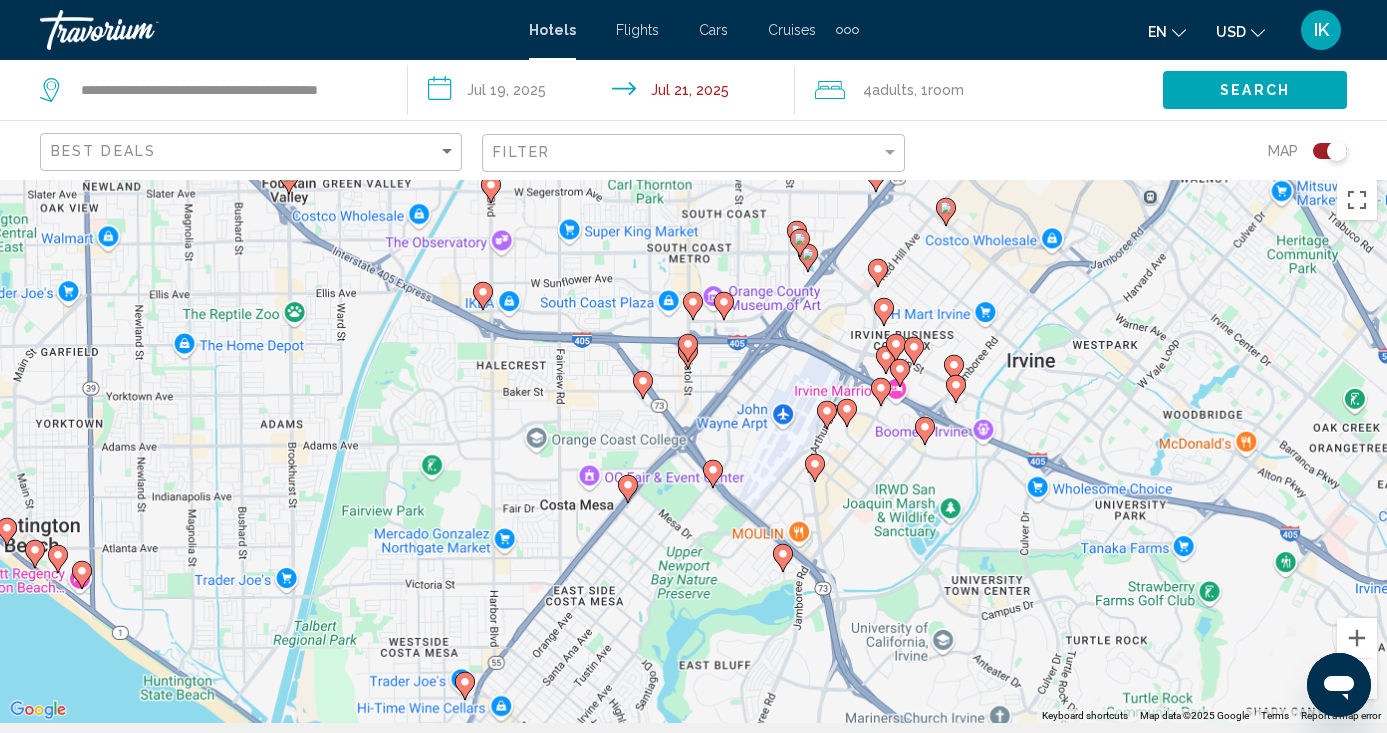 drag, startPoint x: 754, startPoint y: 621, endPoint x: 722, endPoint y: 324, distance: 298.71893 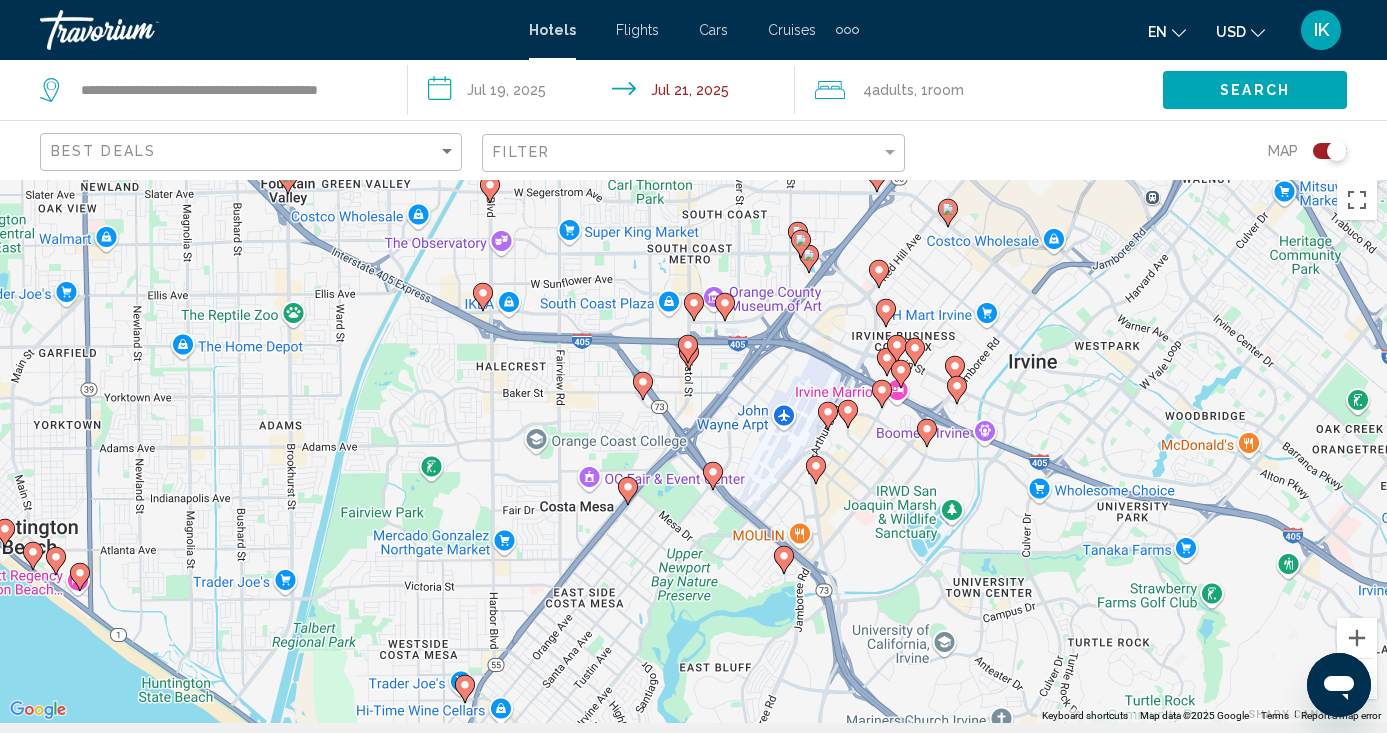 click 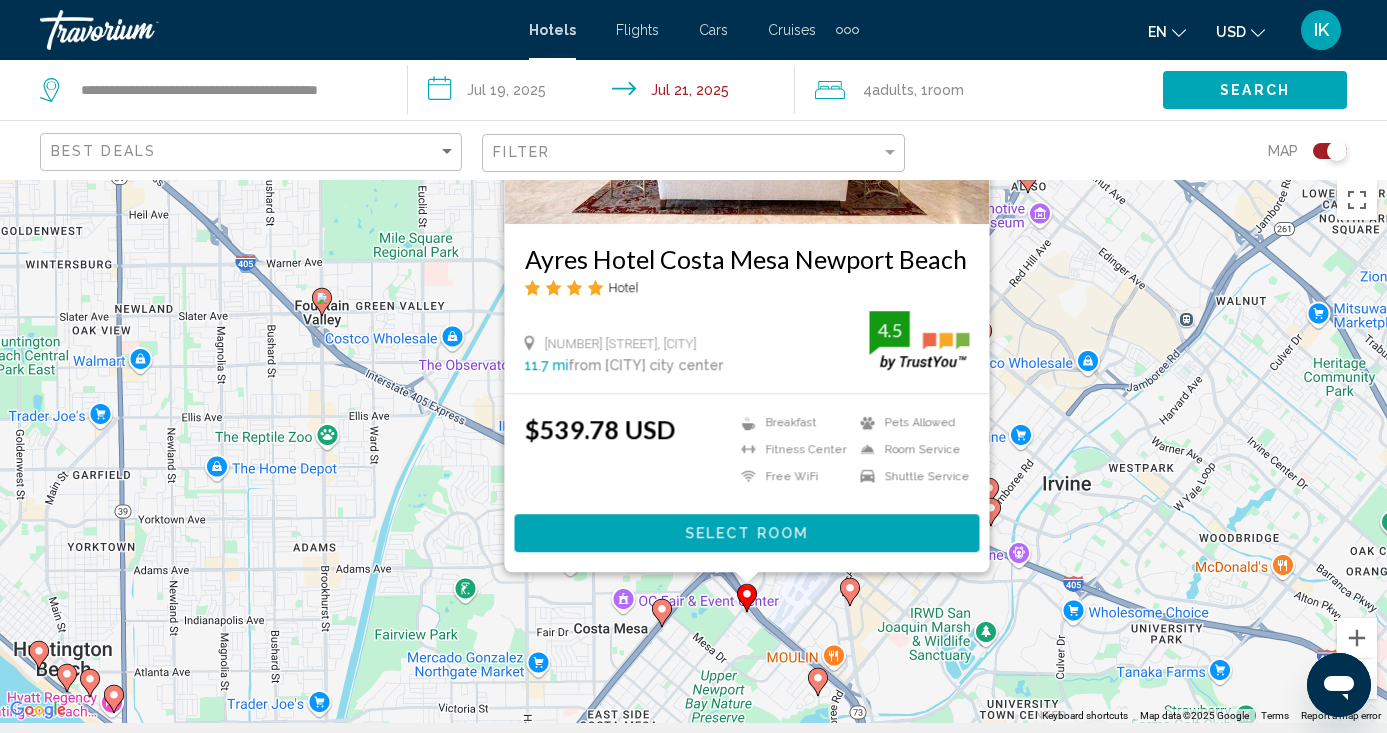 drag, startPoint x: 1032, startPoint y: 488, endPoint x: 1071, endPoint y: 216, distance: 274.78174 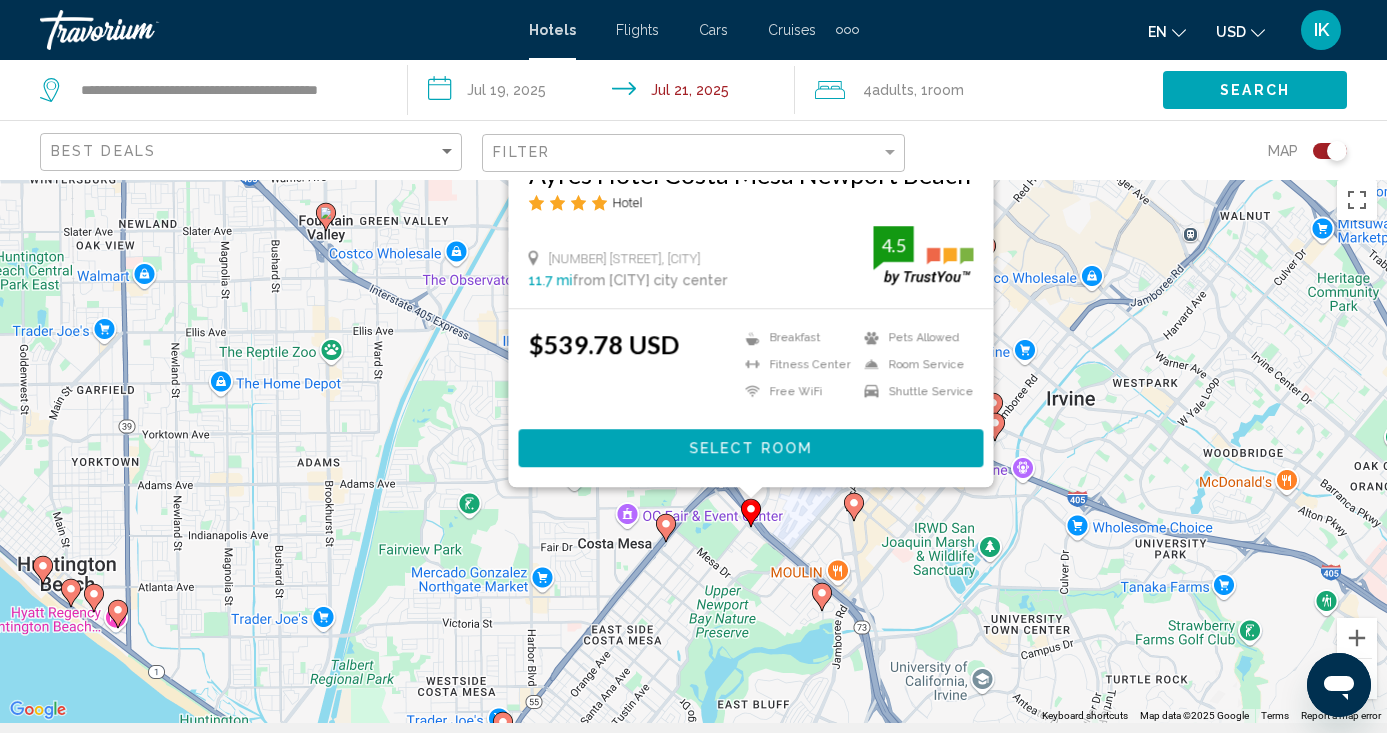 click 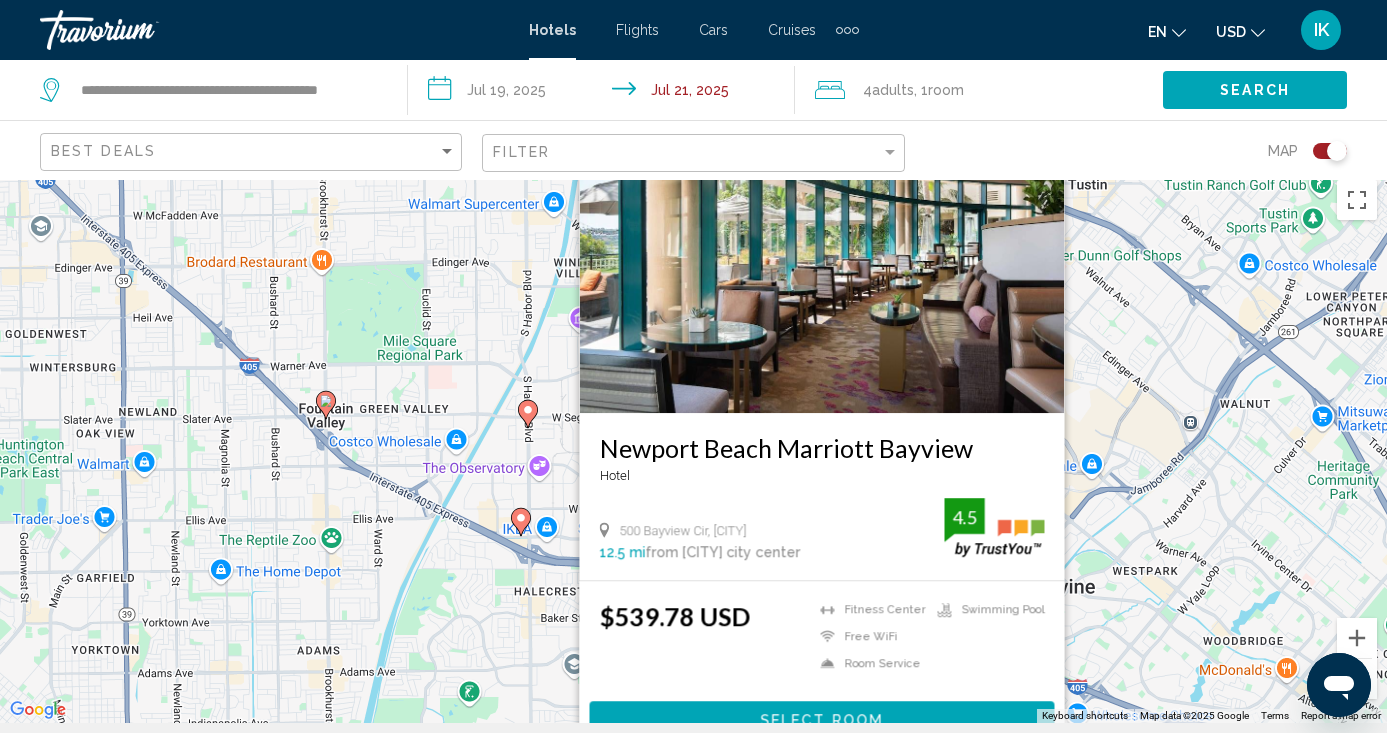 click on "To activate drag with keyboard, press Alt + Enter. Once in keyboard drag state, use the arrow keys to move the marker. To complete the drag, press the Enter key. To cancel, press Escape.  Newport Beach Marriott Bayview  Hotel
500 Bayview Cir, [CITY] 12.5 mi  from Anaheim city center from hotel 4.5 $539.78 USD
Fitness Center
Free WiFi
Room Service
Swimming Pool  4.5 Select Room" at bounding box center [693, 446] 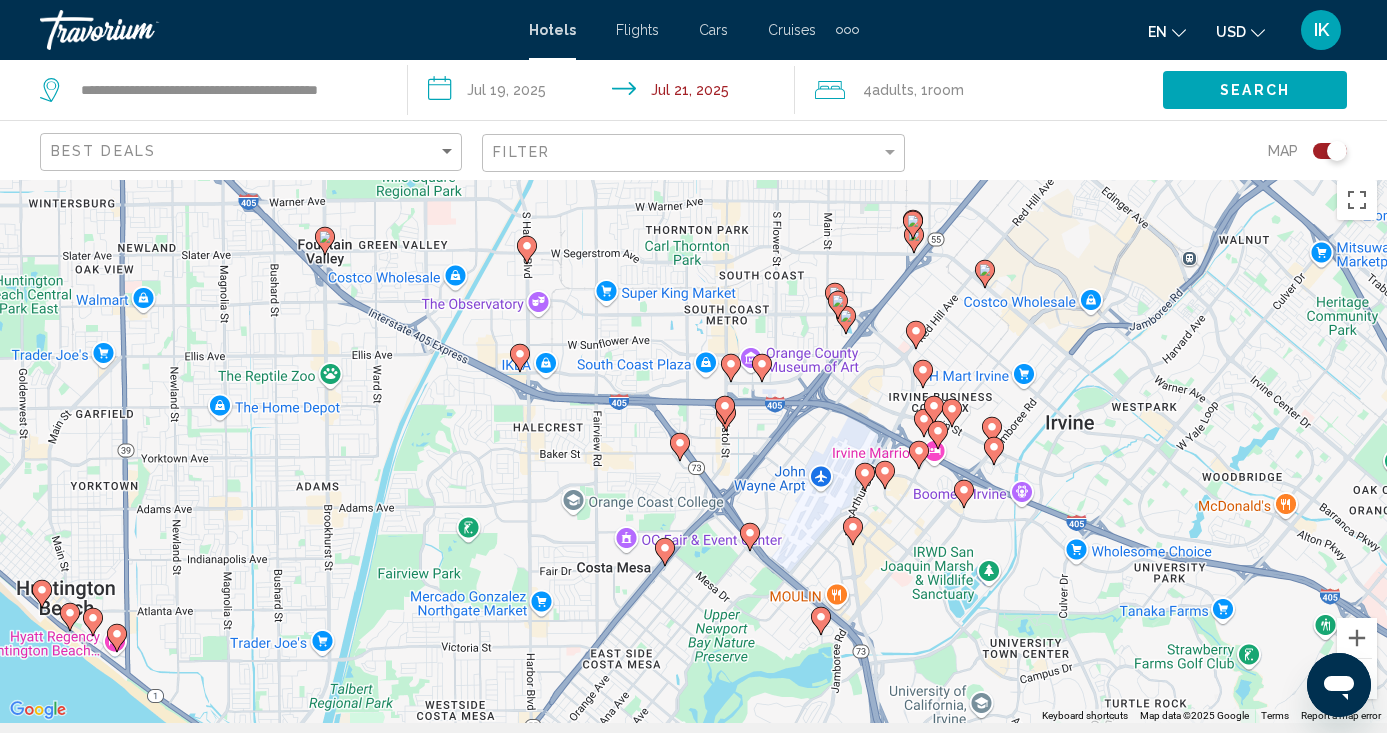 drag, startPoint x: 637, startPoint y: 613, endPoint x: 635, endPoint y: 430, distance: 183.01093 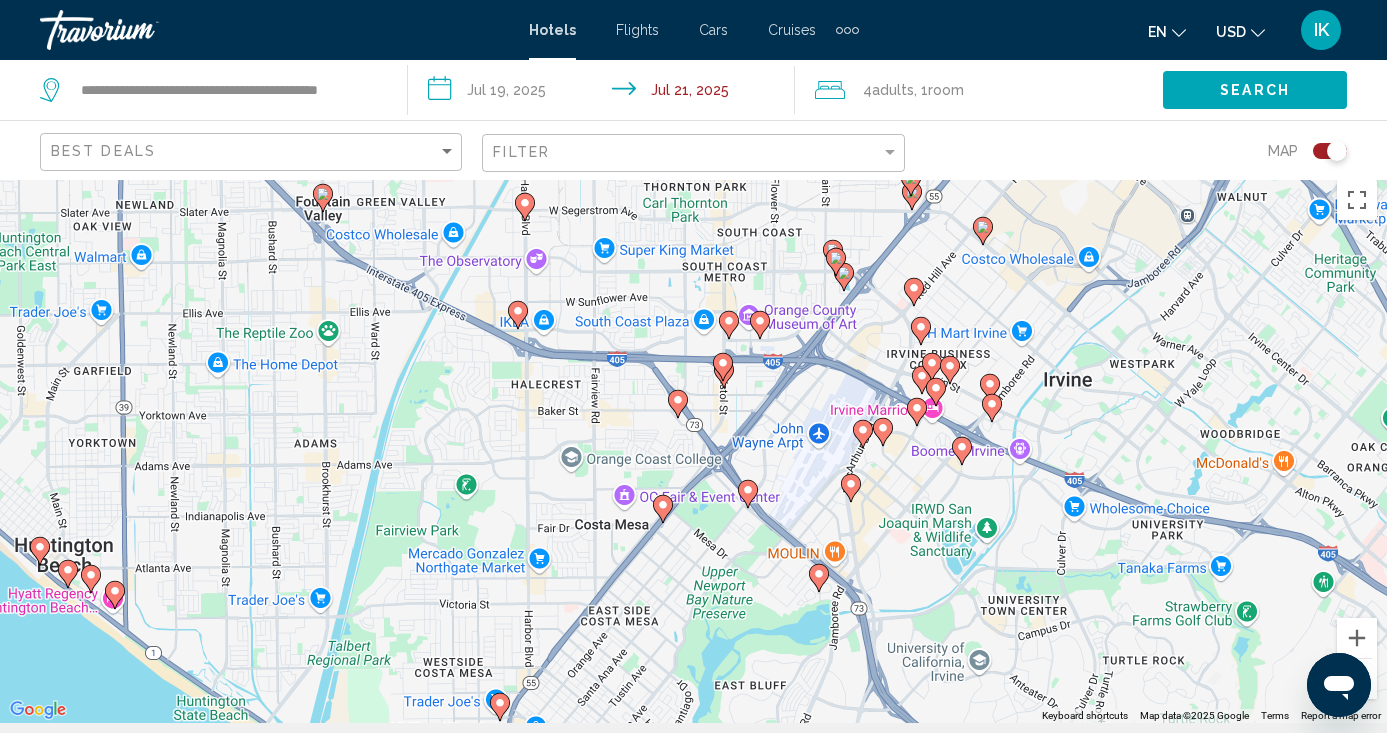 click 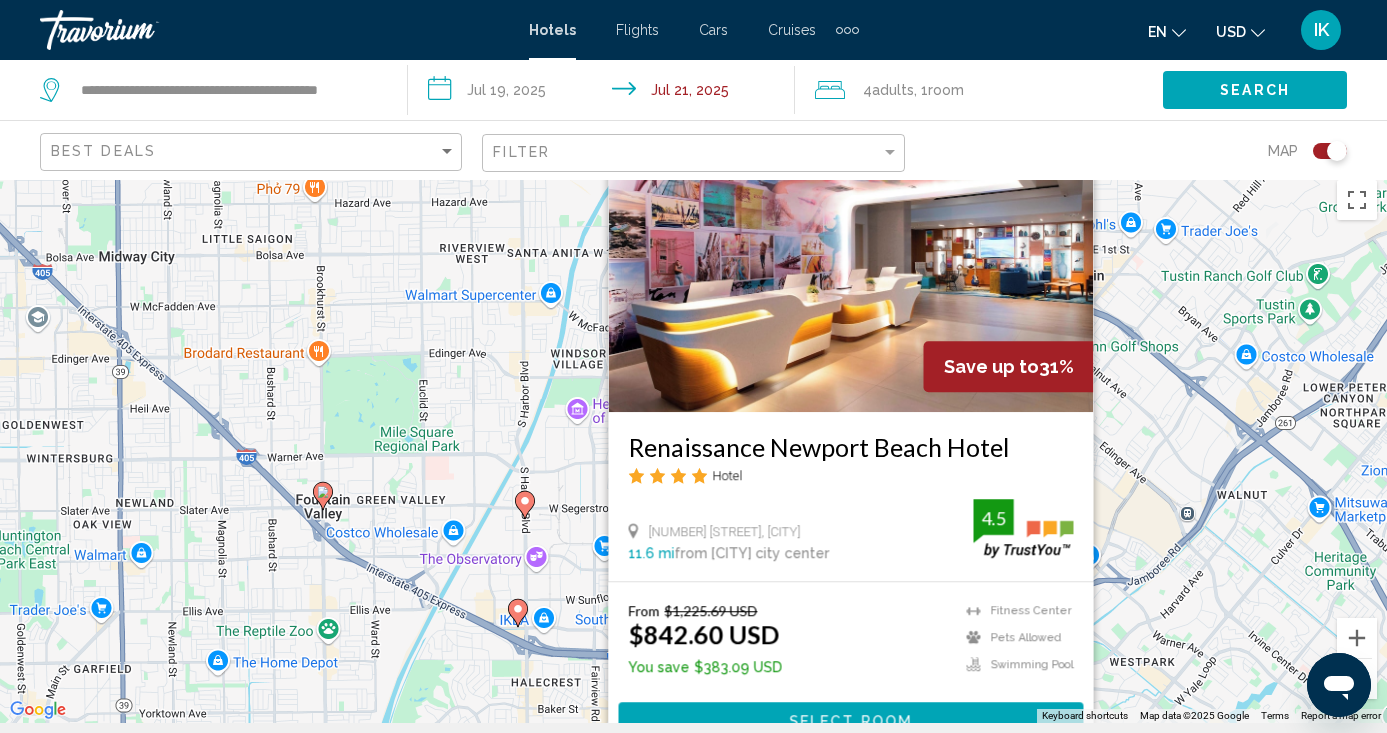 click on "Renaissance Newport Beach Hotel
Hotel
4500 Macarthur Blvd, [CITY], [STATE] 11.6 mi  from Anaheim city center from hotel 4.5" at bounding box center [850, 496] 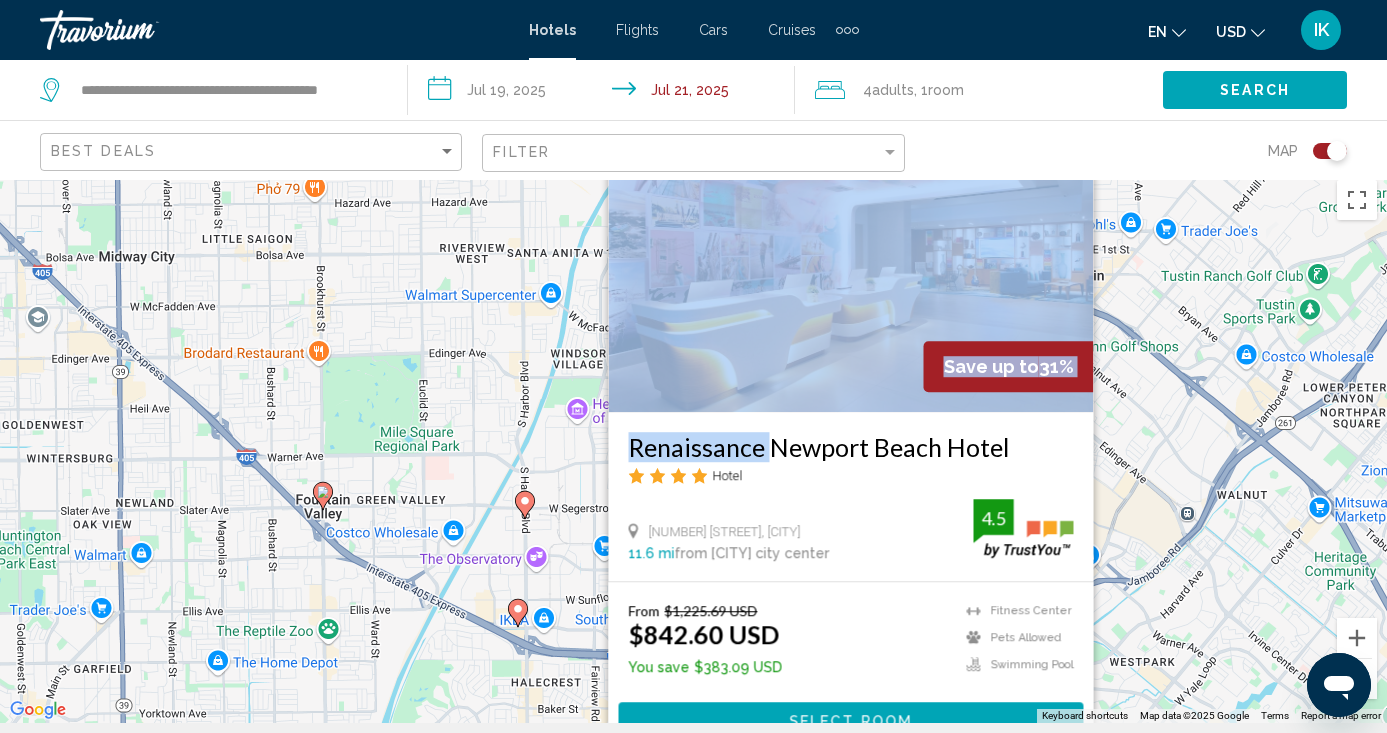 drag, startPoint x: 1086, startPoint y: 425, endPoint x: 1136, endPoint y: 417, distance: 50.635956 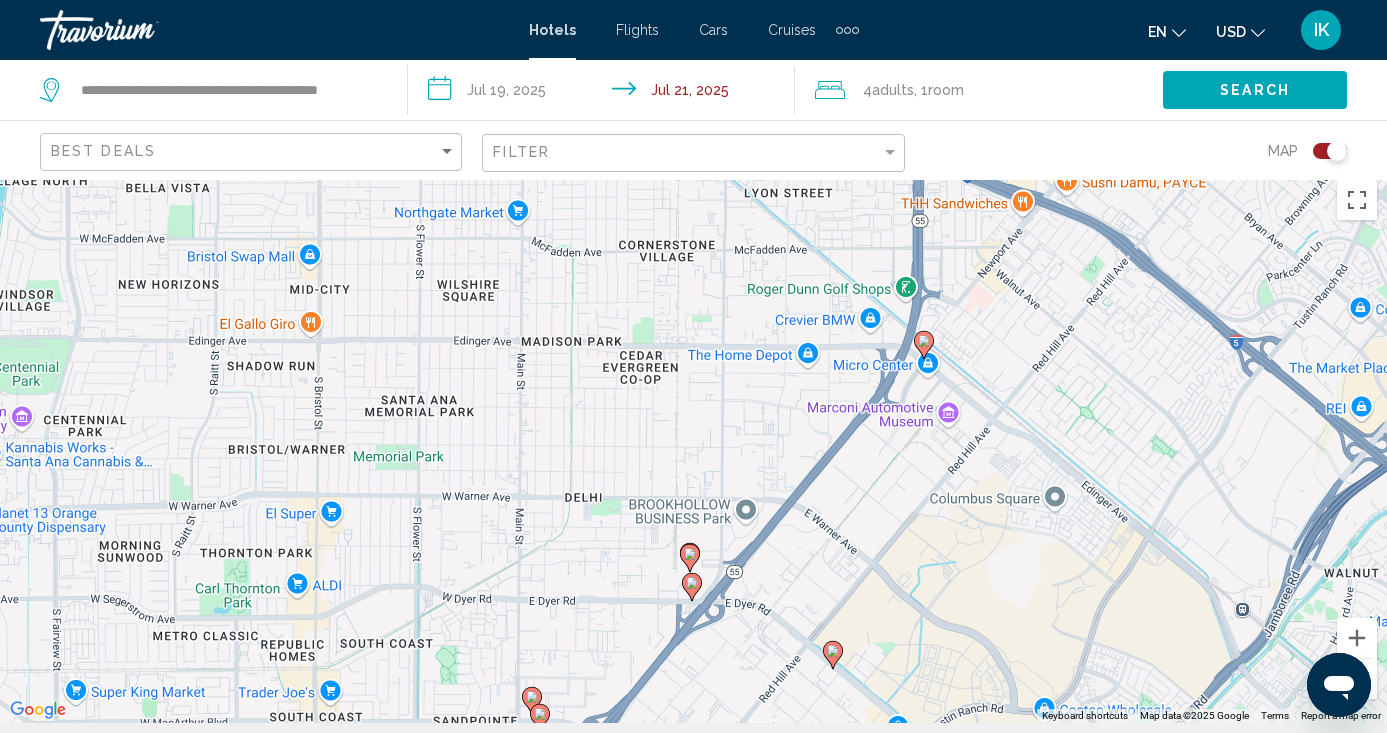 click on "To activate drag with keyboard, press Alt + Enter. Once in keyboard drag state, use the arrow keys to move the marker. To complete the drag, press the Enter key. To cancel, press Escape." at bounding box center (693, 446) 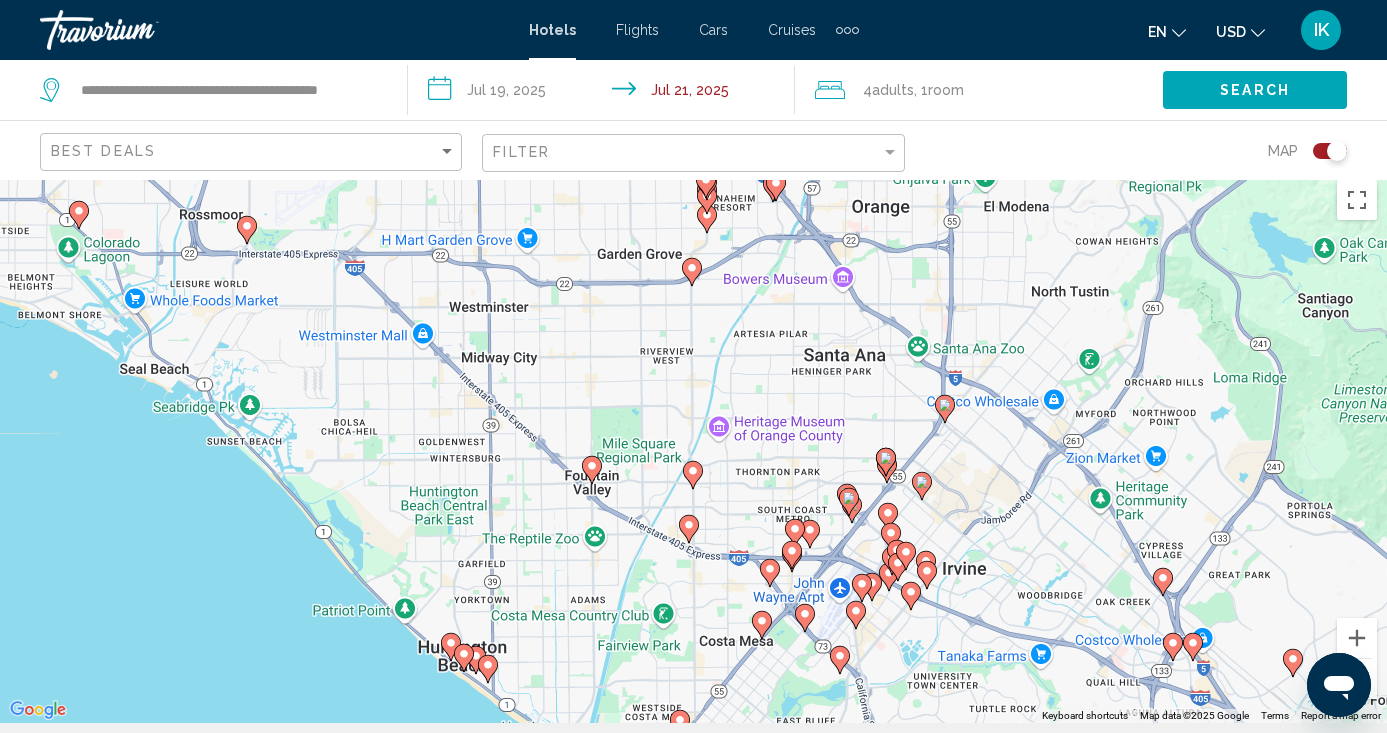 click 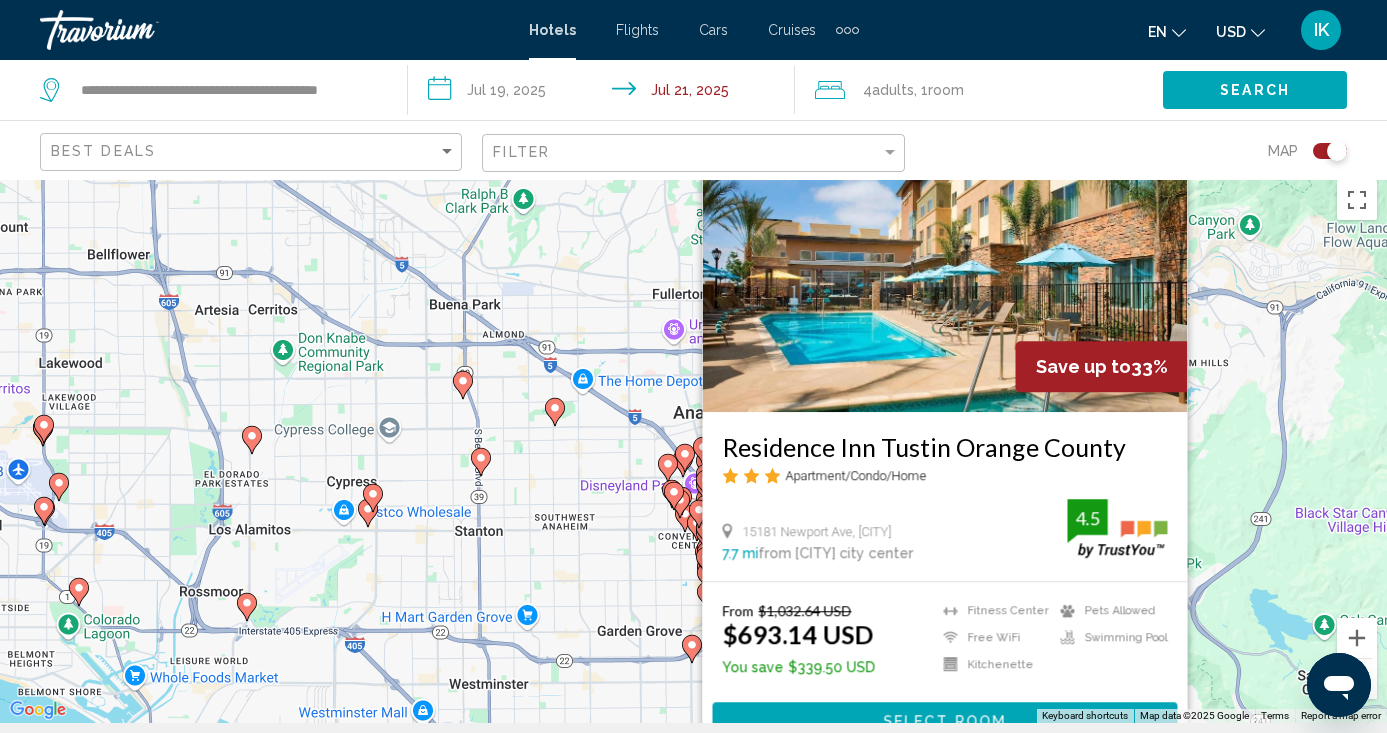 click on "To activate drag with keyboard, press Alt + Enter. Once in keyboard drag state, use the arrow keys to move the marker. To complete the drag, press the Enter key. To cancel, press Escape. Save up to  33%   Residence Inn Tustin Orange County
Apartment/Condo/Home
15181 Newport Ave, [CITY] 7.7 mi  from Anaheim city center from hotel 4.5 From $1,032.64 USD $693.14 USD  You save  $339.50 USD
Fitness Center
Free WiFi
Kitchenette
Pets Allowed
Swimming Pool  4.5 Select Room" at bounding box center (693, 446) 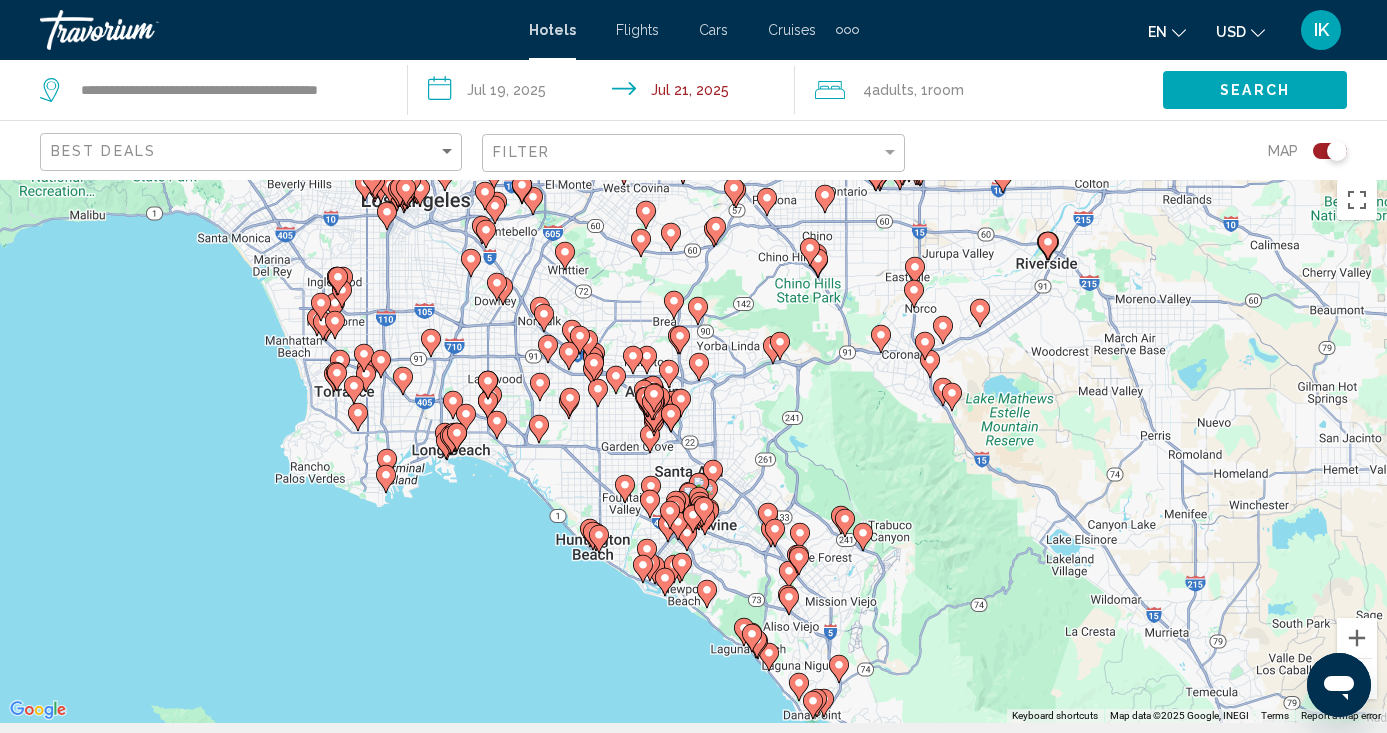 drag, startPoint x: 637, startPoint y: 516, endPoint x: 638, endPoint y: 385, distance: 131.00381 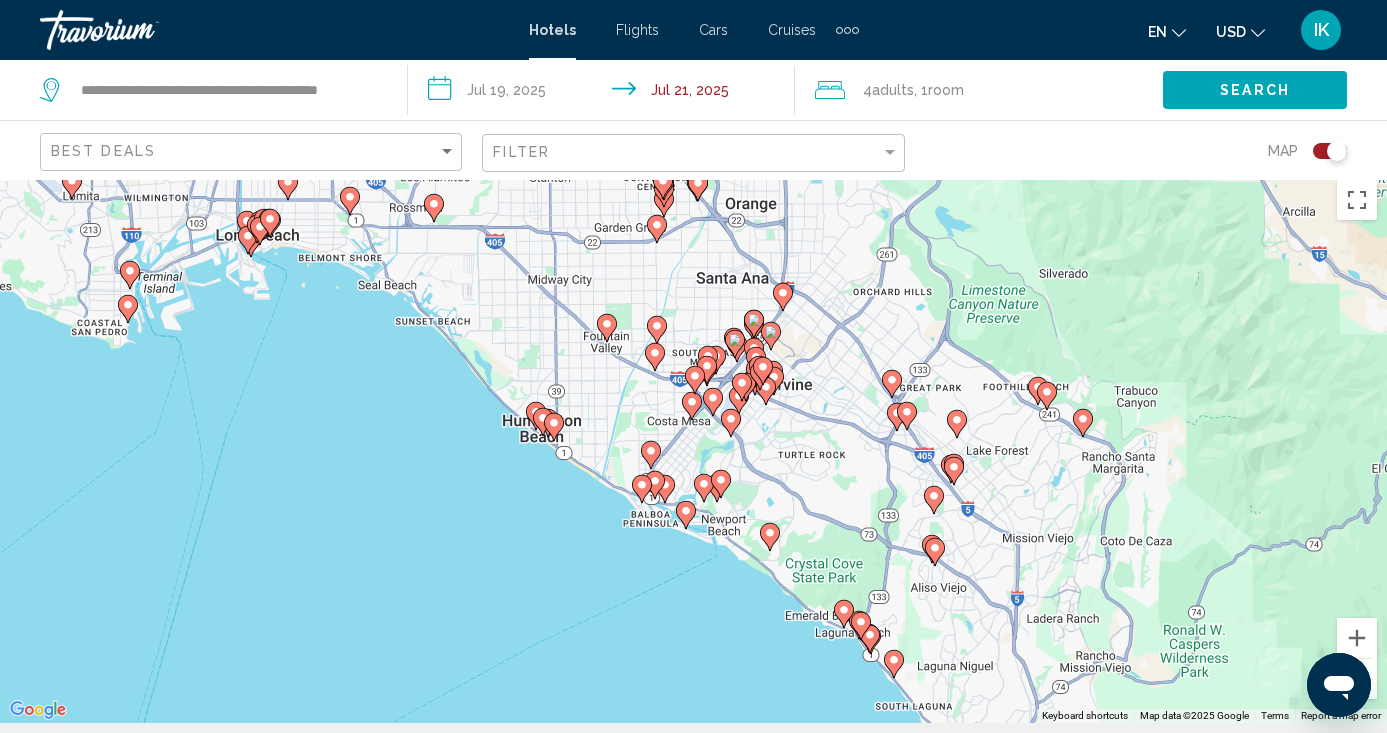 drag, startPoint x: 671, startPoint y: 538, endPoint x: 662, endPoint y: 338, distance: 200.2024 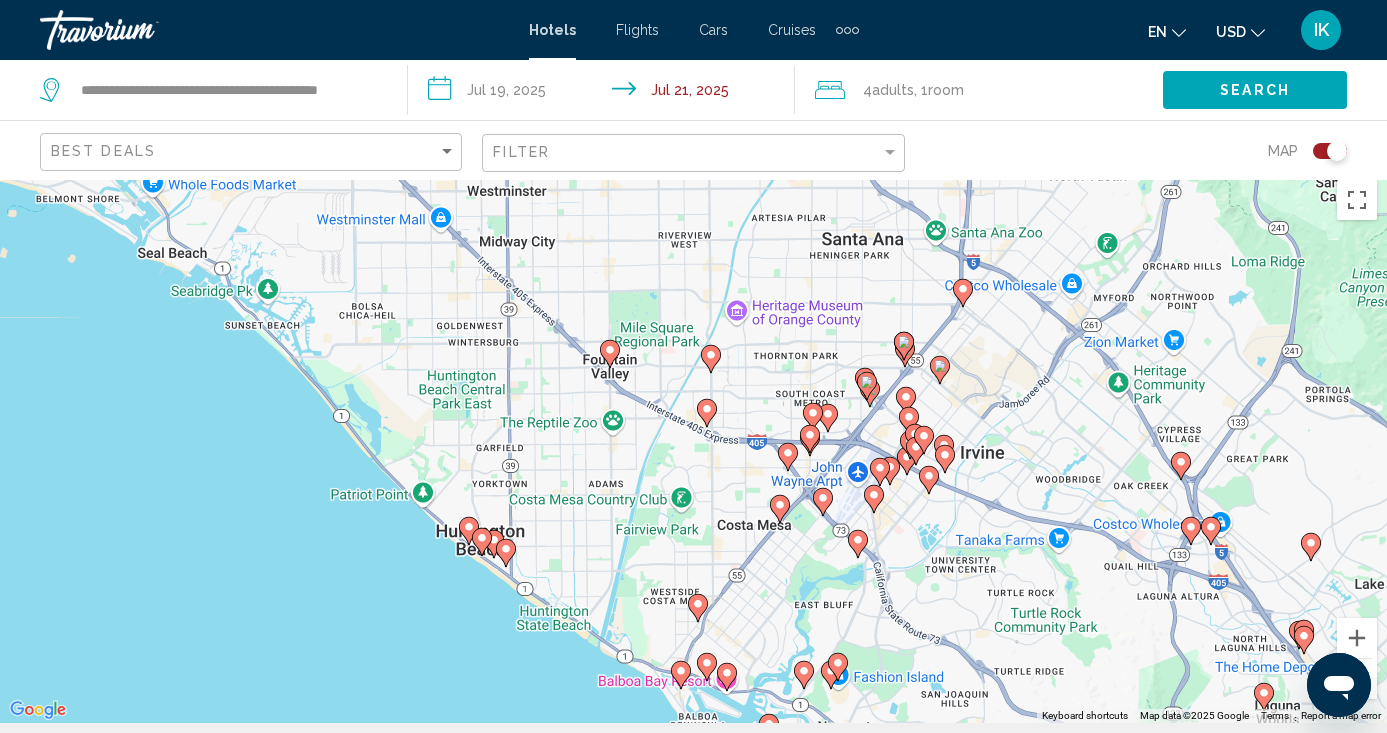 drag, startPoint x: 900, startPoint y: 481, endPoint x: 853, endPoint y: 463, distance: 50.32892 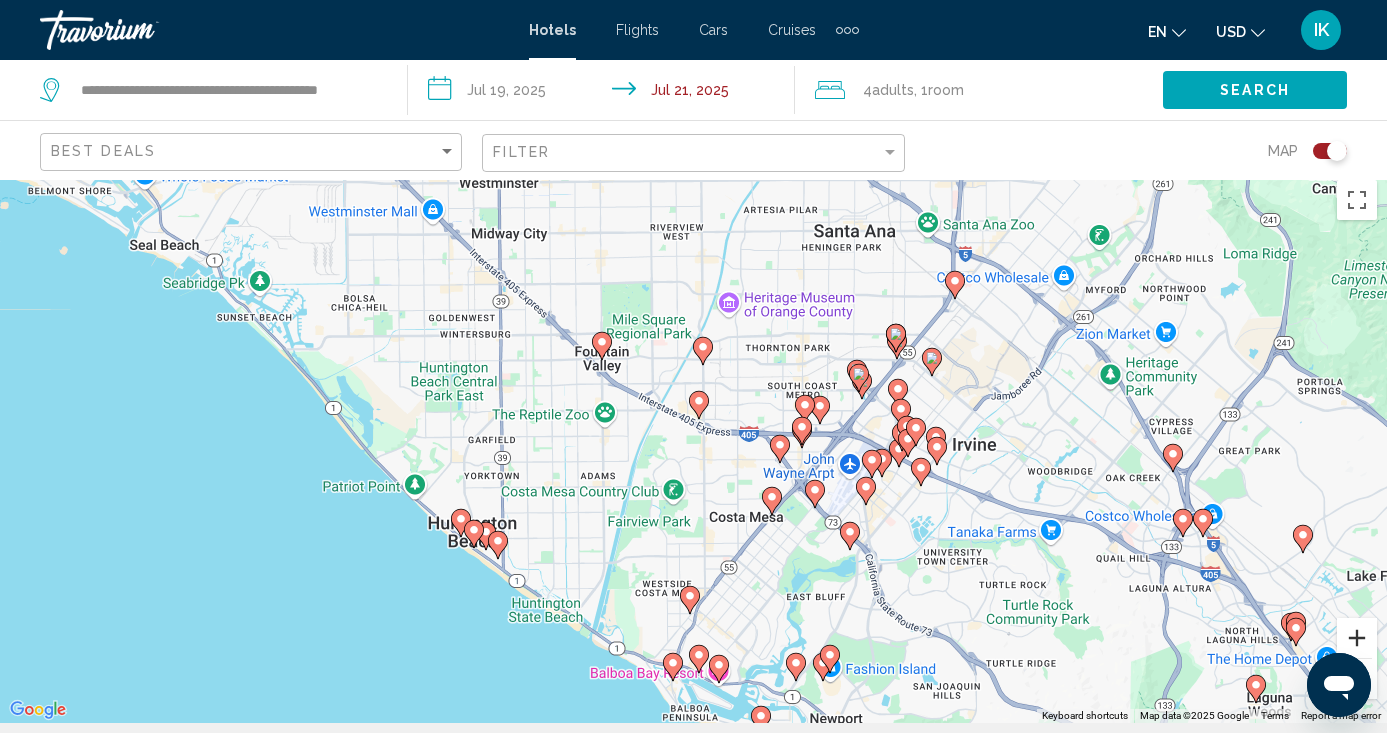 click at bounding box center (1357, 638) 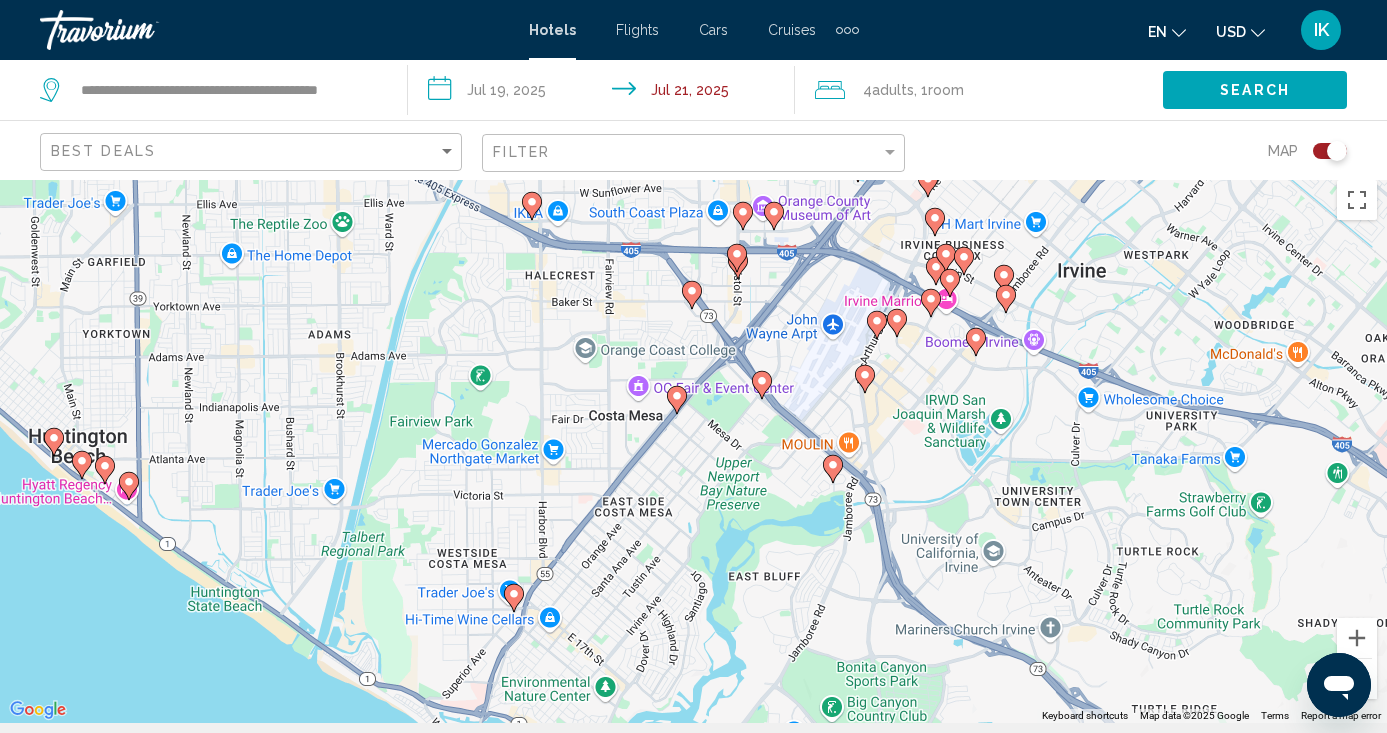 drag, startPoint x: 1159, startPoint y: 537, endPoint x: 982, endPoint y: 364, distance: 247.50354 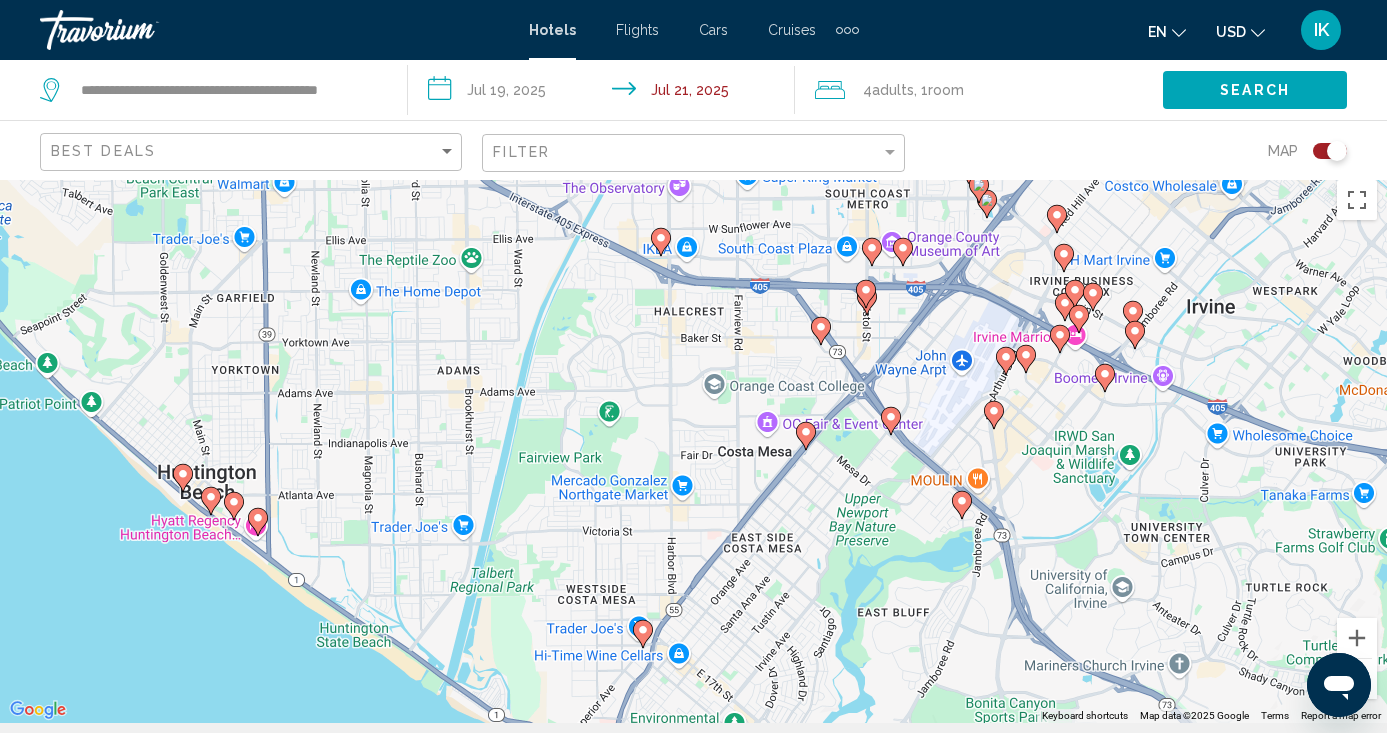 drag, startPoint x: 982, startPoint y: 364, endPoint x: 1160, endPoint y: 482, distance: 213.5603 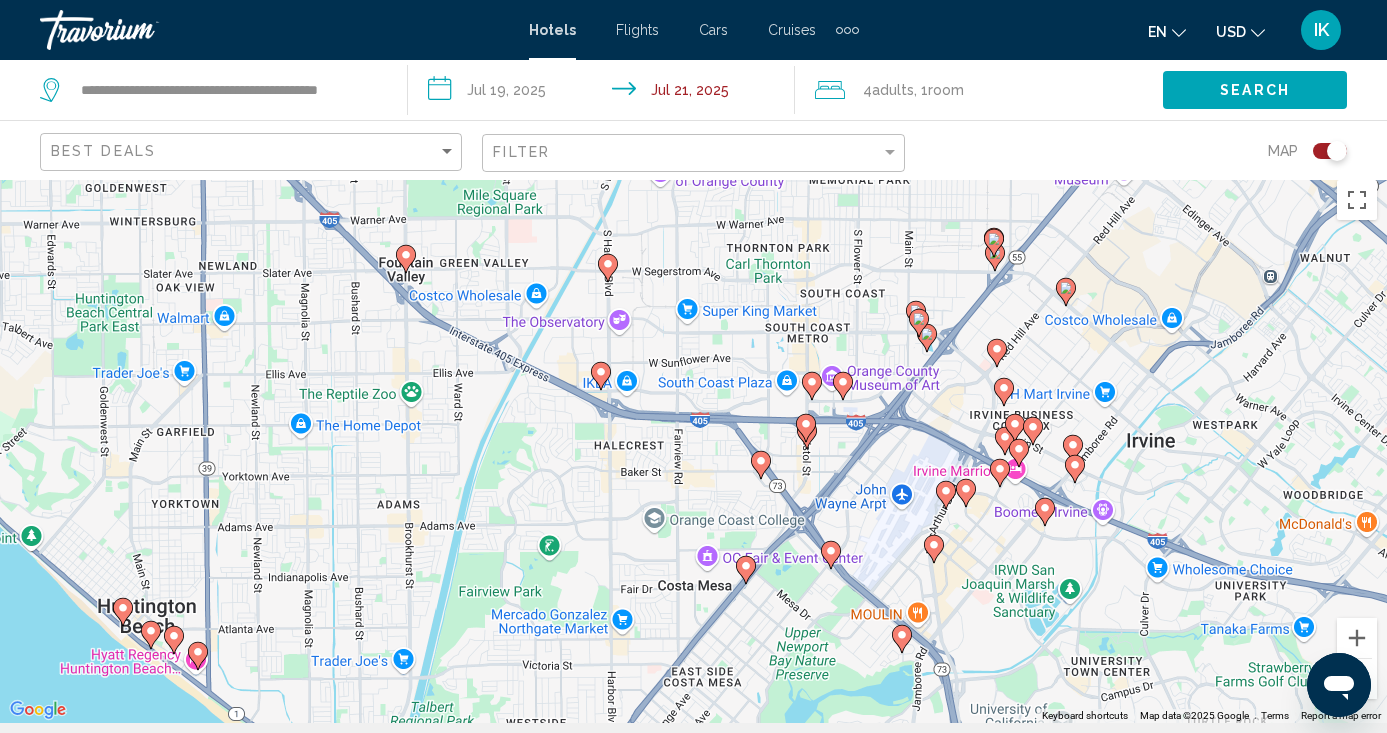 drag, startPoint x: 1086, startPoint y: 450, endPoint x: 944, endPoint y: 404, distance: 149.26486 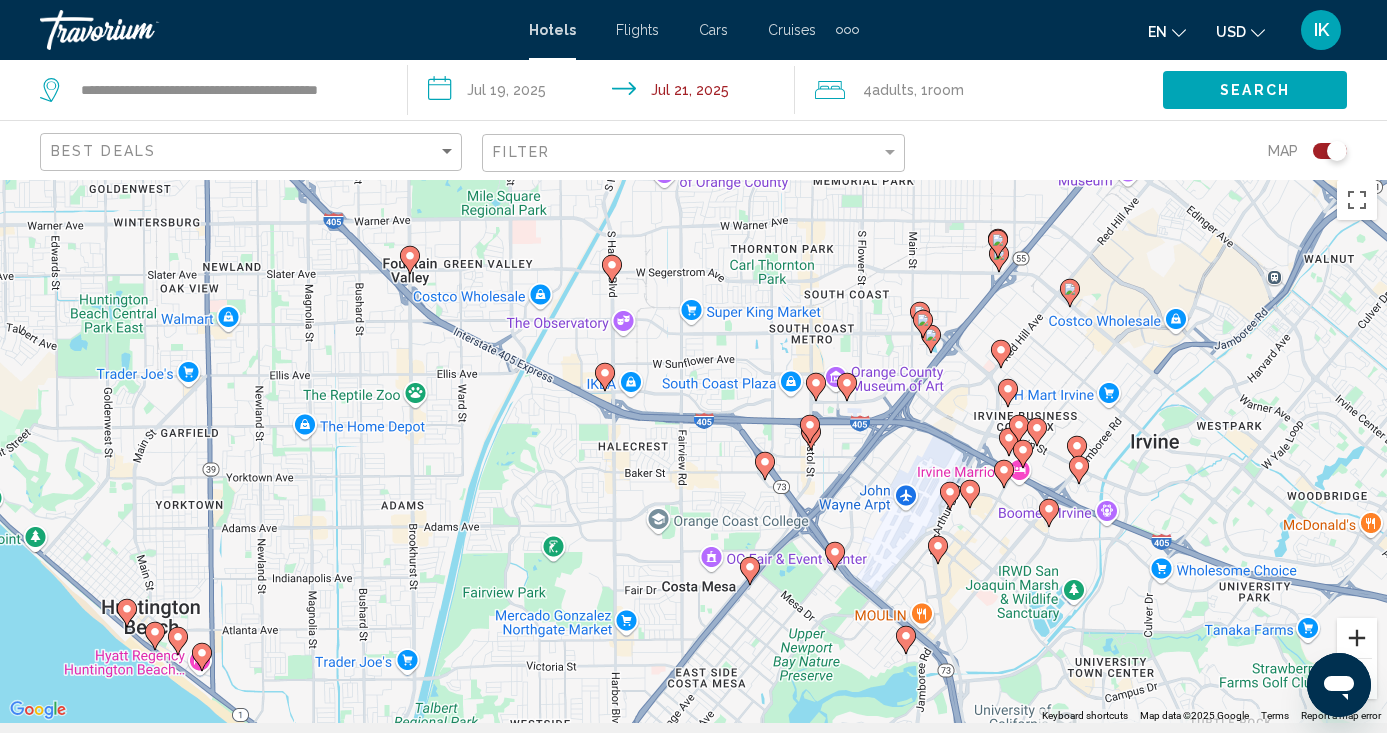 click at bounding box center [1357, 638] 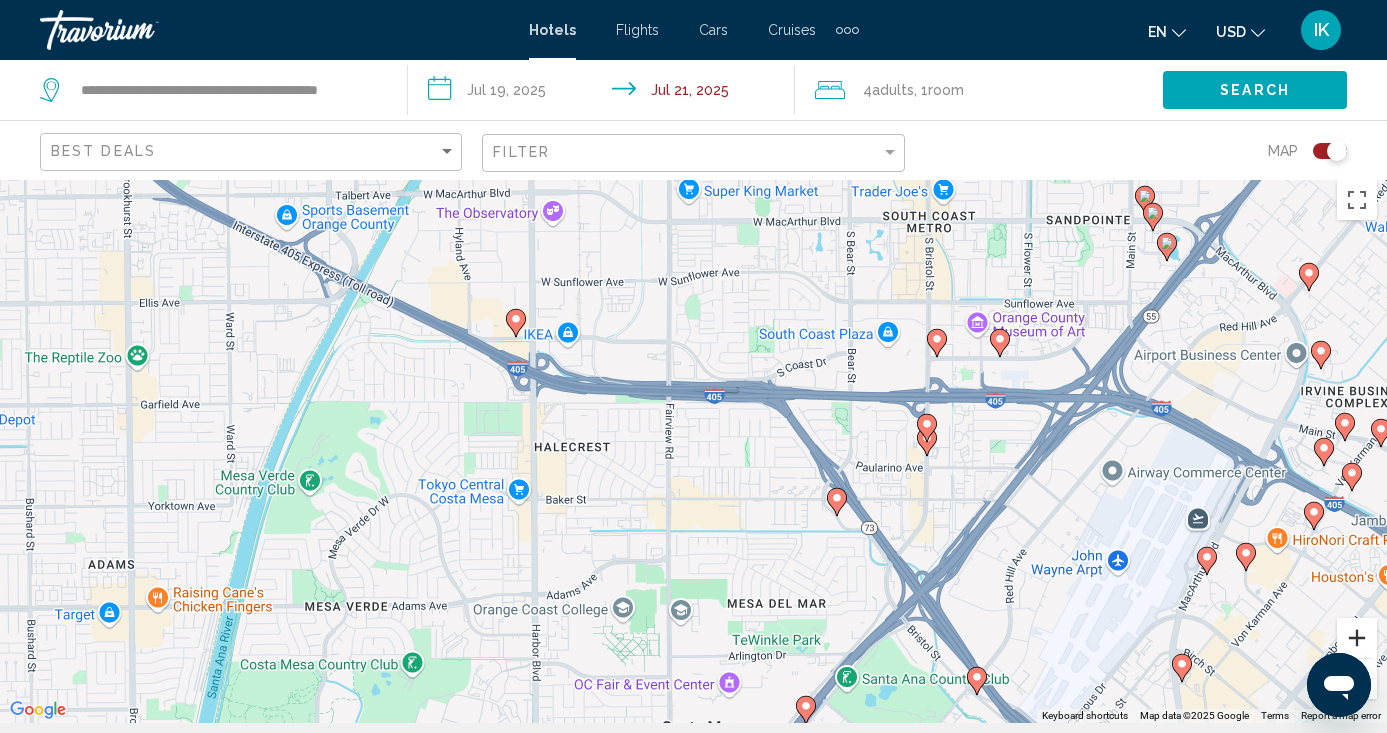 click at bounding box center [1357, 638] 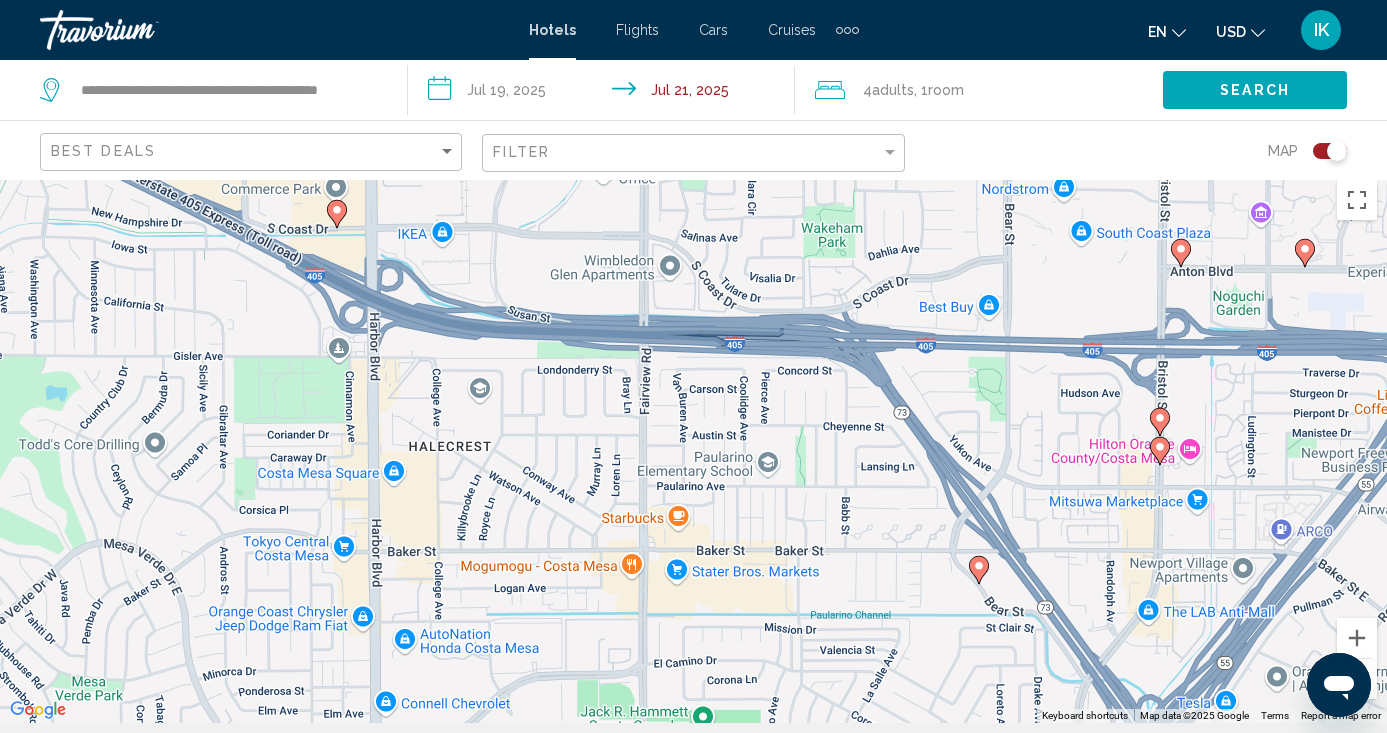 click at bounding box center [1357, 658] 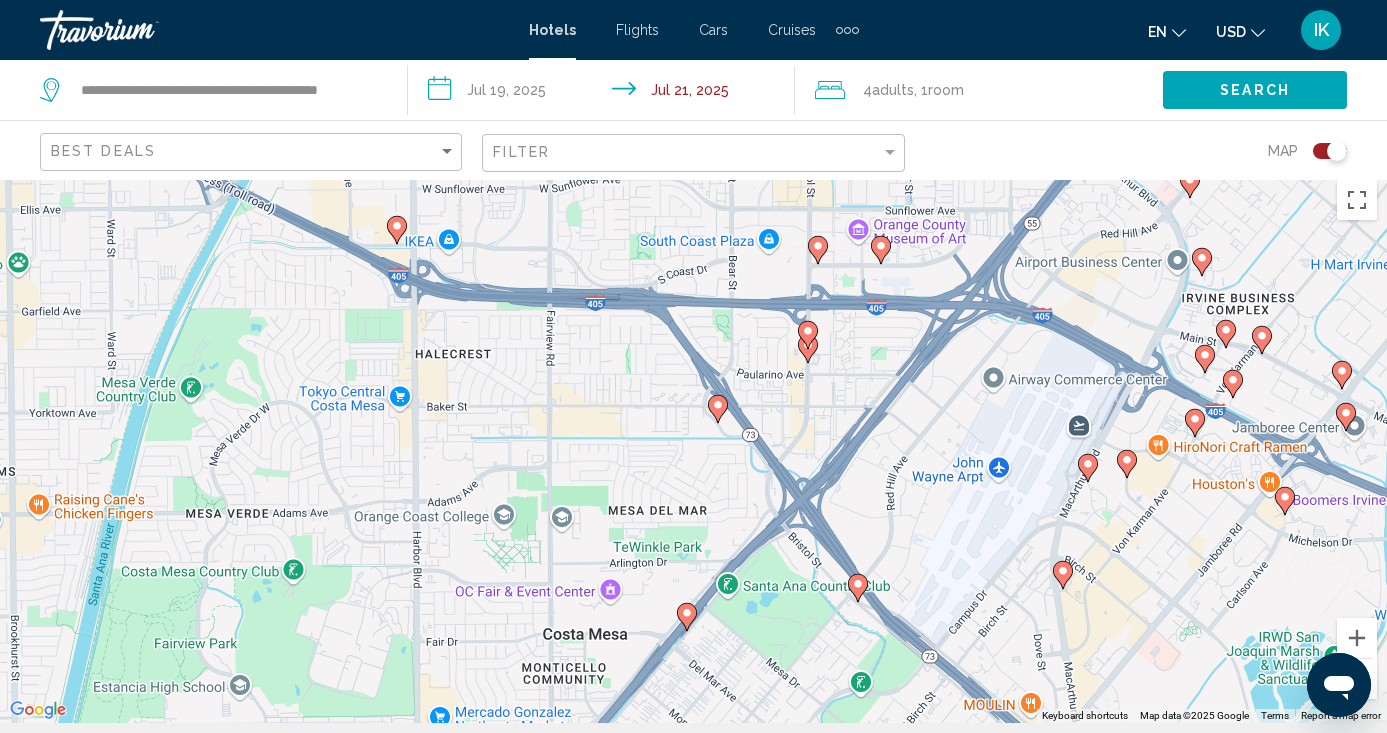 drag, startPoint x: 1153, startPoint y: 568, endPoint x: 1002, endPoint y: 446, distance: 194.12625 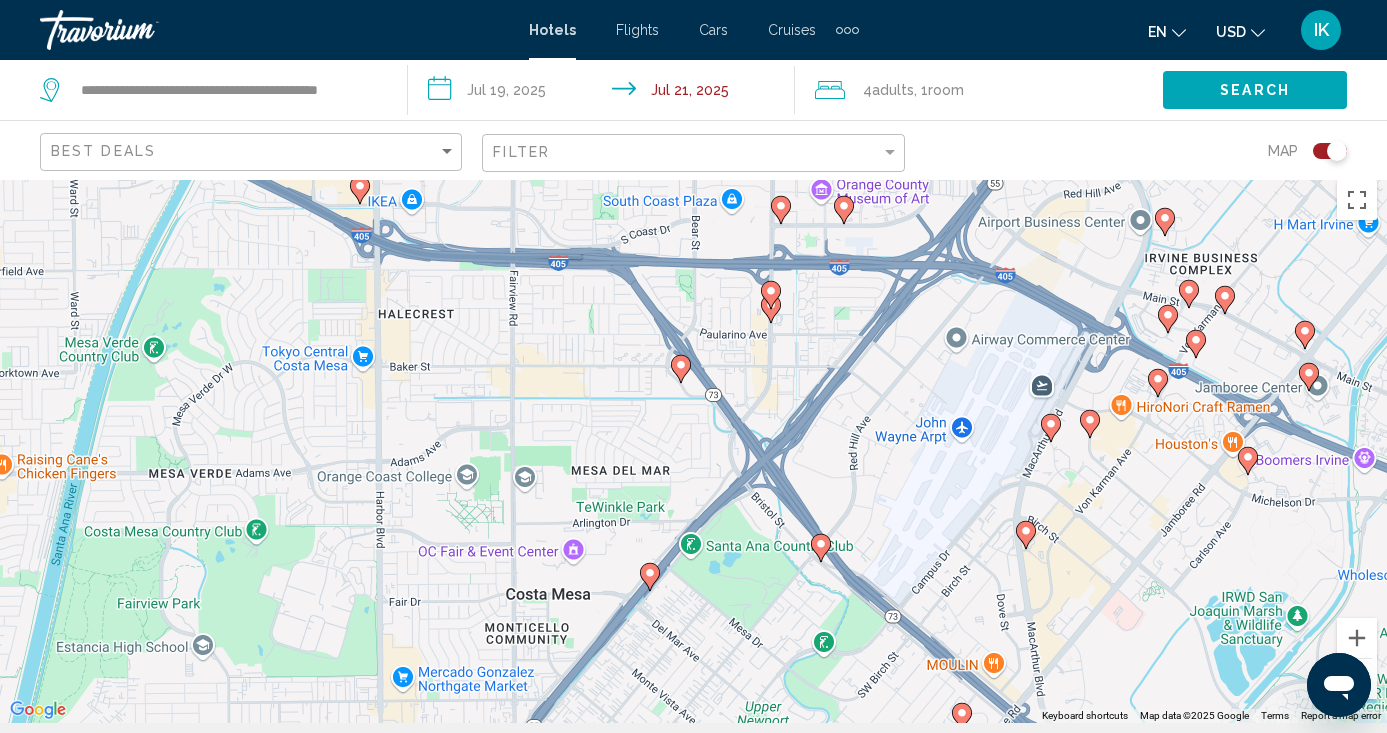 click at bounding box center [1357, 679] 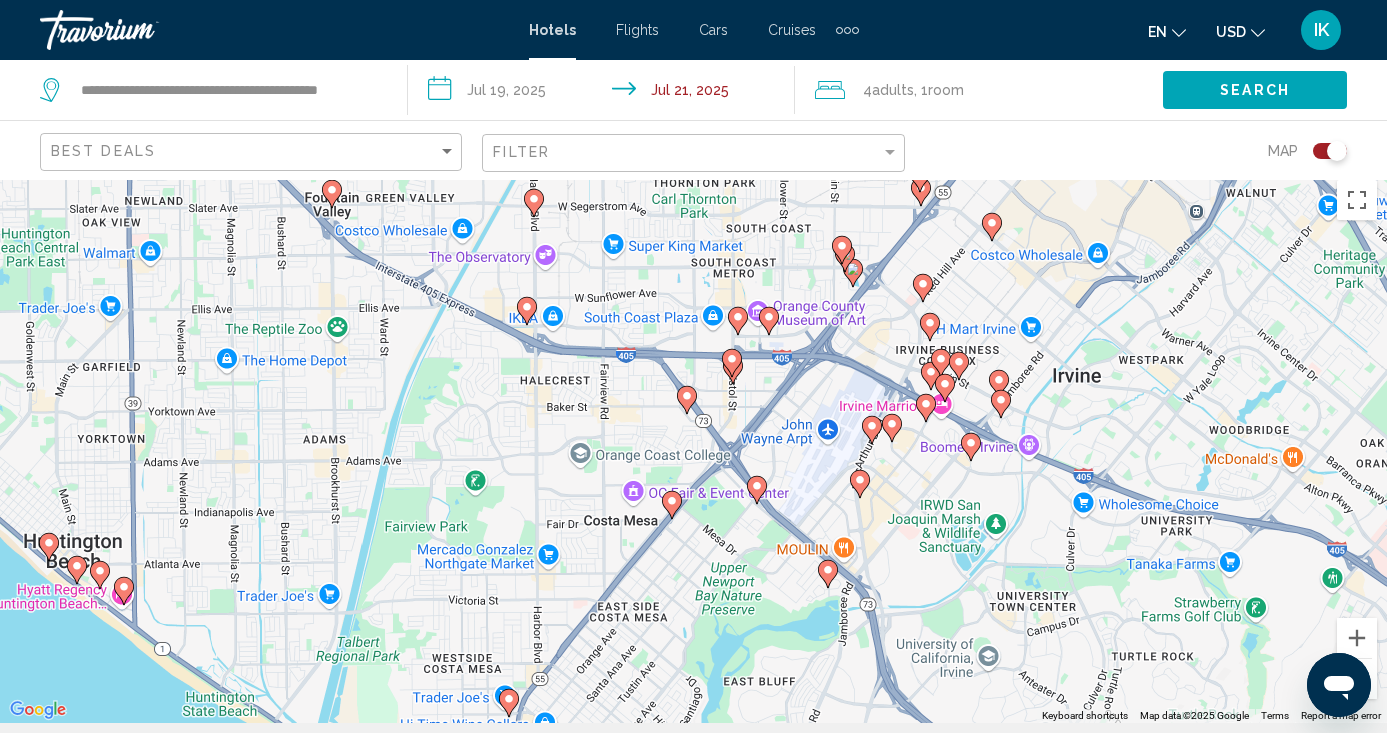 click 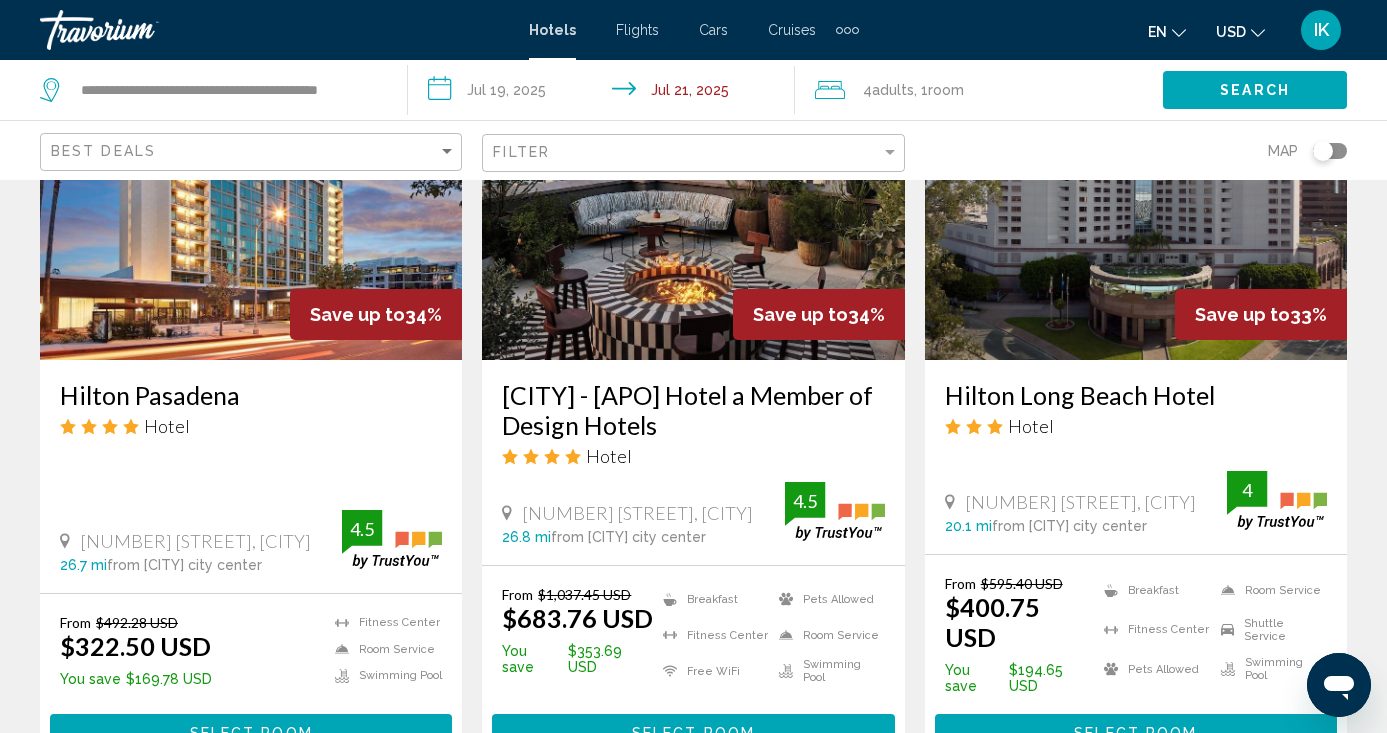 scroll, scrollTop: 1022, scrollLeft: 0, axis: vertical 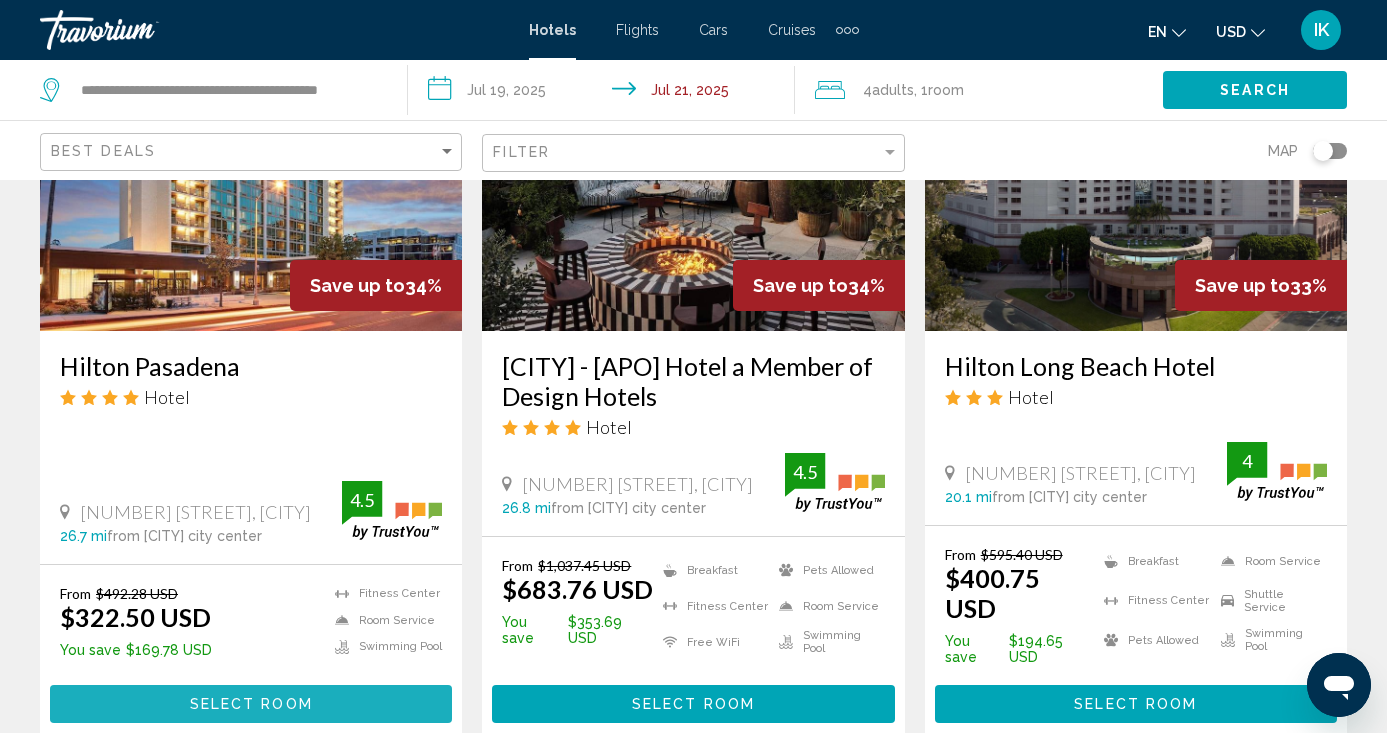 click on "Select Room" at bounding box center [251, 703] 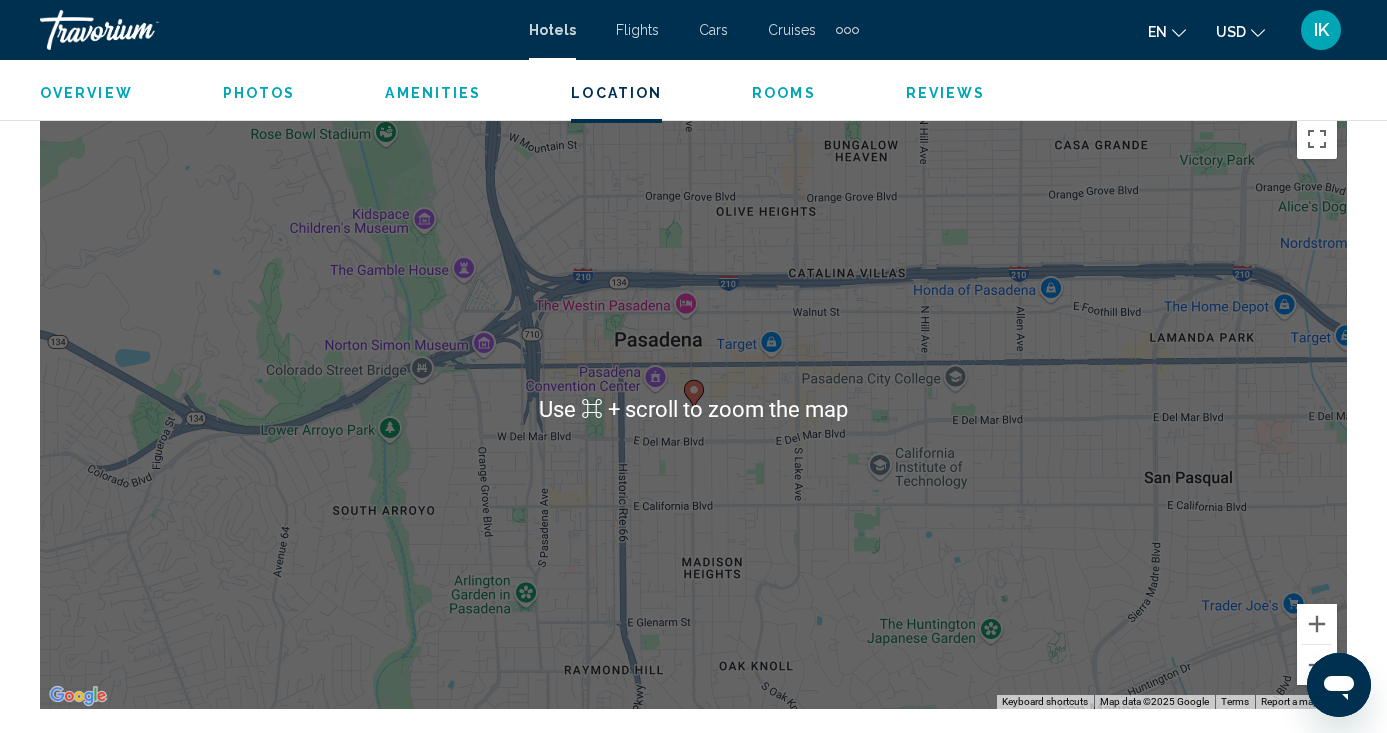 scroll, scrollTop: 2264, scrollLeft: 0, axis: vertical 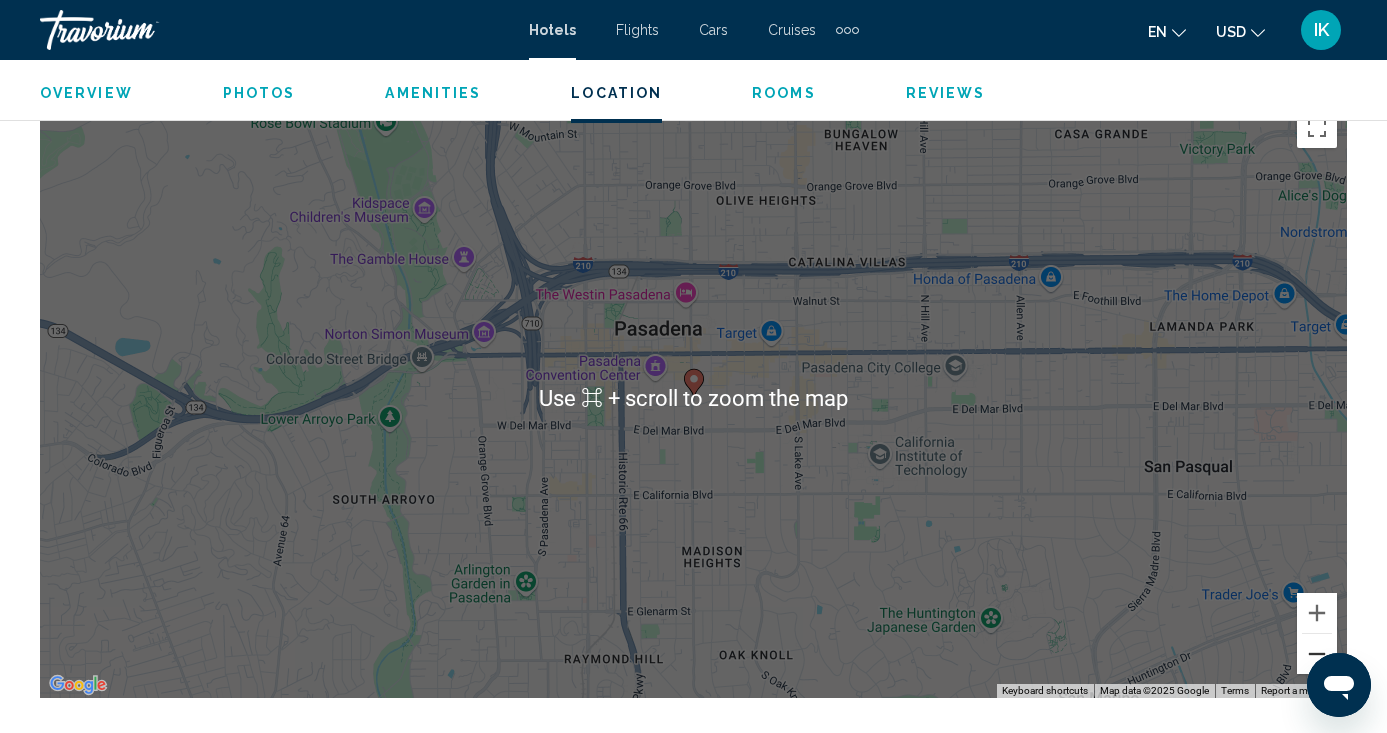 click at bounding box center (1317, 654) 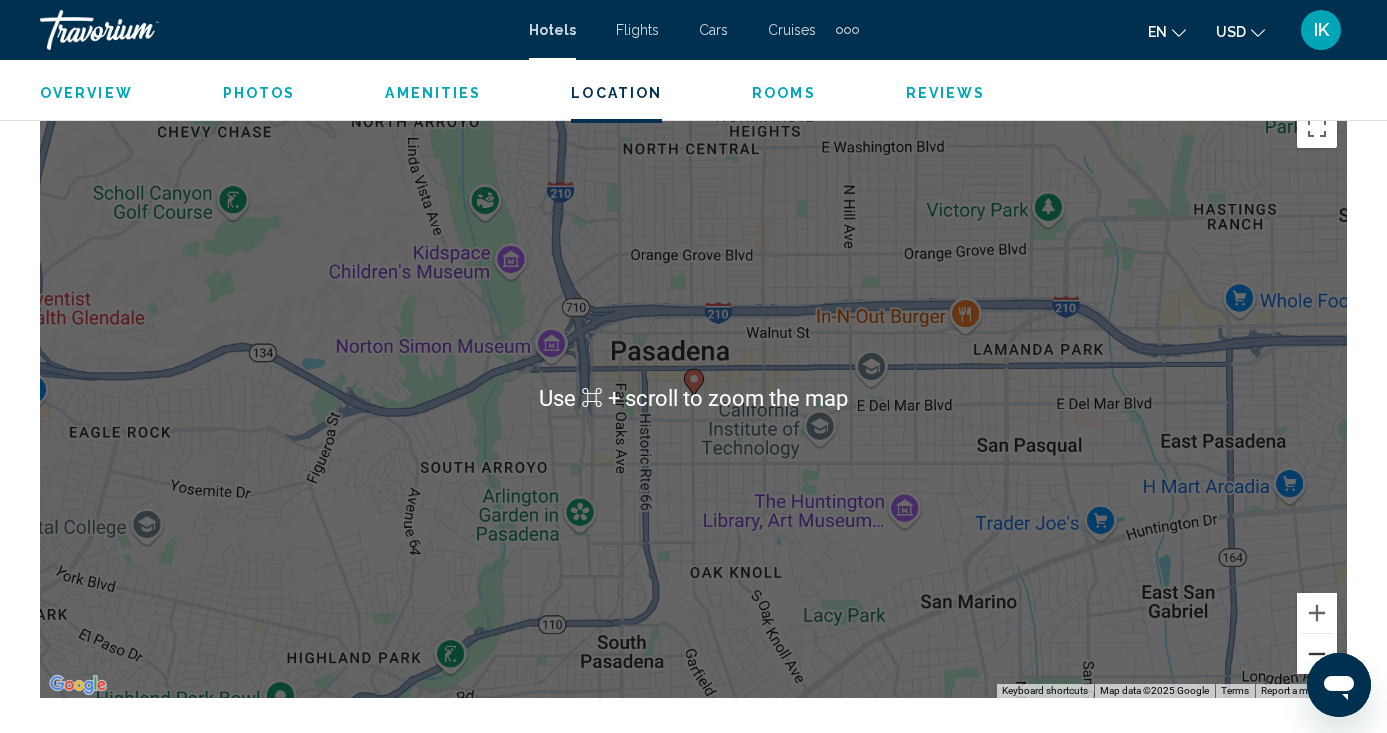 click at bounding box center [1317, 654] 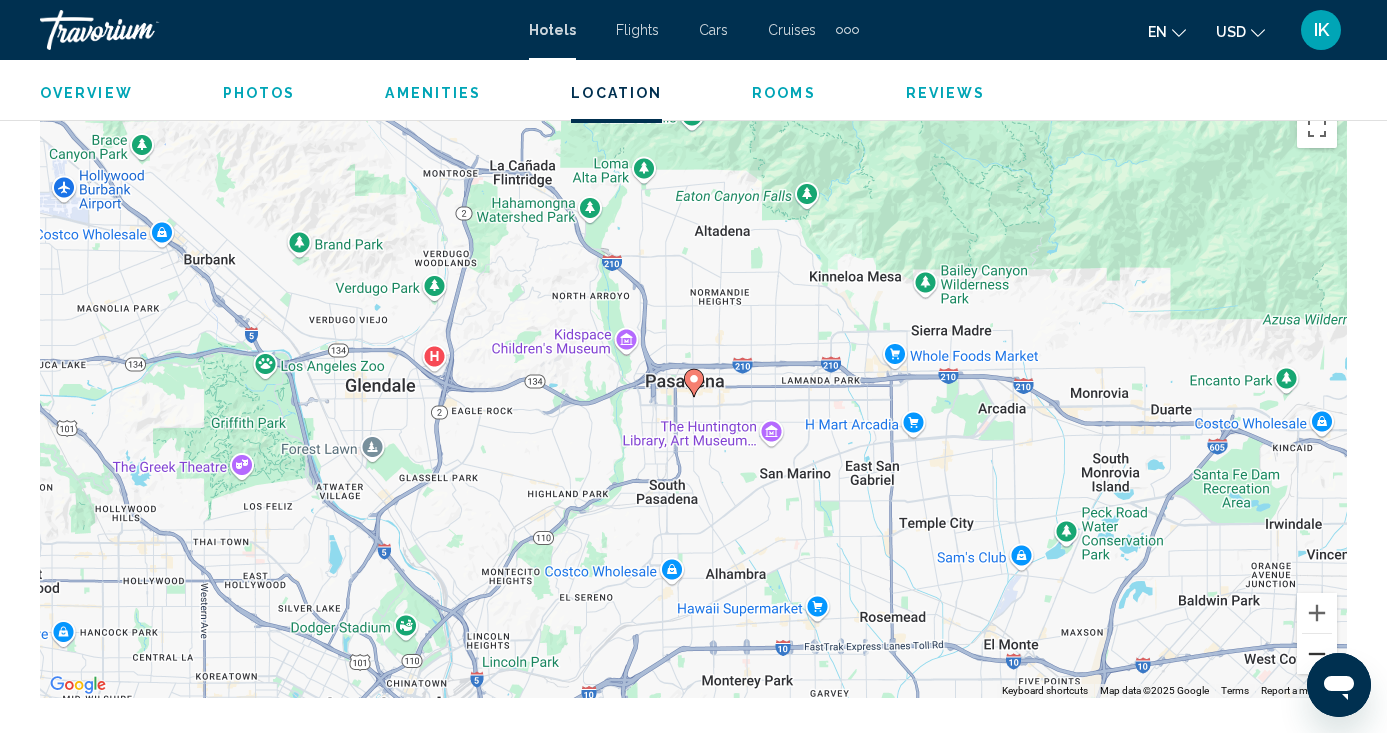 click at bounding box center (1317, 654) 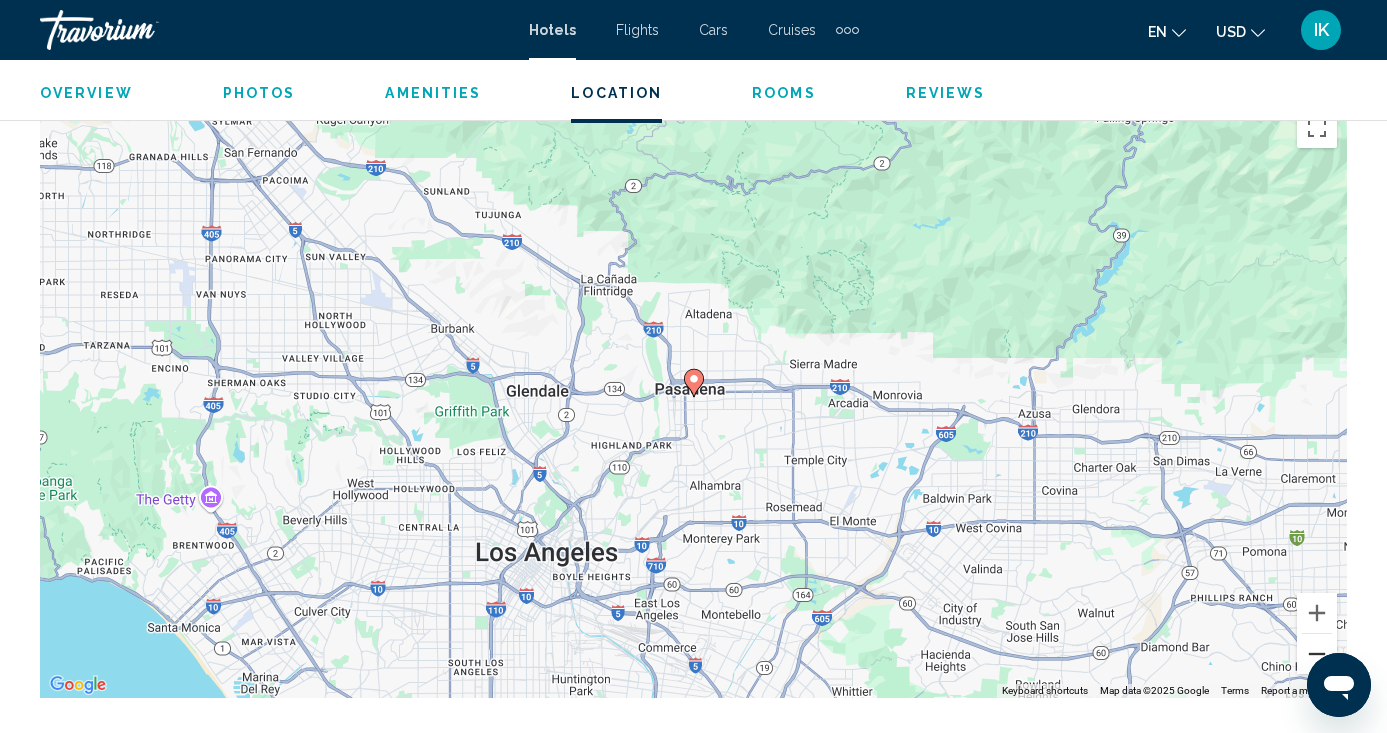 click at bounding box center [1317, 654] 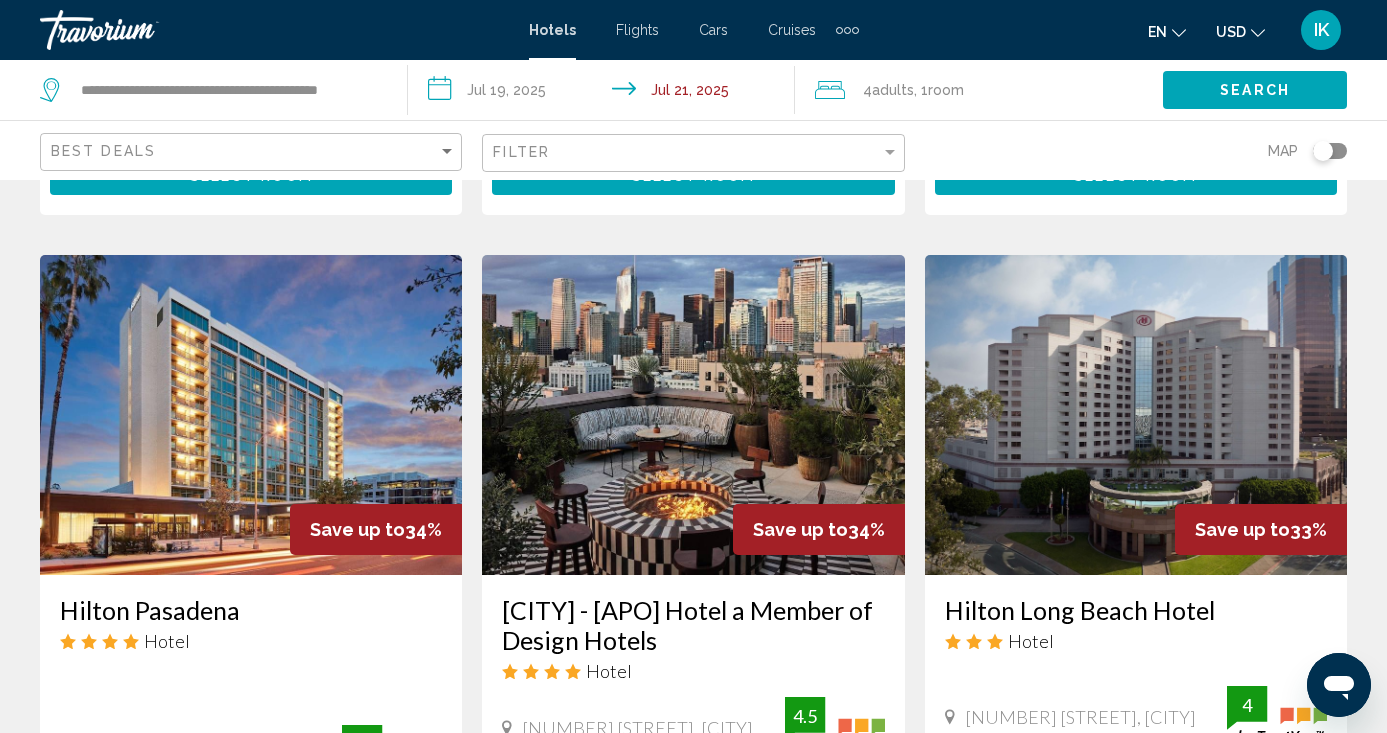scroll, scrollTop: 791, scrollLeft: 0, axis: vertical 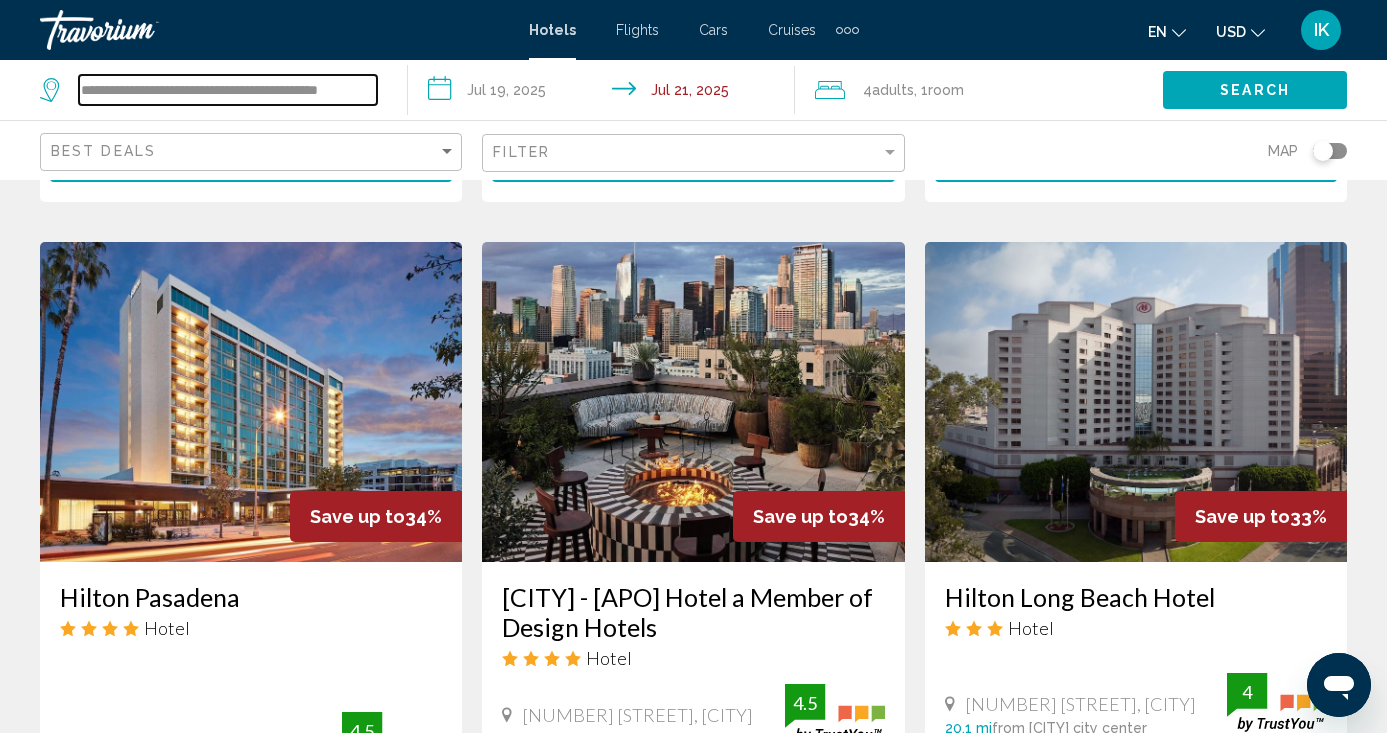 click on "**********" at bounding box center [228, 90] 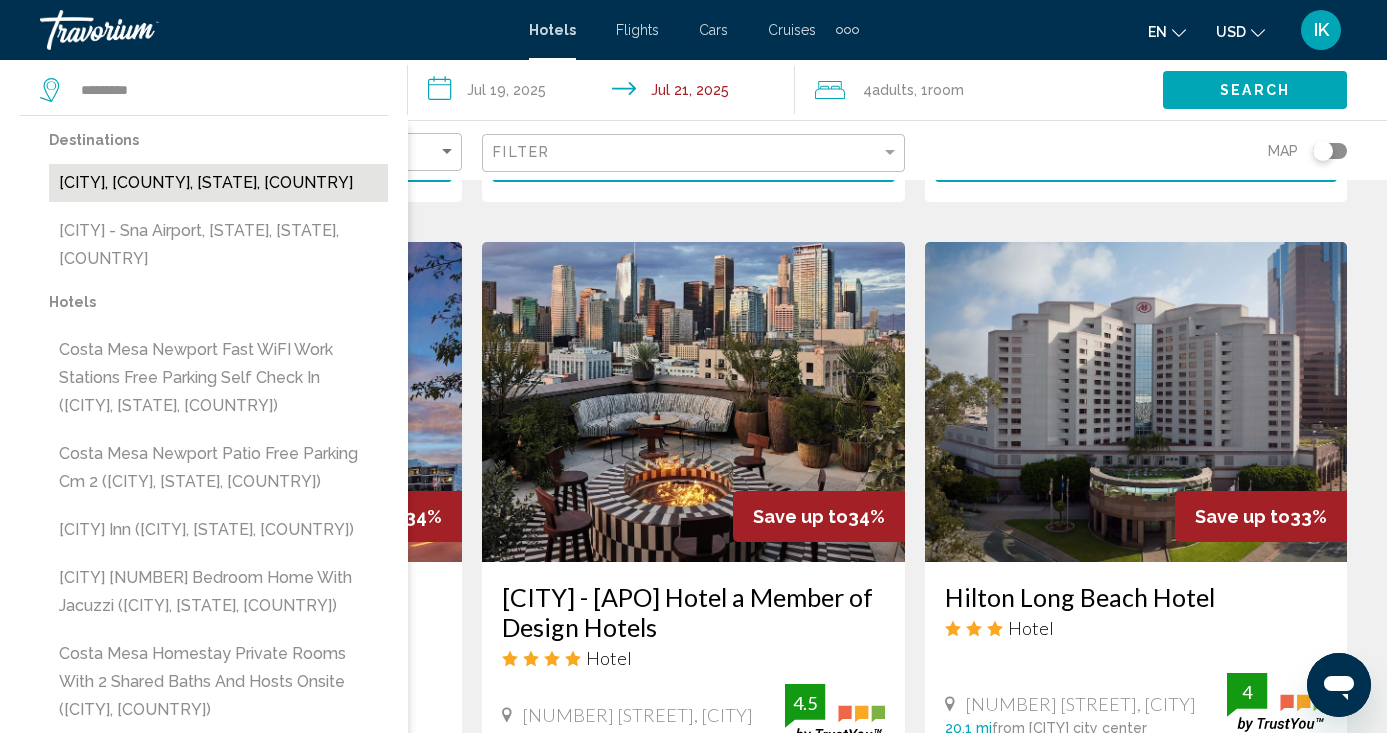 click on "[CITY], [COUNTY], [STATE], [COUNTRY]" at bounding box center (218, 183) 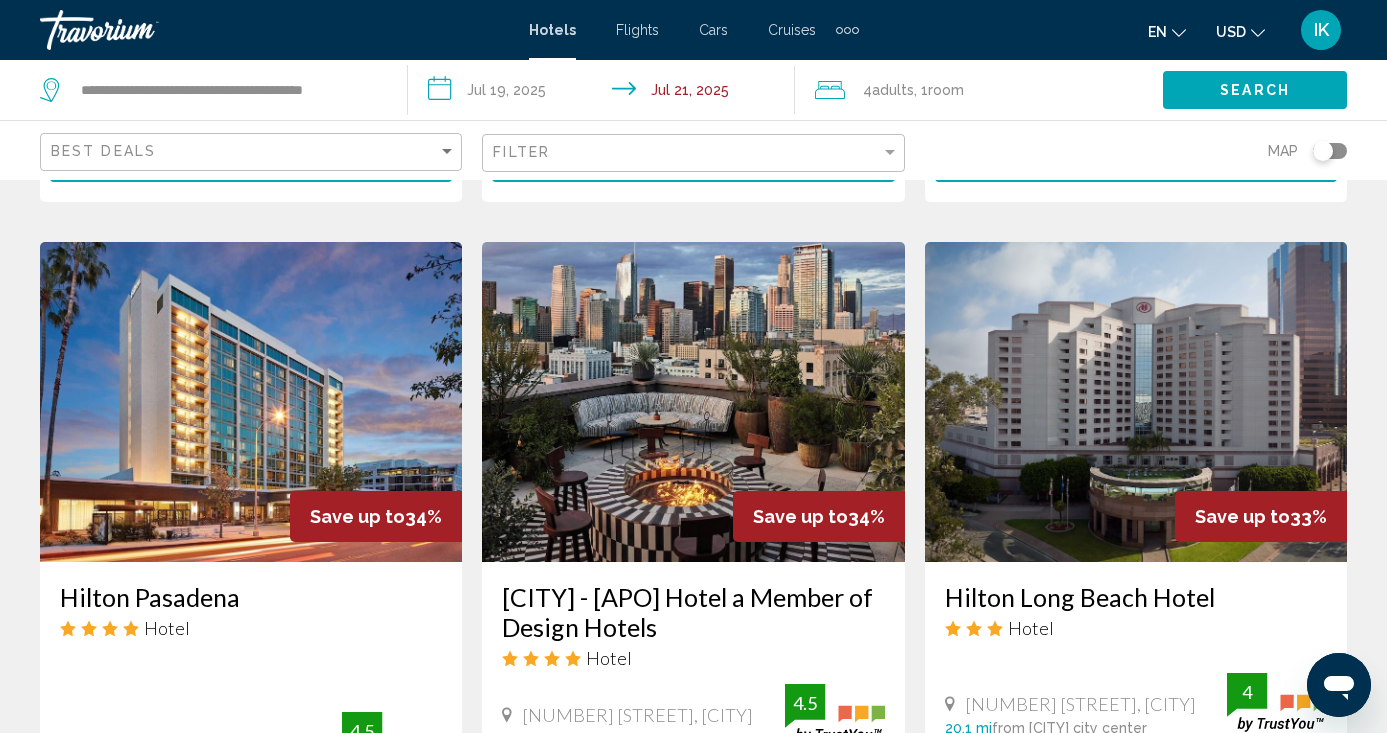 click on "Search" 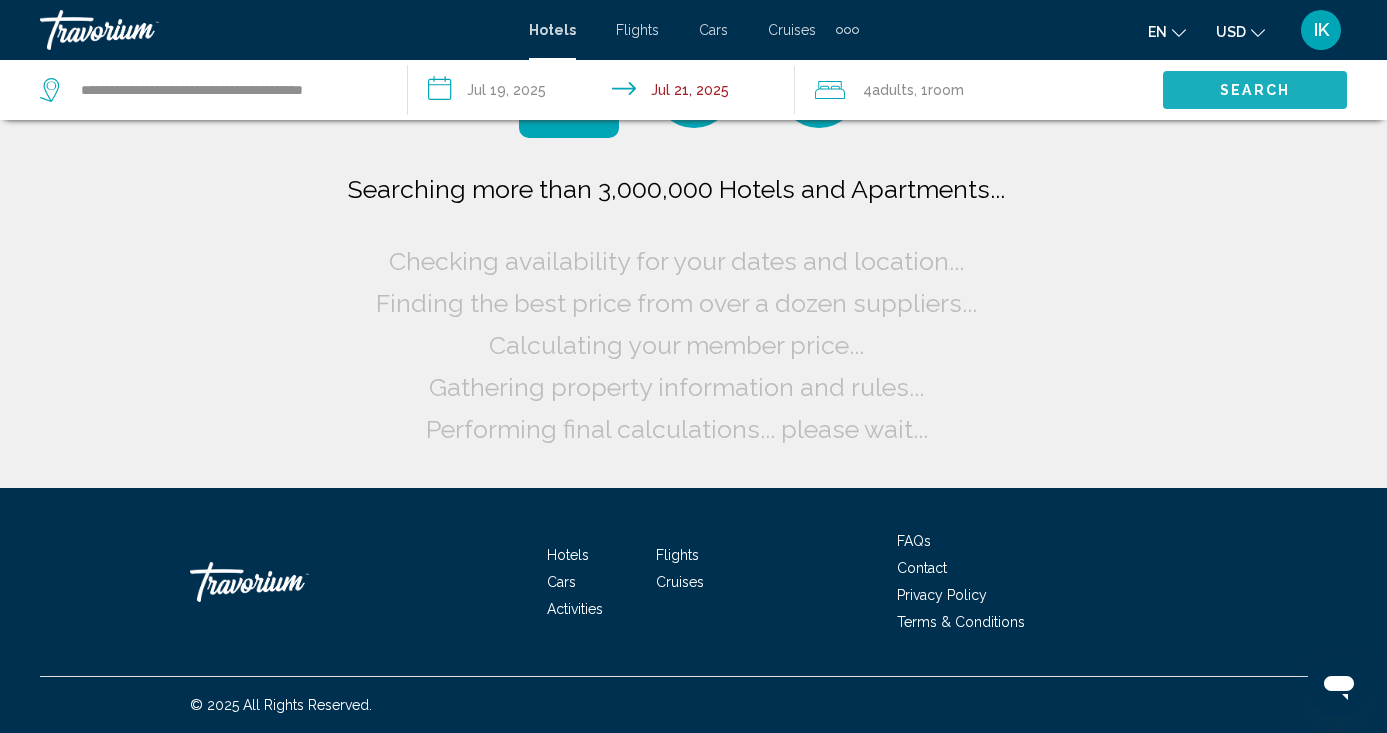 scroll, scrollTop: 0, scrollLeft: 0, axis: both 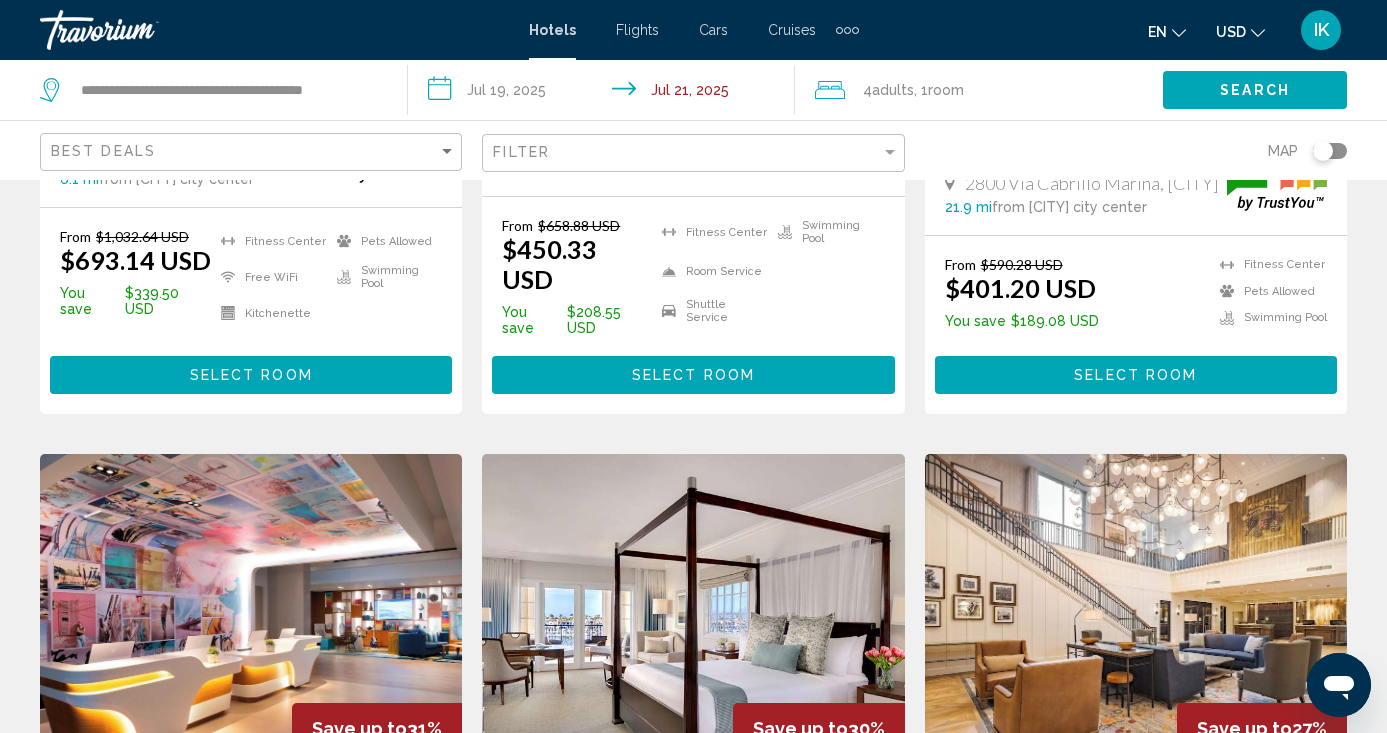 click 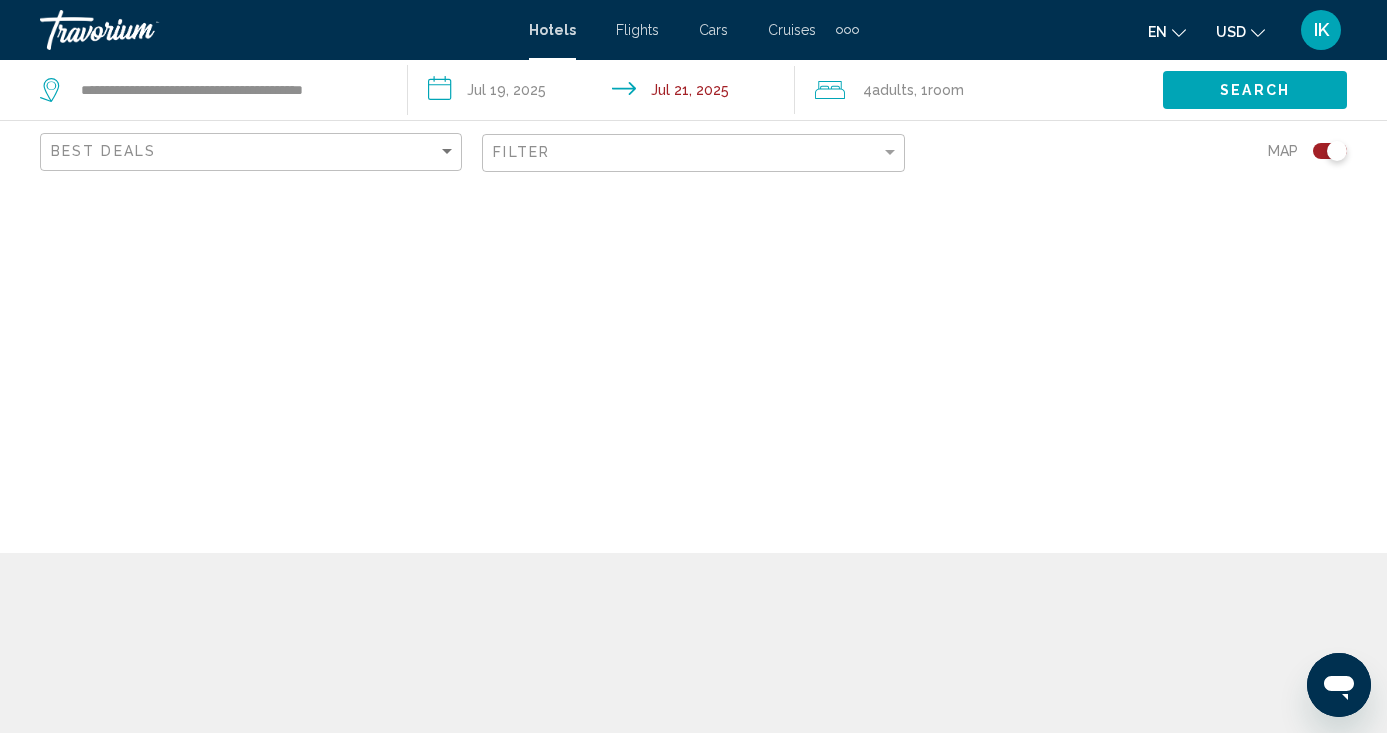 scroll, scrollTop: 0, scrollLeft: 0, axis: both 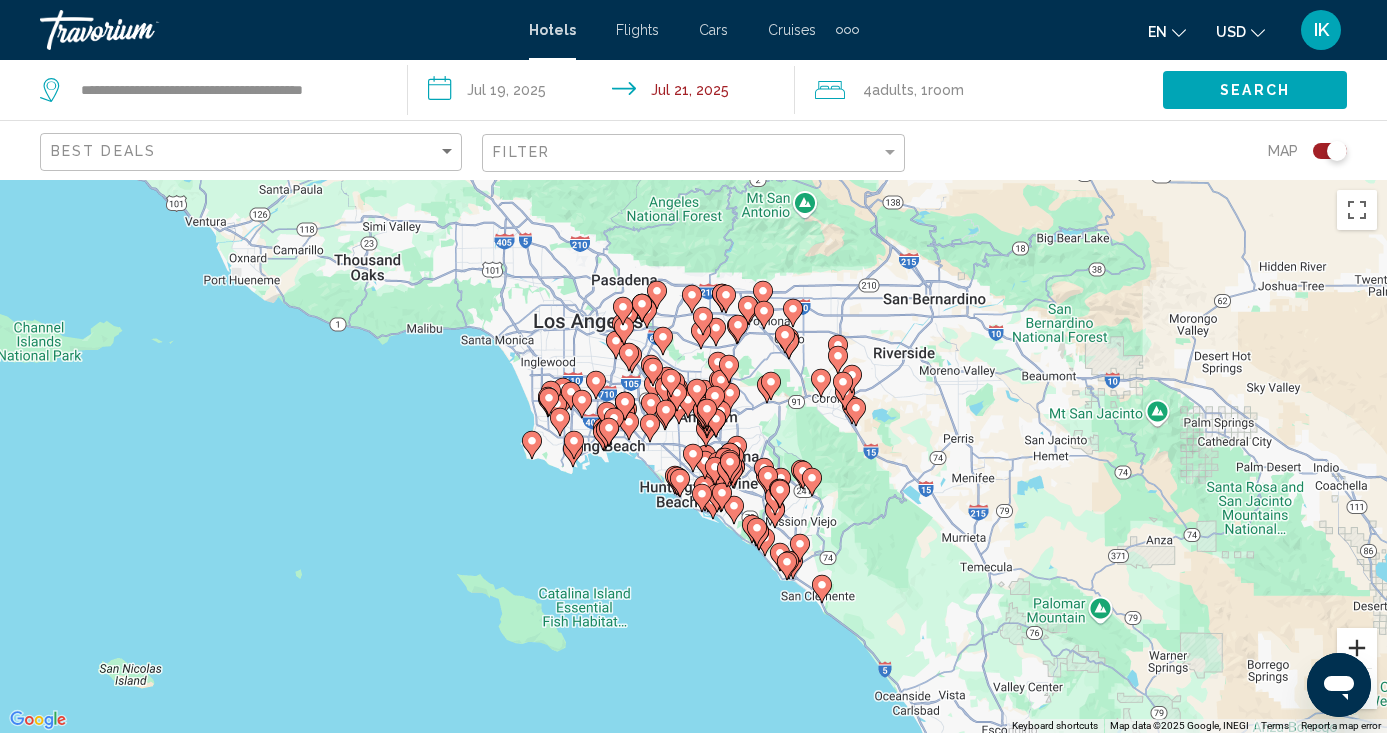 click at bounding box center (1357, 648) 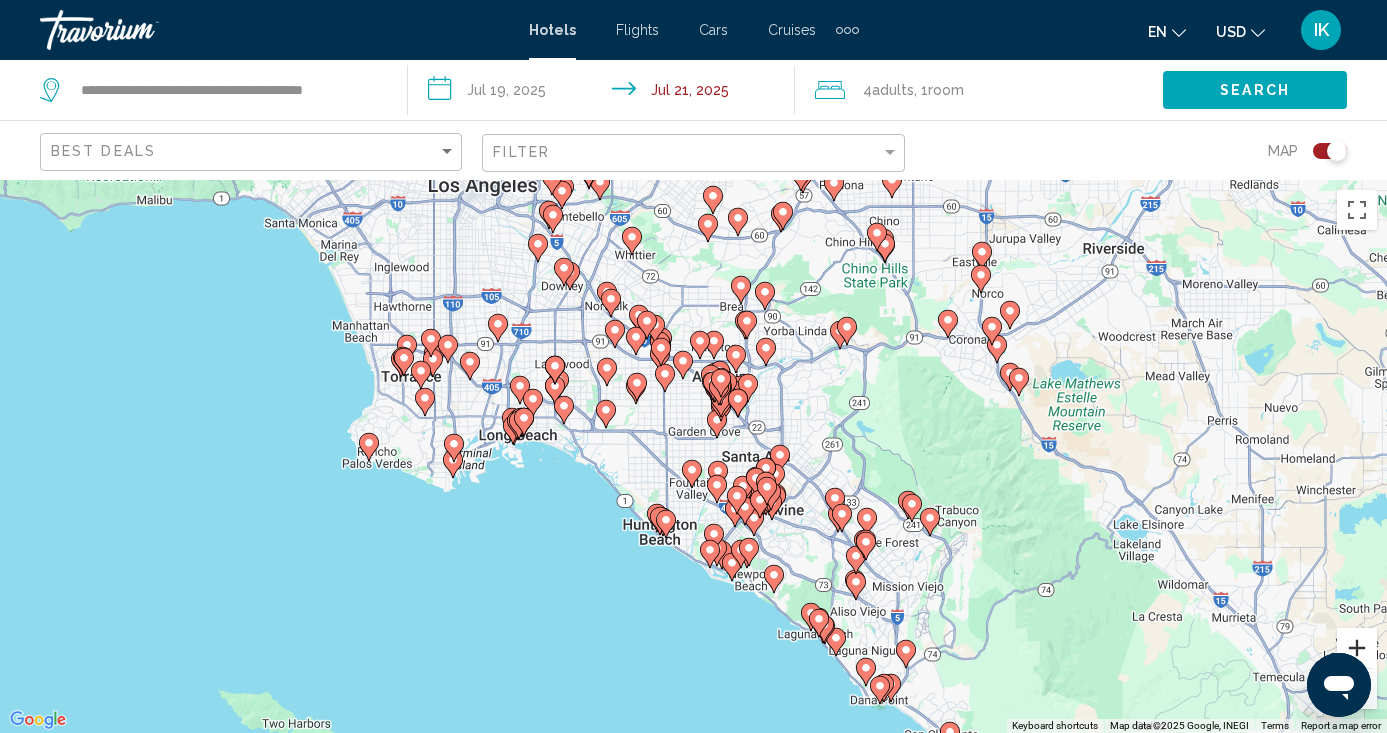 click at bounding box center [1357, 648] 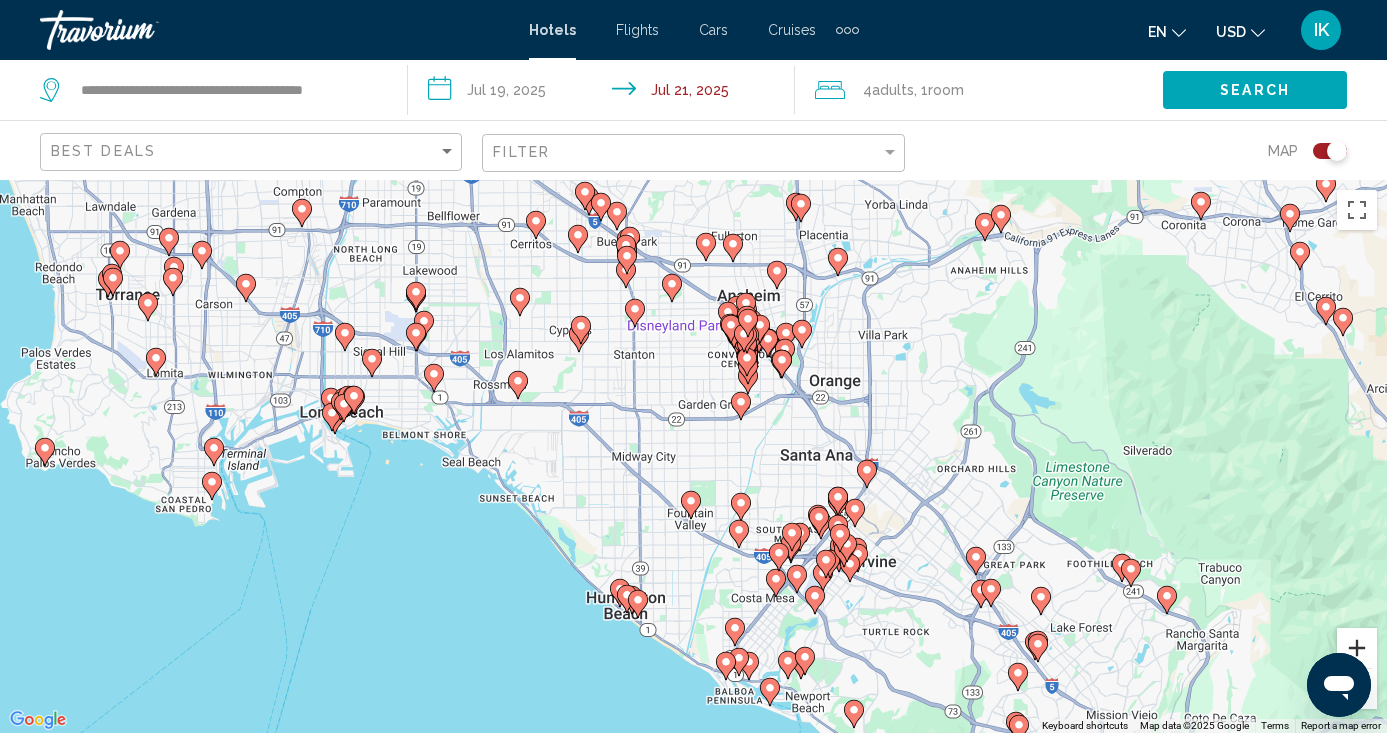click at bounding box center (1357, 648) 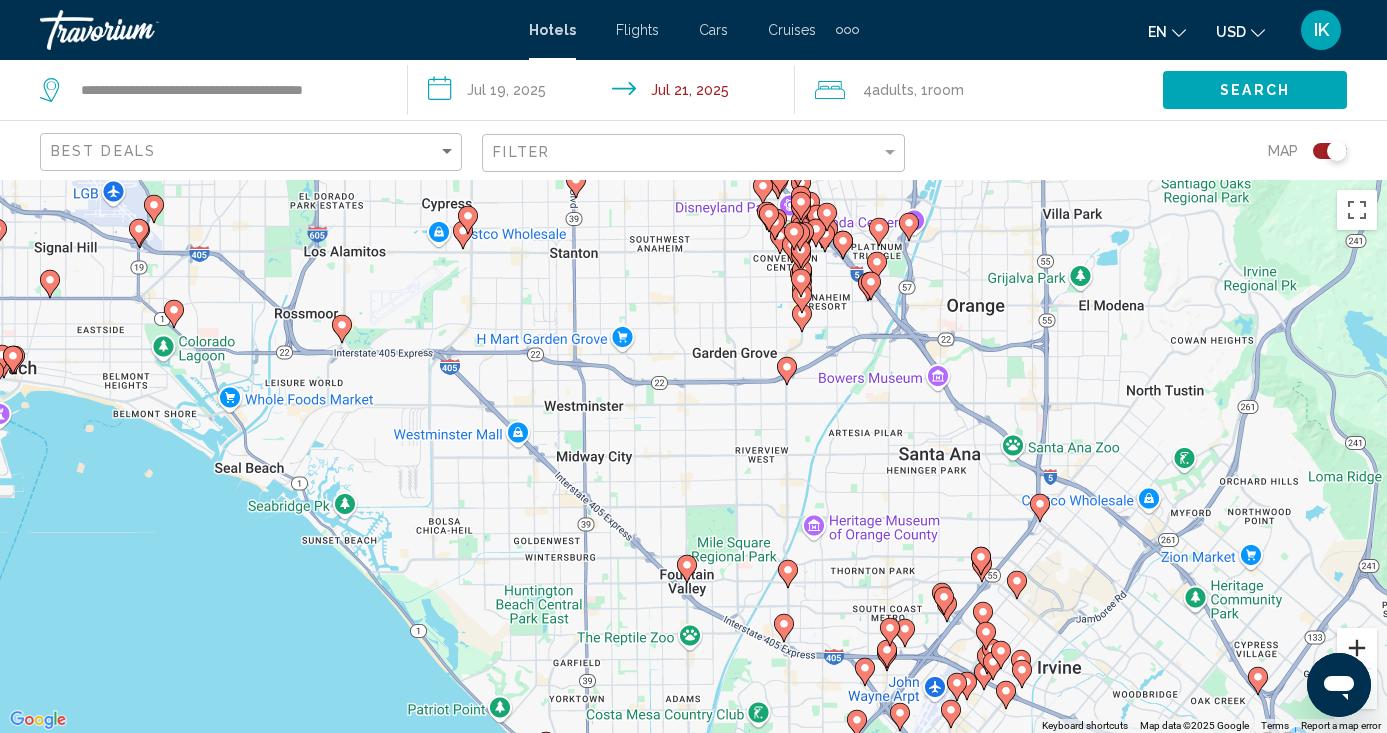 click at bounding box center (1357, 648) 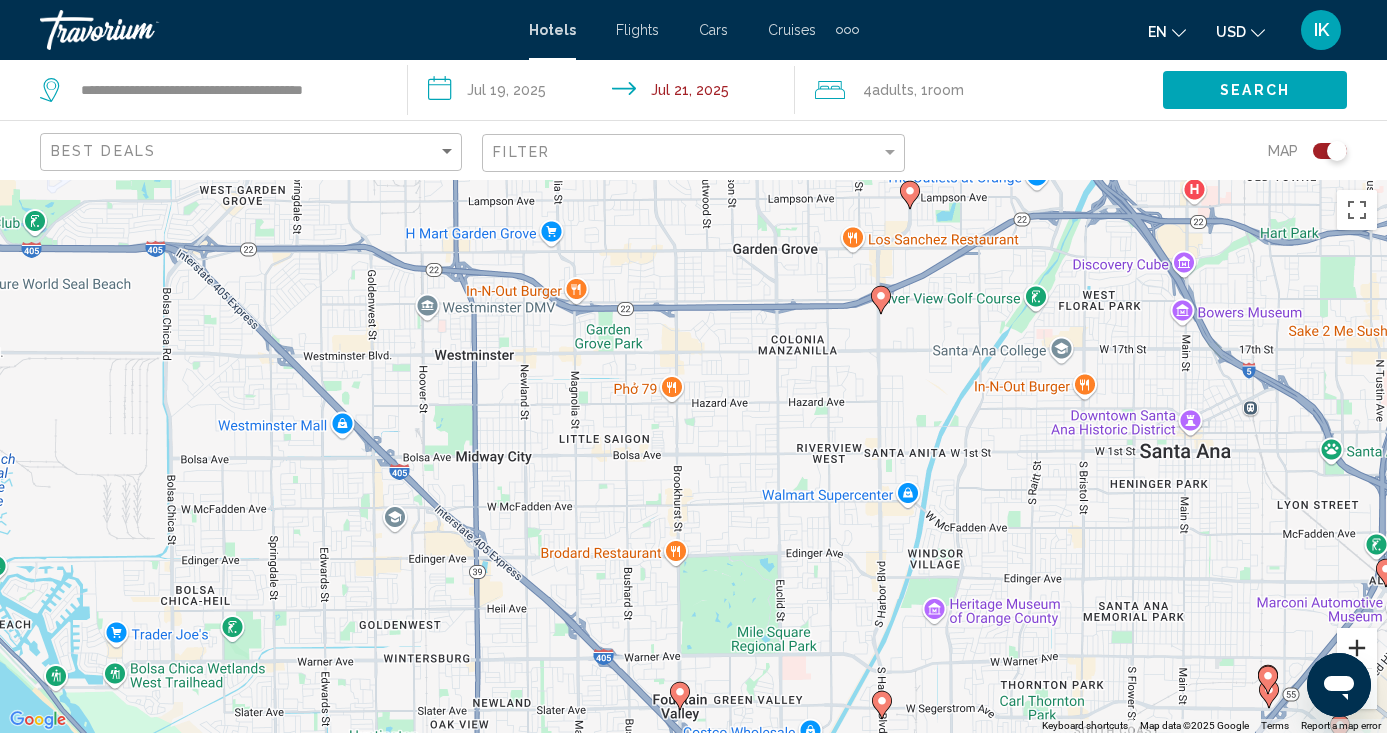 click at bounding box center [1357, 648] 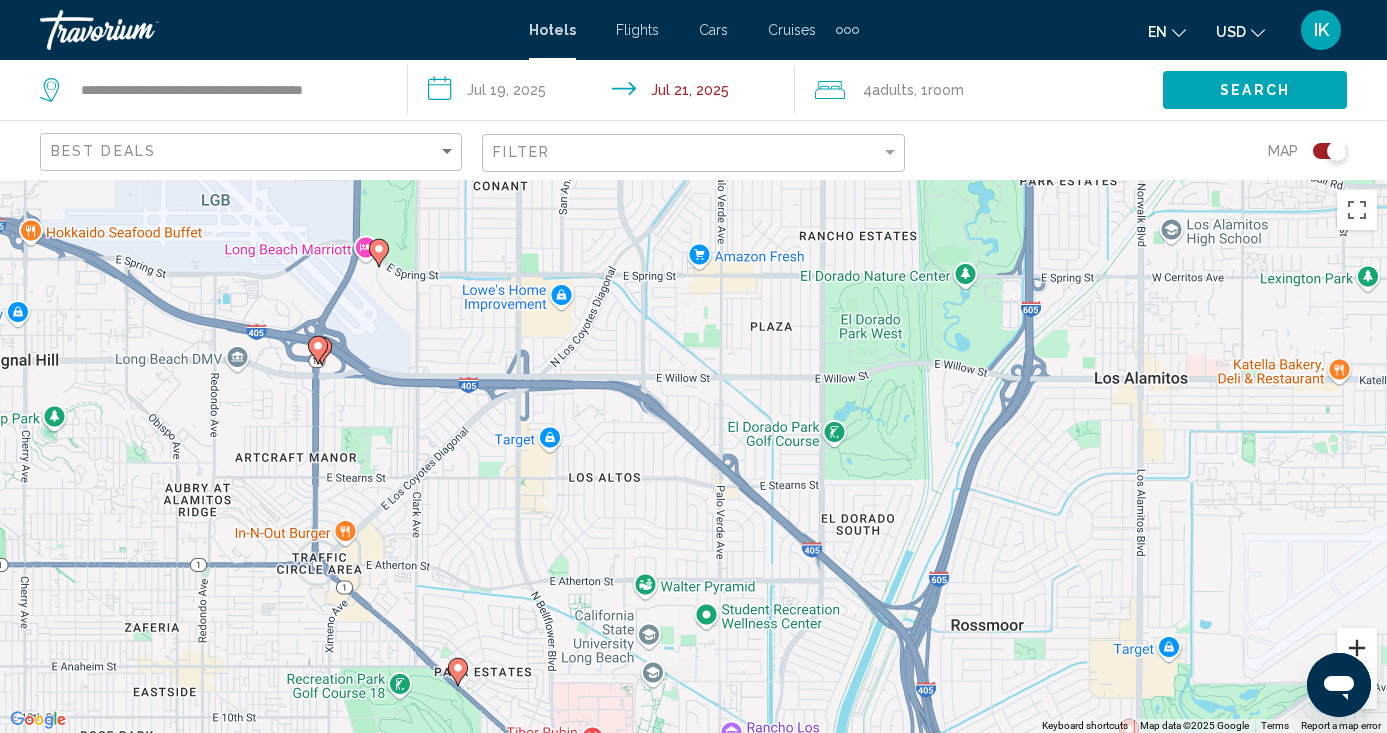 click at bounding box center (1357, 648) 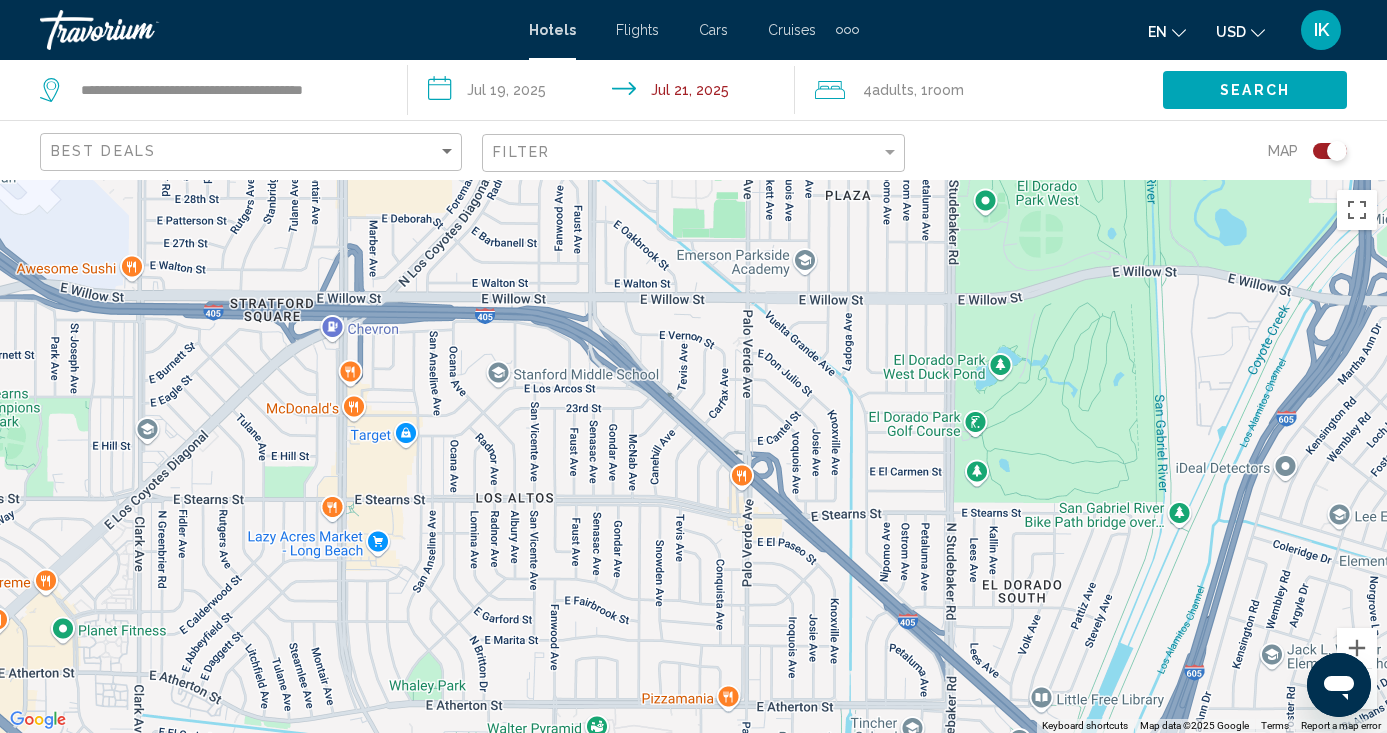 click at bounding box center (1357, 689) 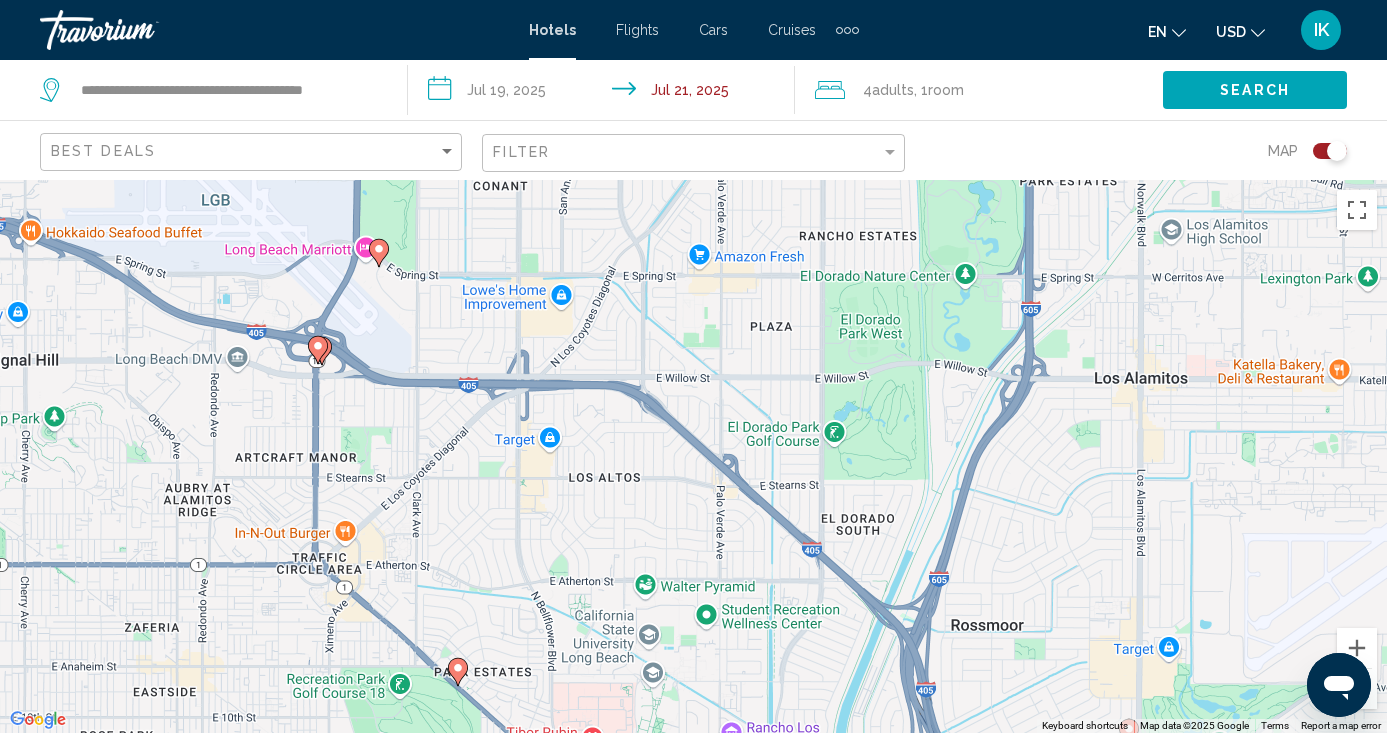 click on "To activate drag with keyboard, press Alt + Enter. Once in keyboard drag state, use the arrow keys to move the marker. To complete the drag, press the Enter key. To cancel, press Escape." at bounding box center [693, 456] 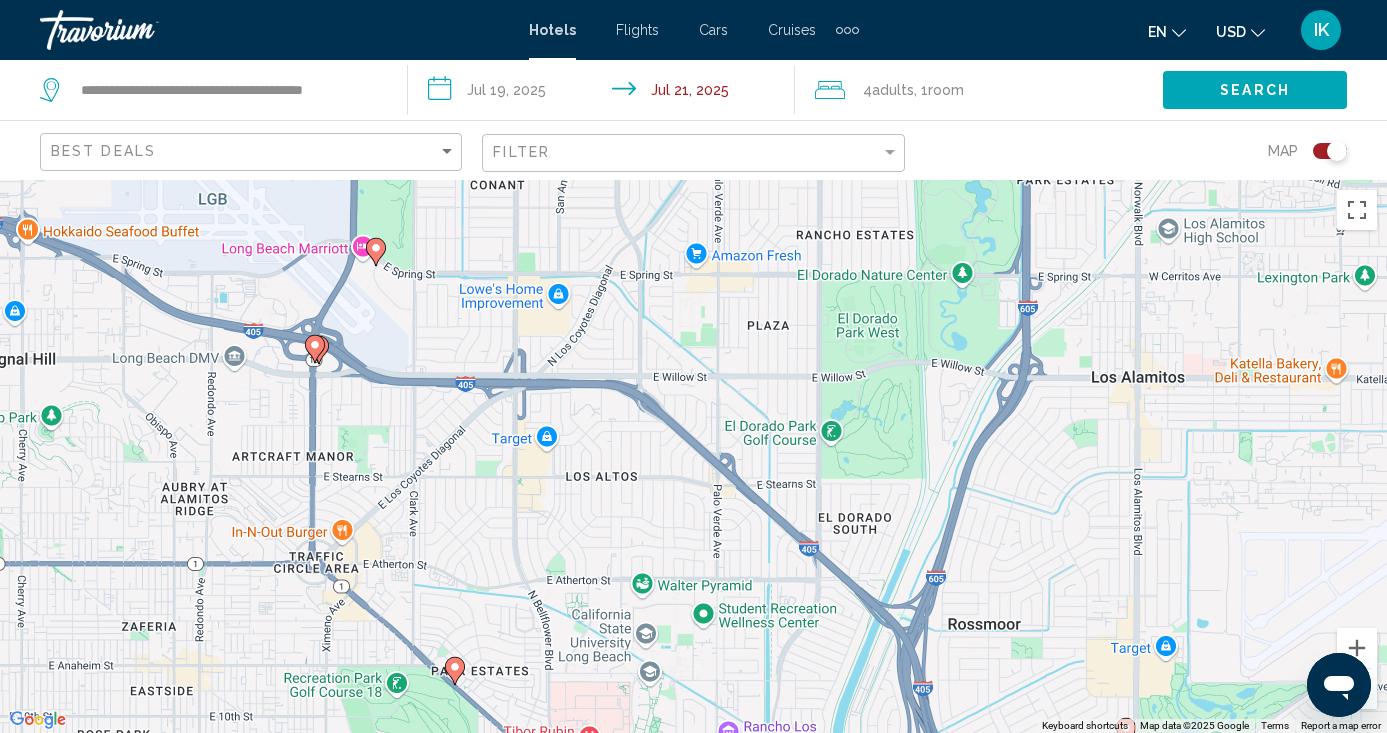 click on "To activate drag with keyboard, press Alt + Enter. Once in keyboard drag state, use the arrow keys to move the marker. To complete the drag, press the Enter key. To cancel, press Escape." at bounding box center (693, 456) 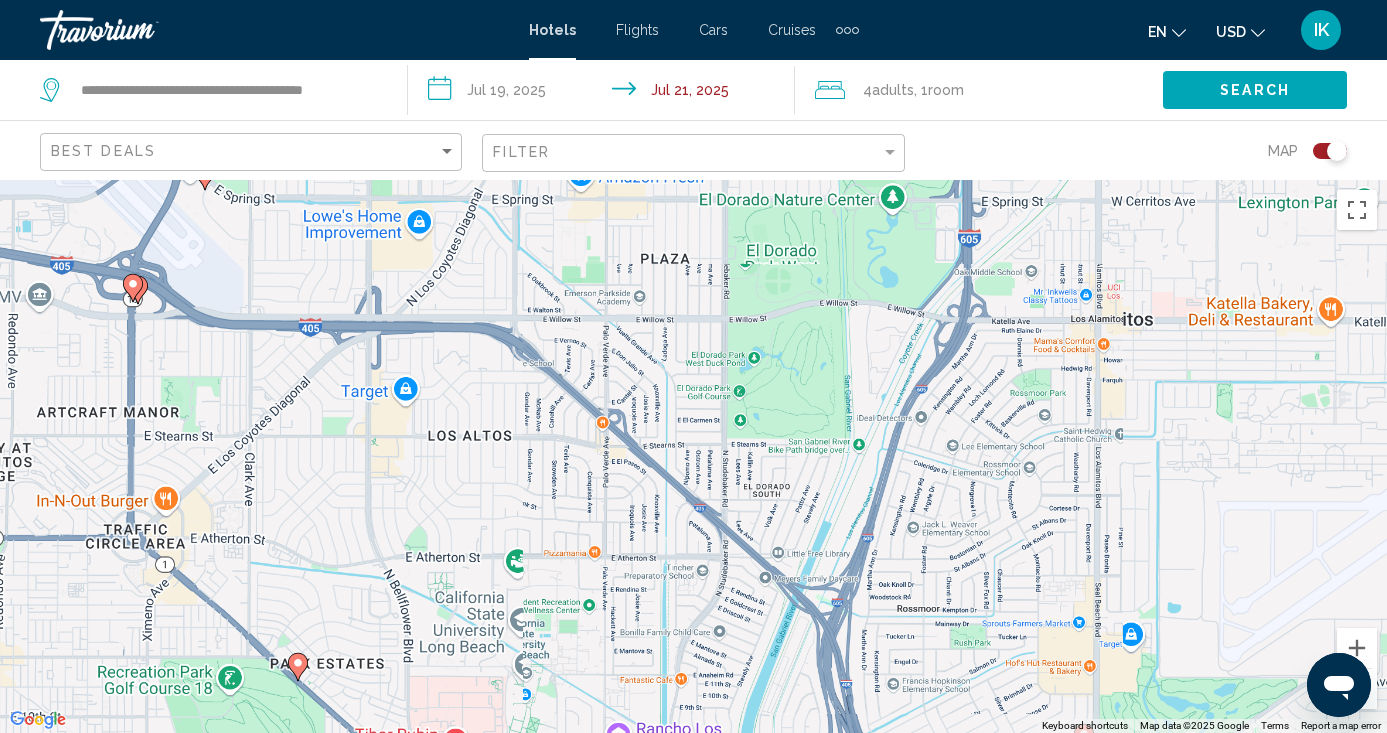 click on "To activate drag with keyboard, press Alt + Enter. Once in keyboard drag state, use the arrow keys to move the marker. To complete the drag, press the Enter key. To cancel, press Escape." at bounding box center (693, 456) 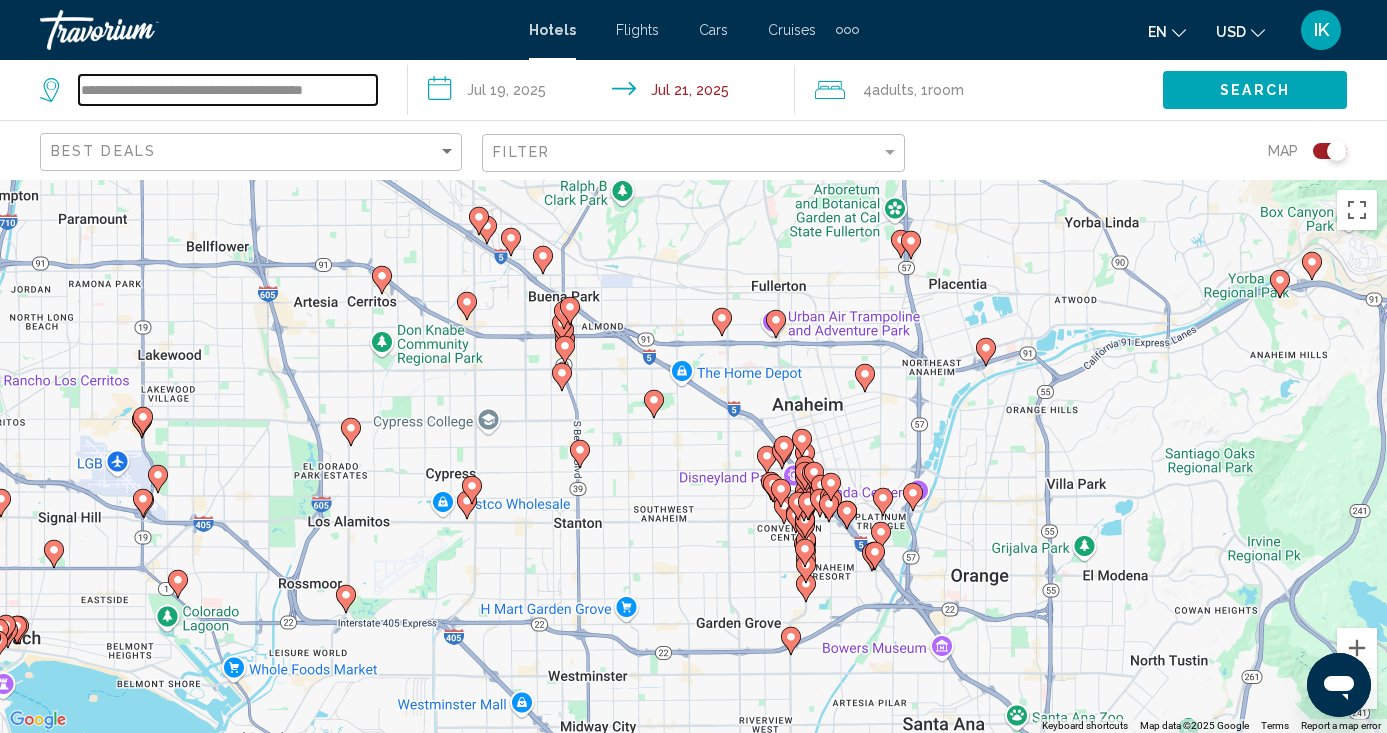 click on "**********" at bounding box center (228, 90) 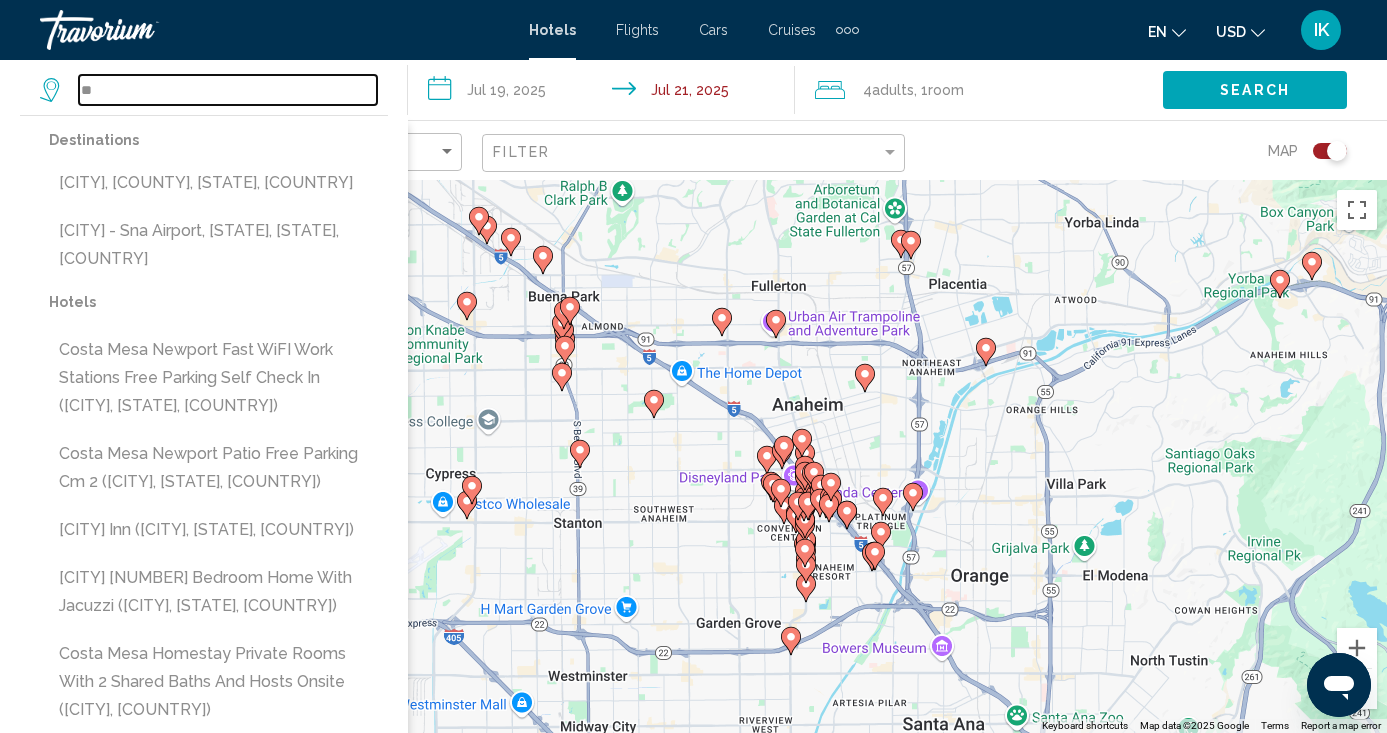 type on "*" 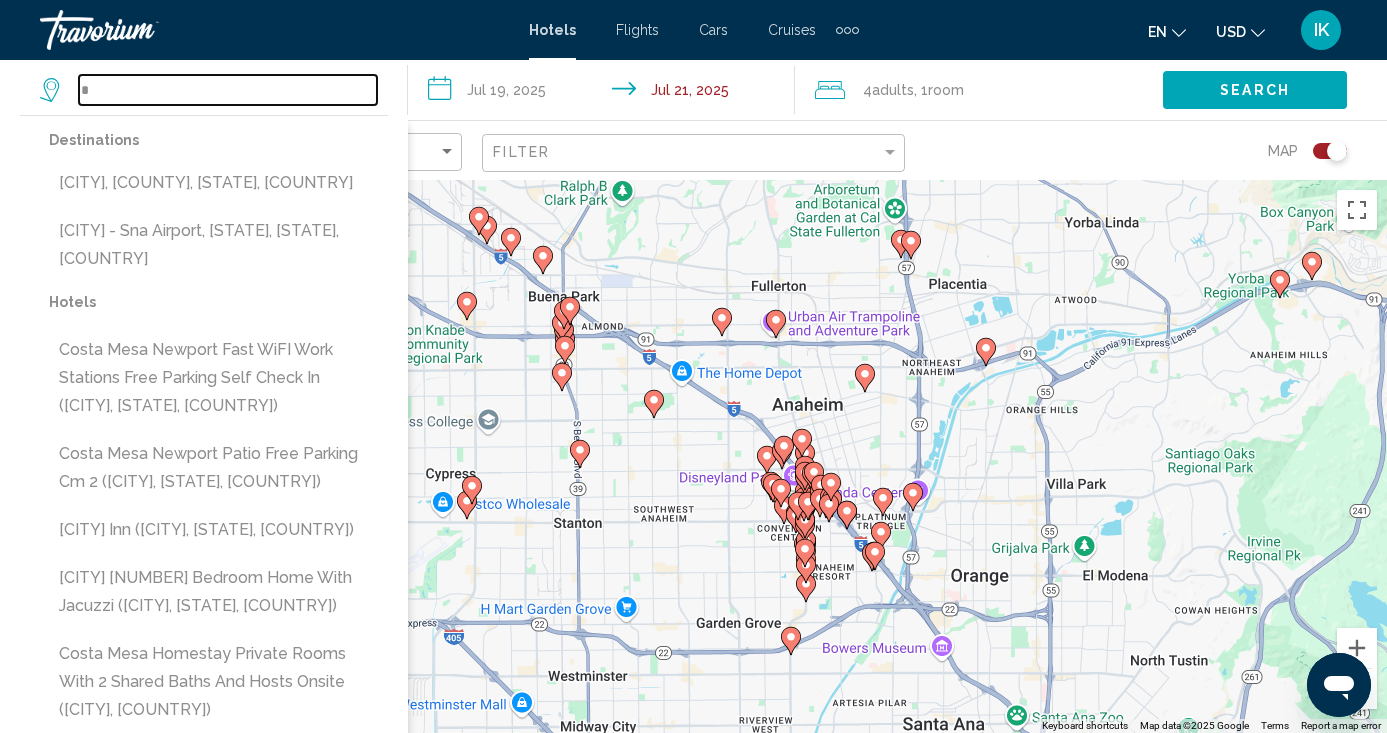 click on "*" at bounding box center (228, 90) 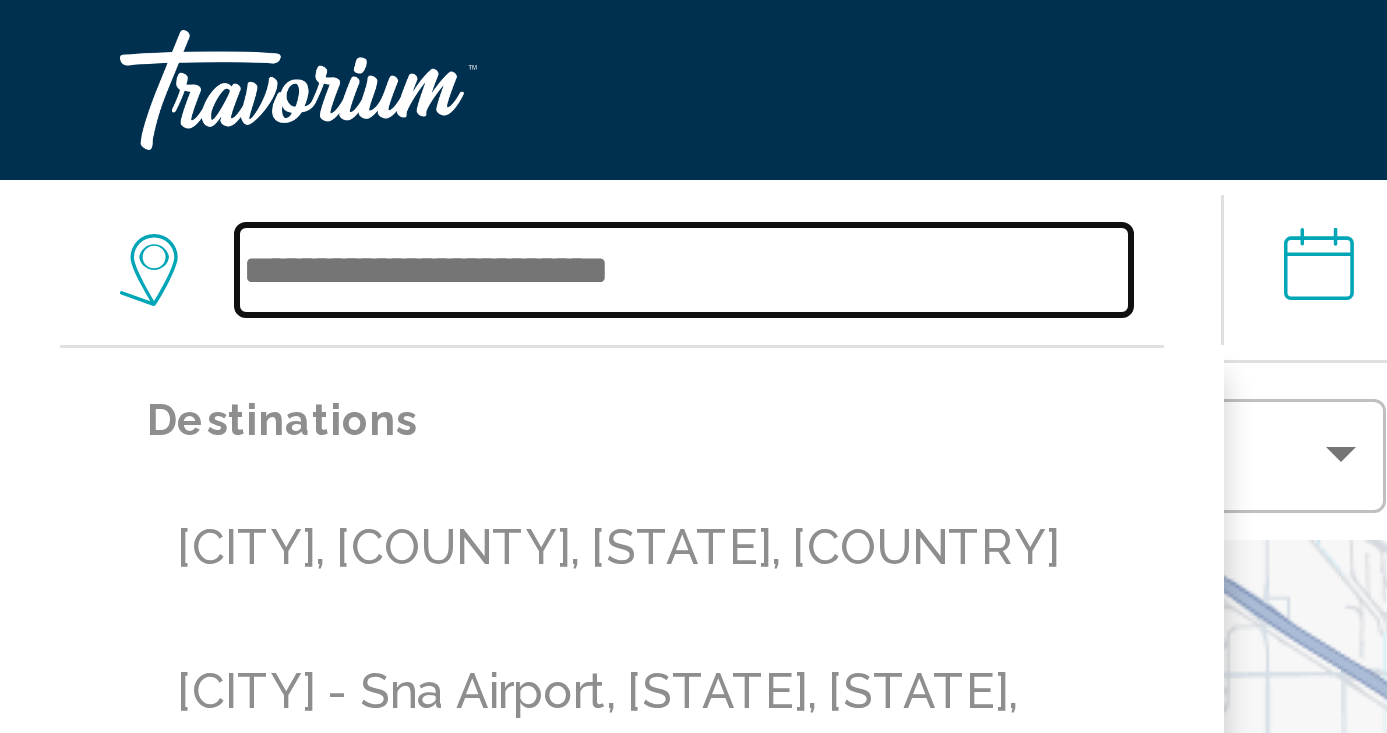 paste on "**********" 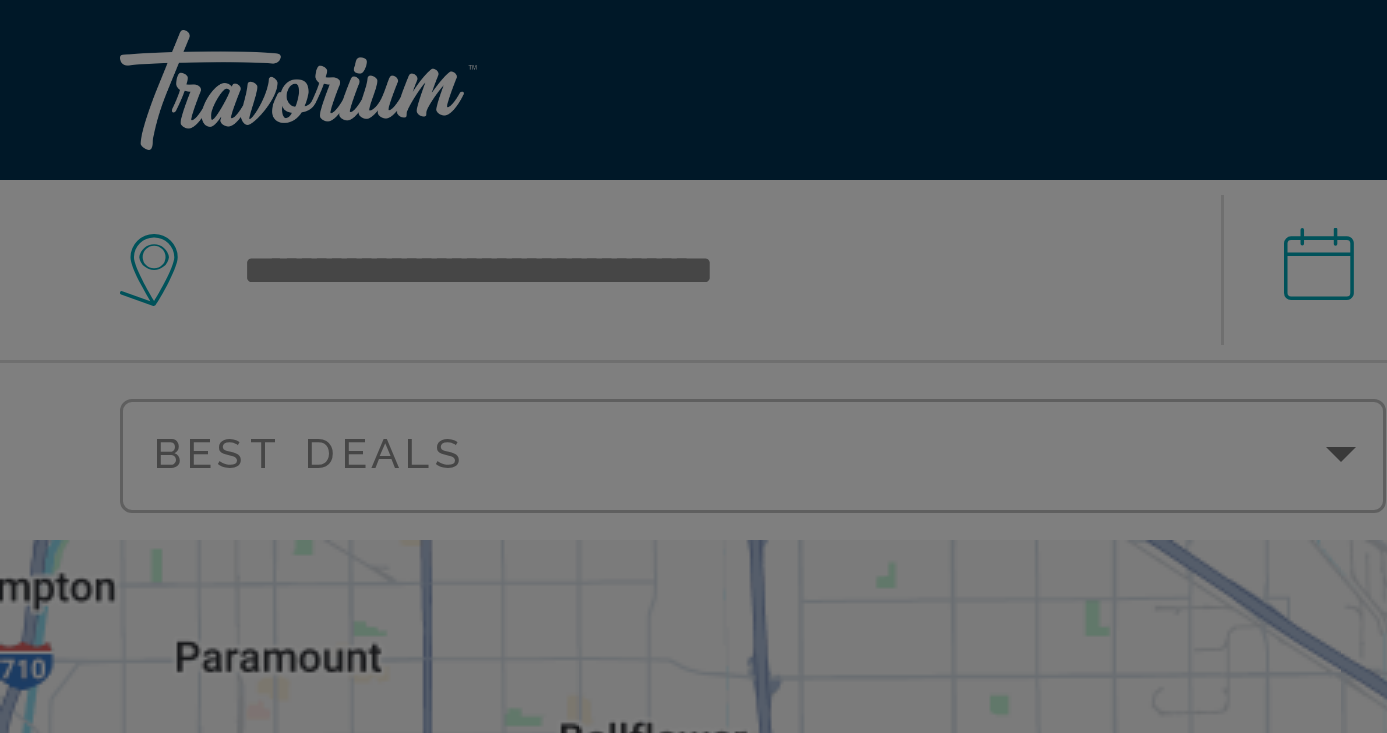 click at bounding box center (693, 366) 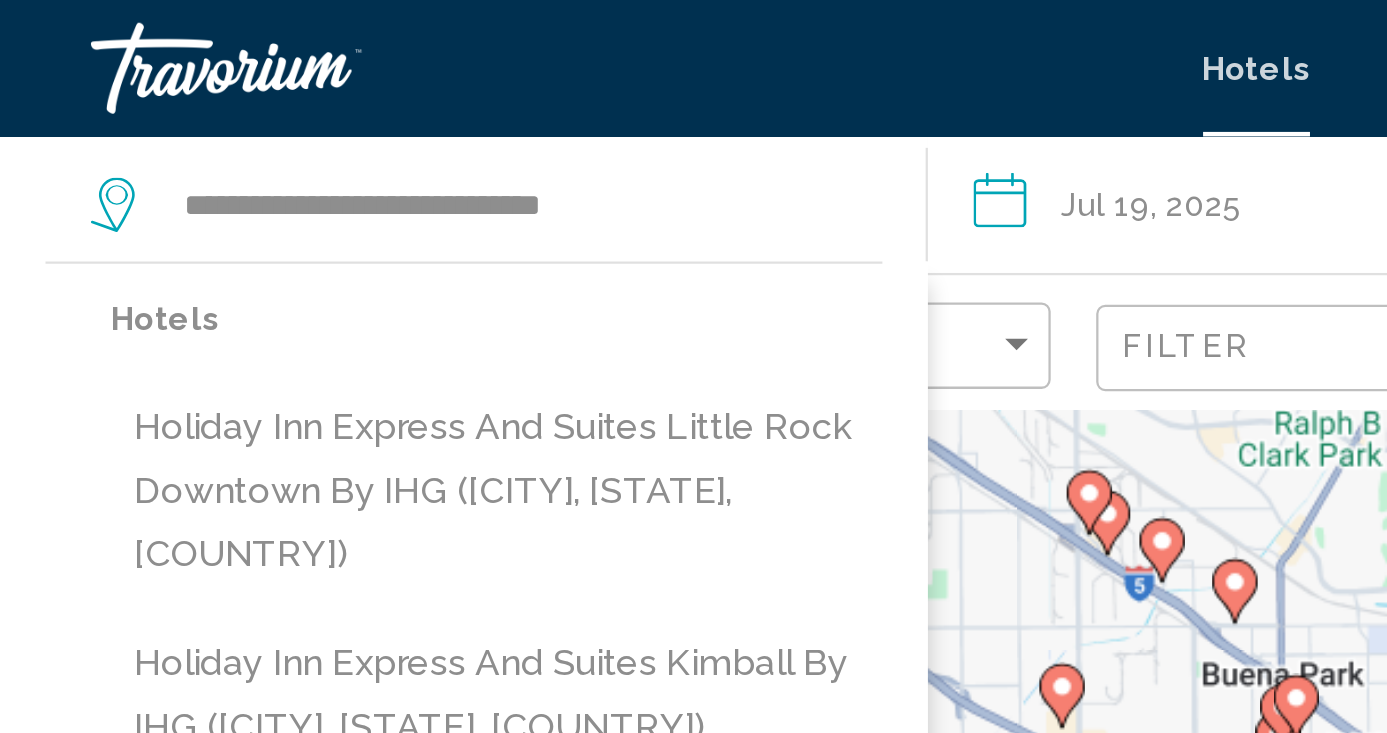click on "Holiday Inn Express and Suites Little Rock Downtown by IHG ([CITY], [STATE], [COUNTRY])" at bounding box center [218, 216] 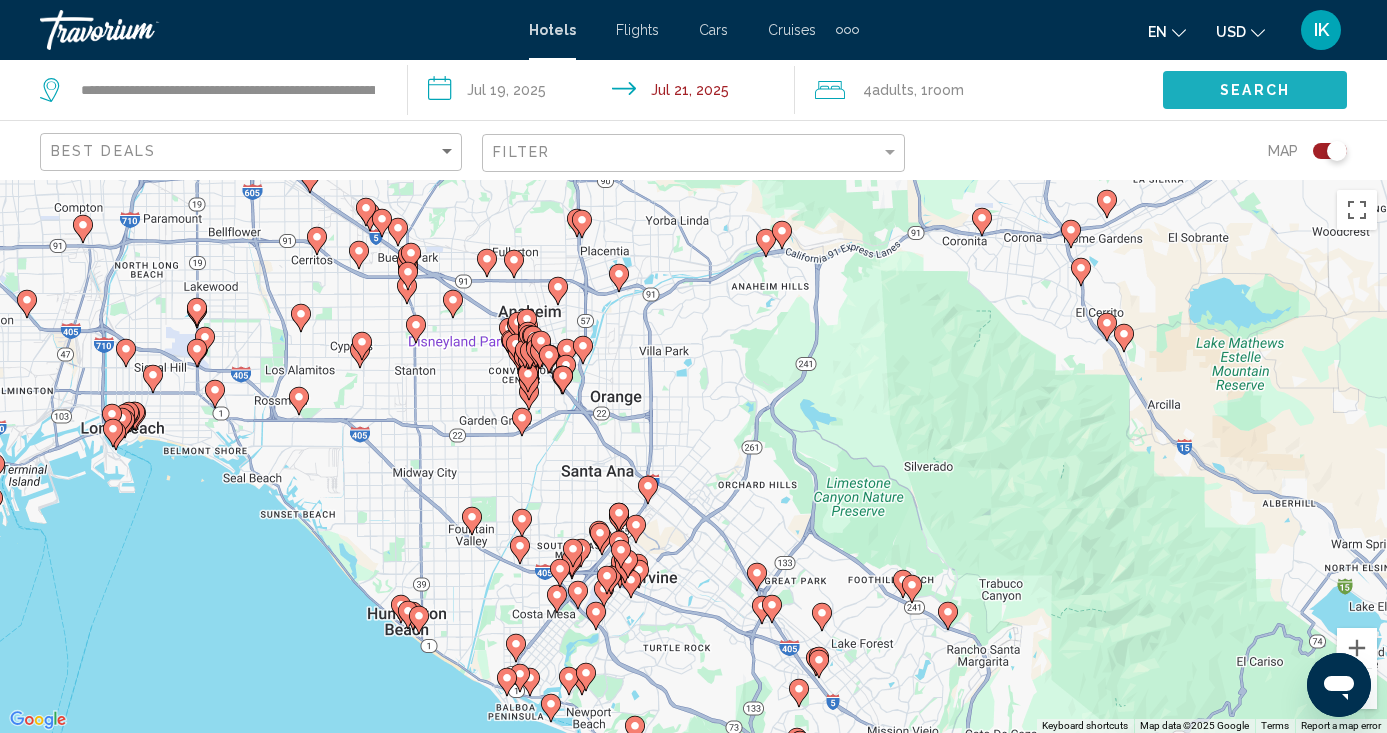 click on "Search" 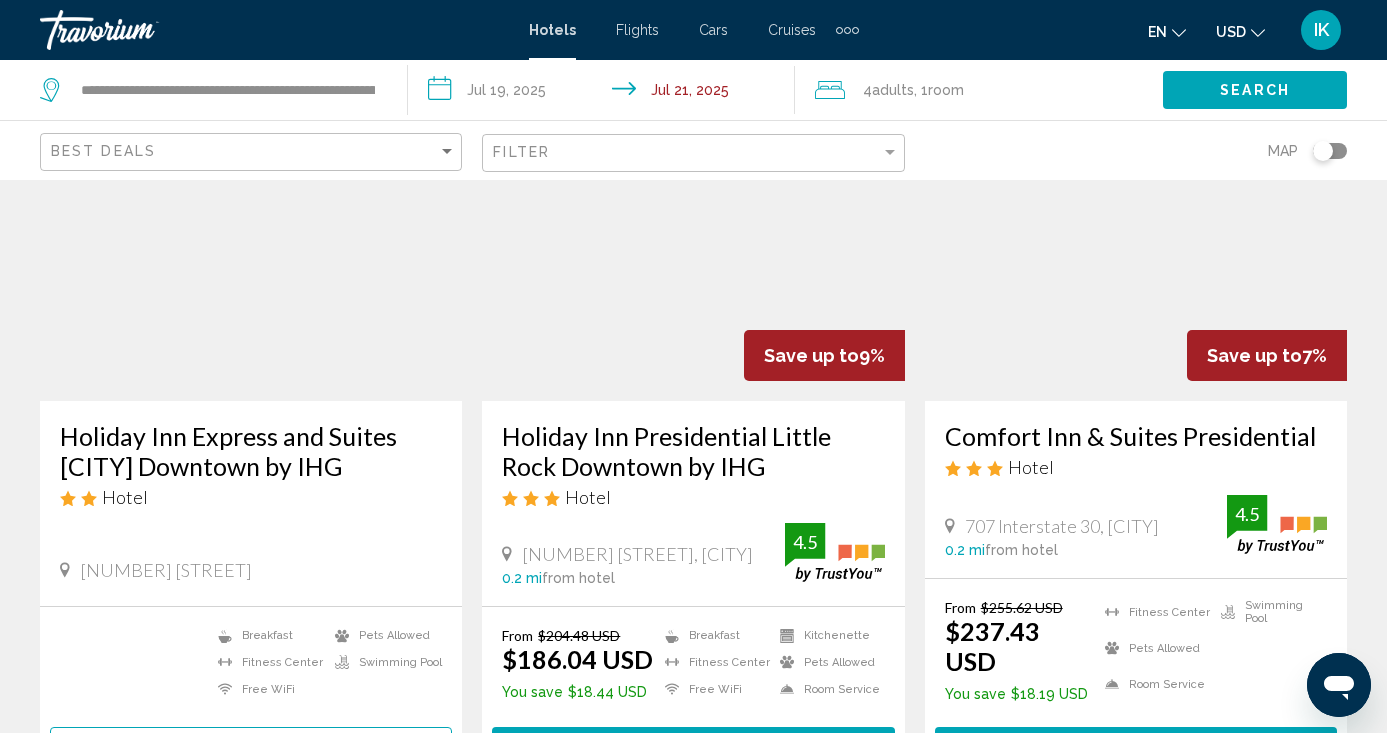 scroll, scrollTop: 149, scrollLeft: 0, axis: vertical 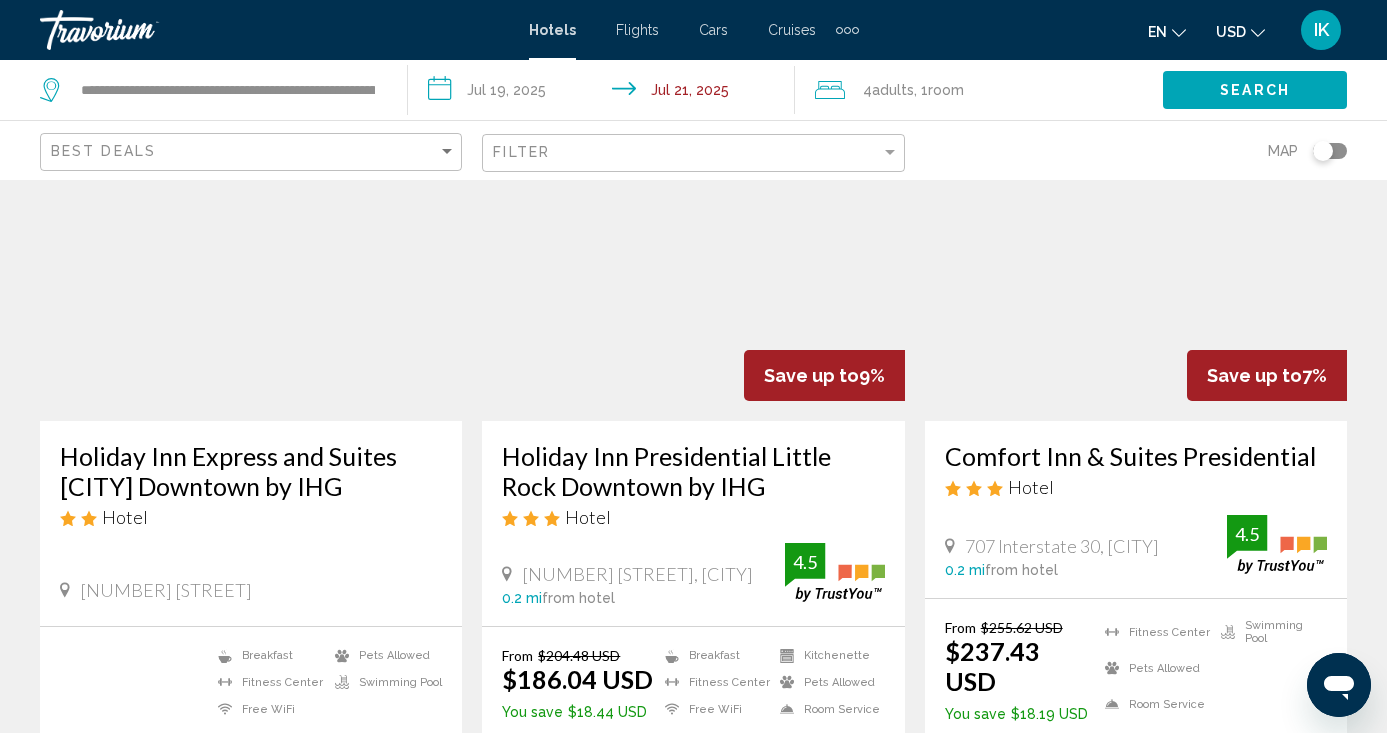 click 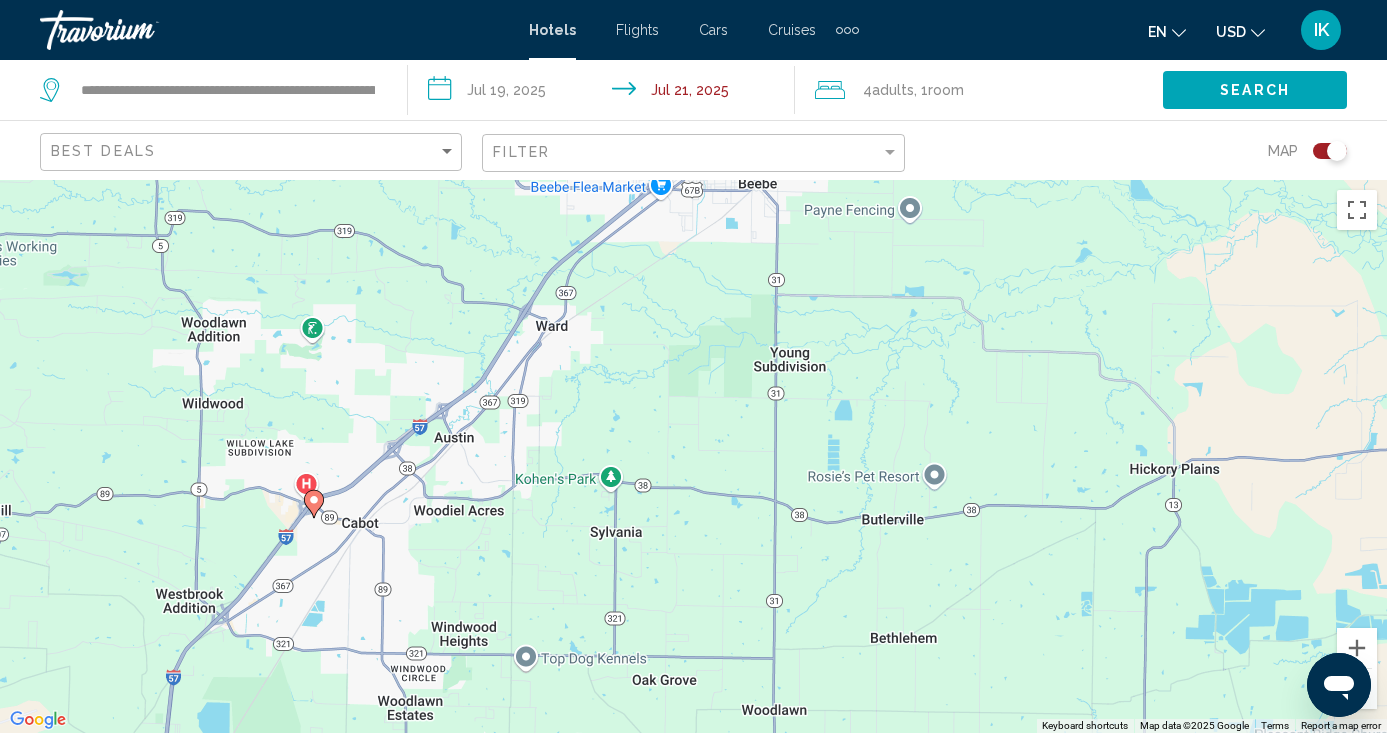 click 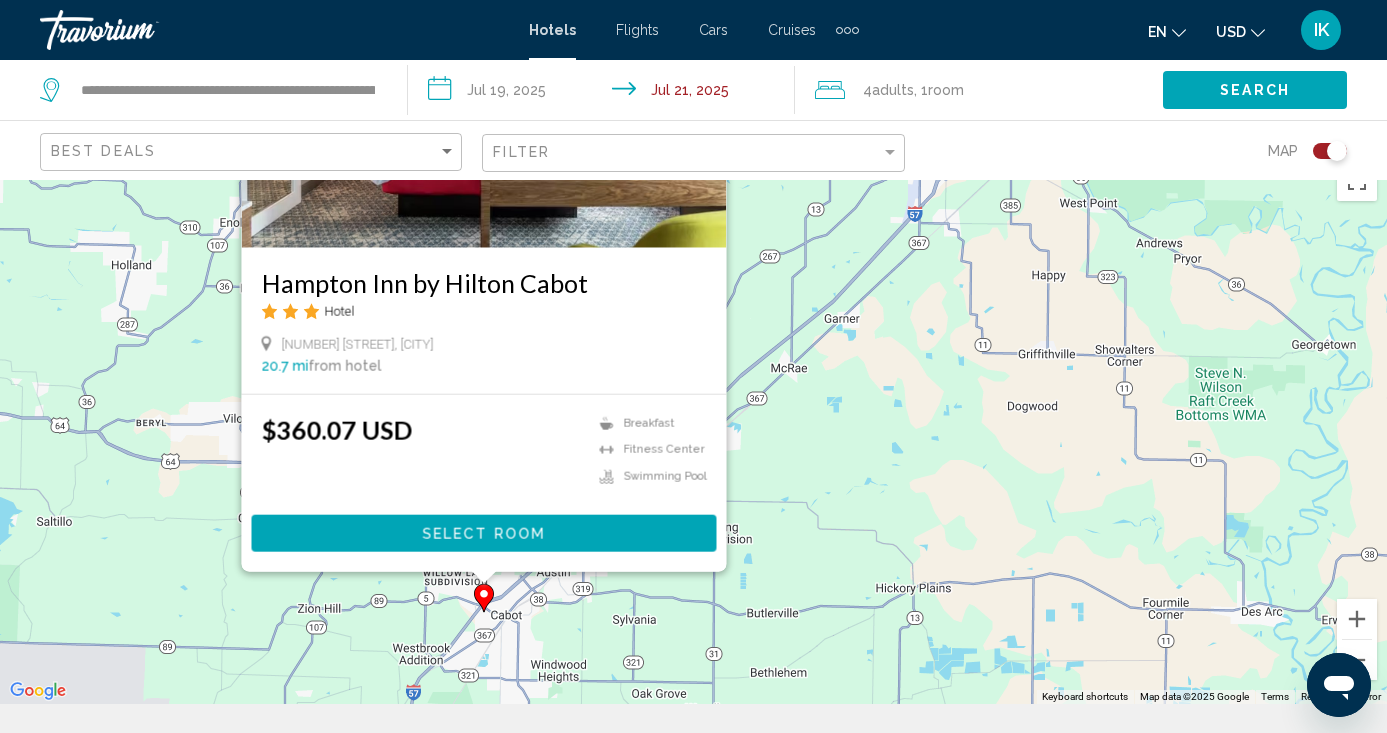 scroll, scrollTop: 38, scrollLeft: 0, axis: vertical 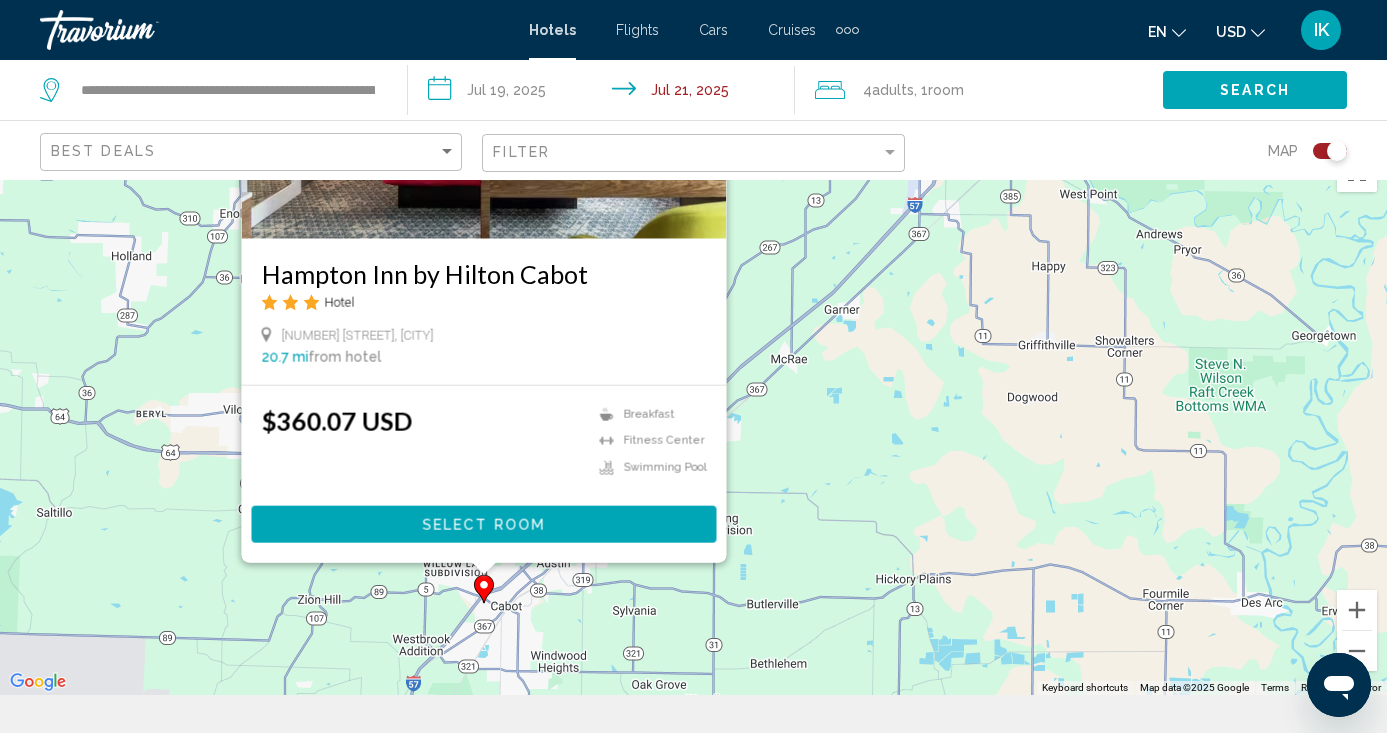 click on "To activate drag with keyboard, press Alt + Enter. Once in keyboard drag state, use the arrow keys to move the marker. To complete the drag, press the Enter key. To cancel, press Escape.  Hampton Inn by Hilton Cabot
Hotel
[NUMBER] [STREET], [CITY] [DISTANCE]  from hotel $[PRICE] USD
Breakfast
Fitness Center
Swimming Pool  Select Room" at bounding box center (693, 418) 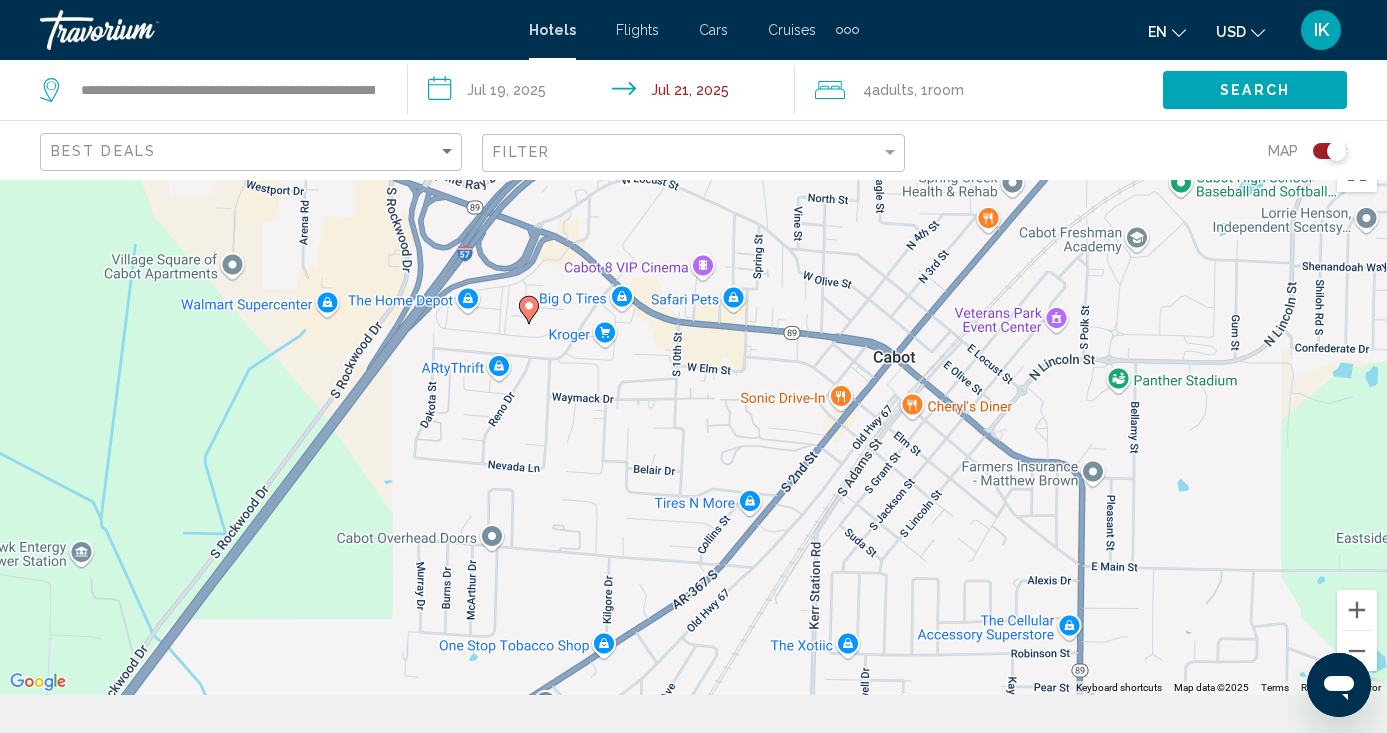drag, startPoint x: 631, startPoint y: 227, endPoint x: 603, endPoint y: 447, distance: 221.77466 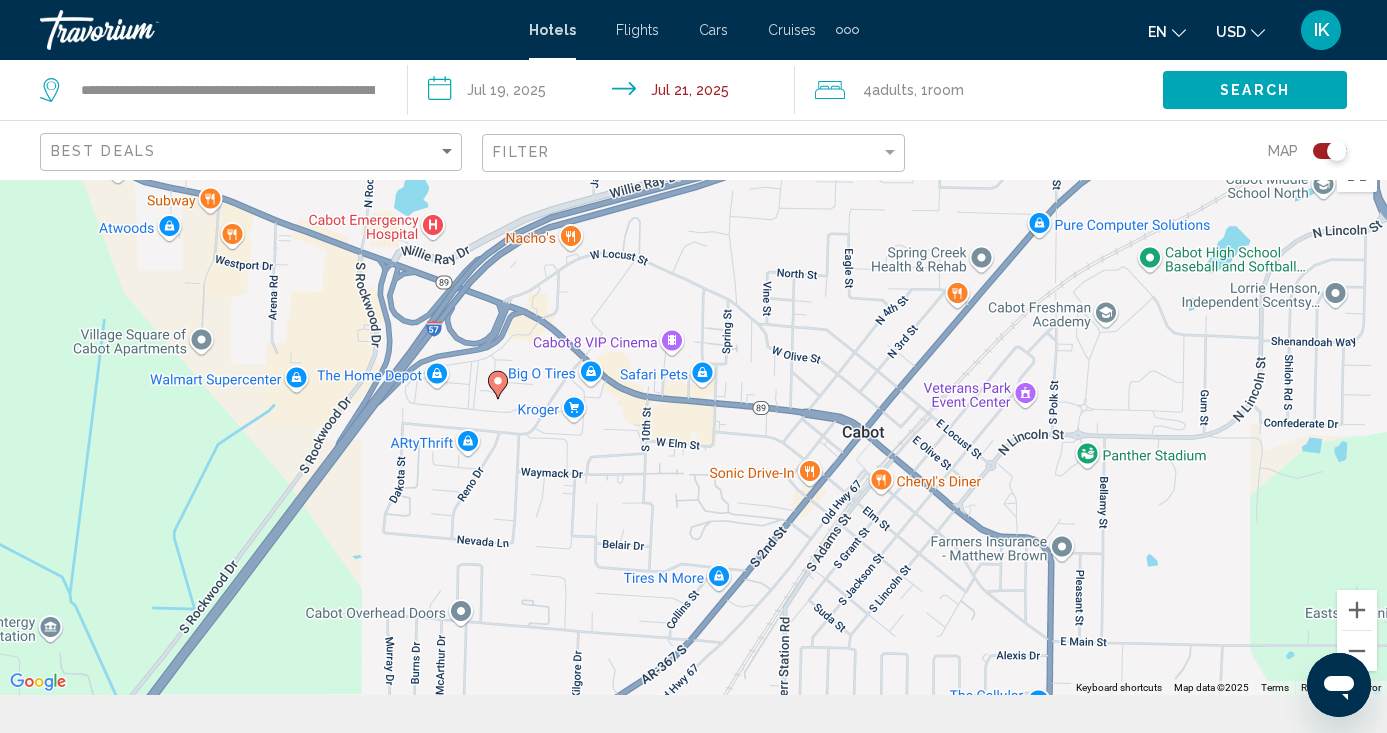 click on "To activate drag with keyboard, press Alt + Enter. Once in keyboard drag state, use the arrow keys to move the marker. To complete the drag, press the Enter key. To cancel, press Escape." at bounding box center (693, 418) 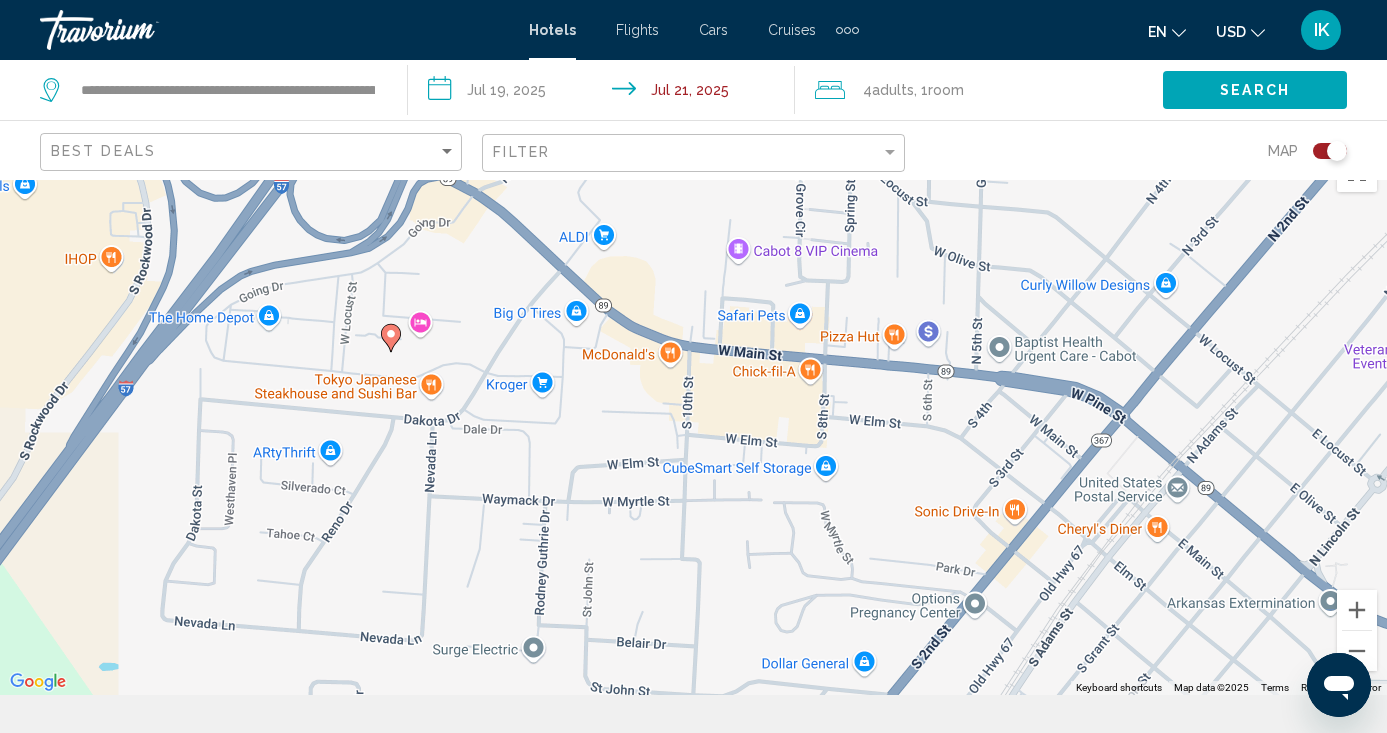 drag, startPoint x: 329, startPoint y: 267, endPoint x: 465, endPoint y: 463, distance: 238.56236 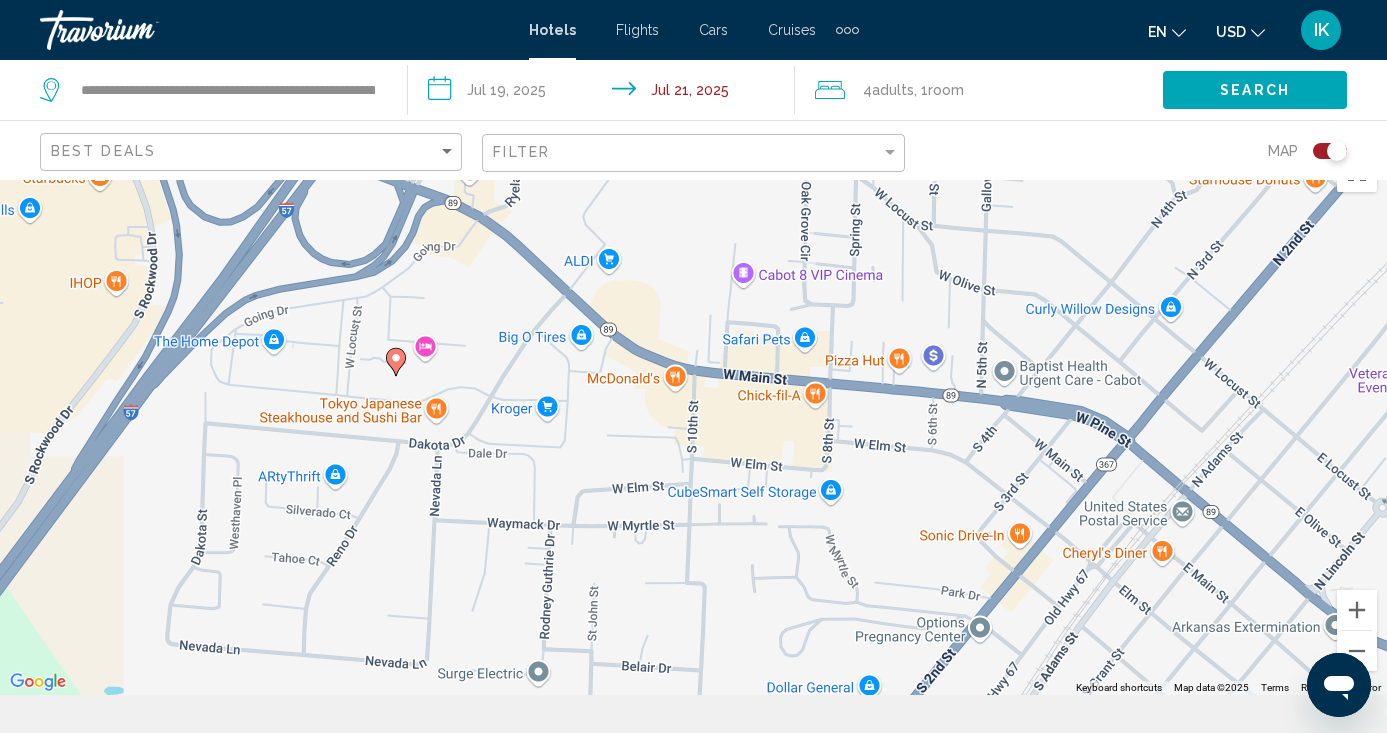 click on "To activate drag with keyboard, press Alt + Enter. Once in keyboard drag state, use the arrow keys to move the marker. To complete the drag, press the Enter key. To cancel, press Escape." at bounding box center (693, 418) 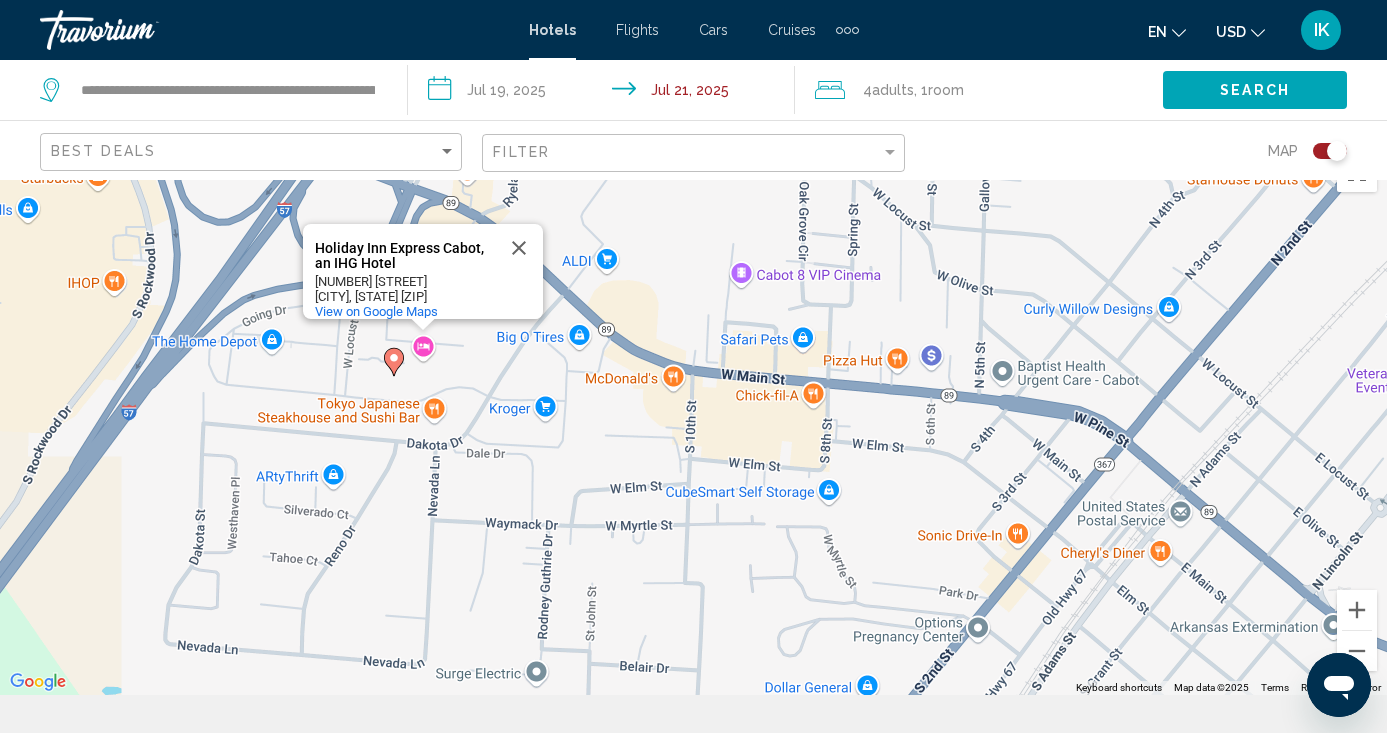 click on "To activate drag with keyboard, press Alt + Enter. Once in keyboard drag state, use the arrow keys to move the marker. To complete the drag, press the Enter key. To cancel, press Escape.     Holiday Inn Express Cabot, an IHG Hotel                     Holiday Inn Express Cabot, an IHG Hotel                 [NUMBER] [STREET] [CITY], [STATE] [ZIP]              View on Google Maps" at bounding box center (693, 418) 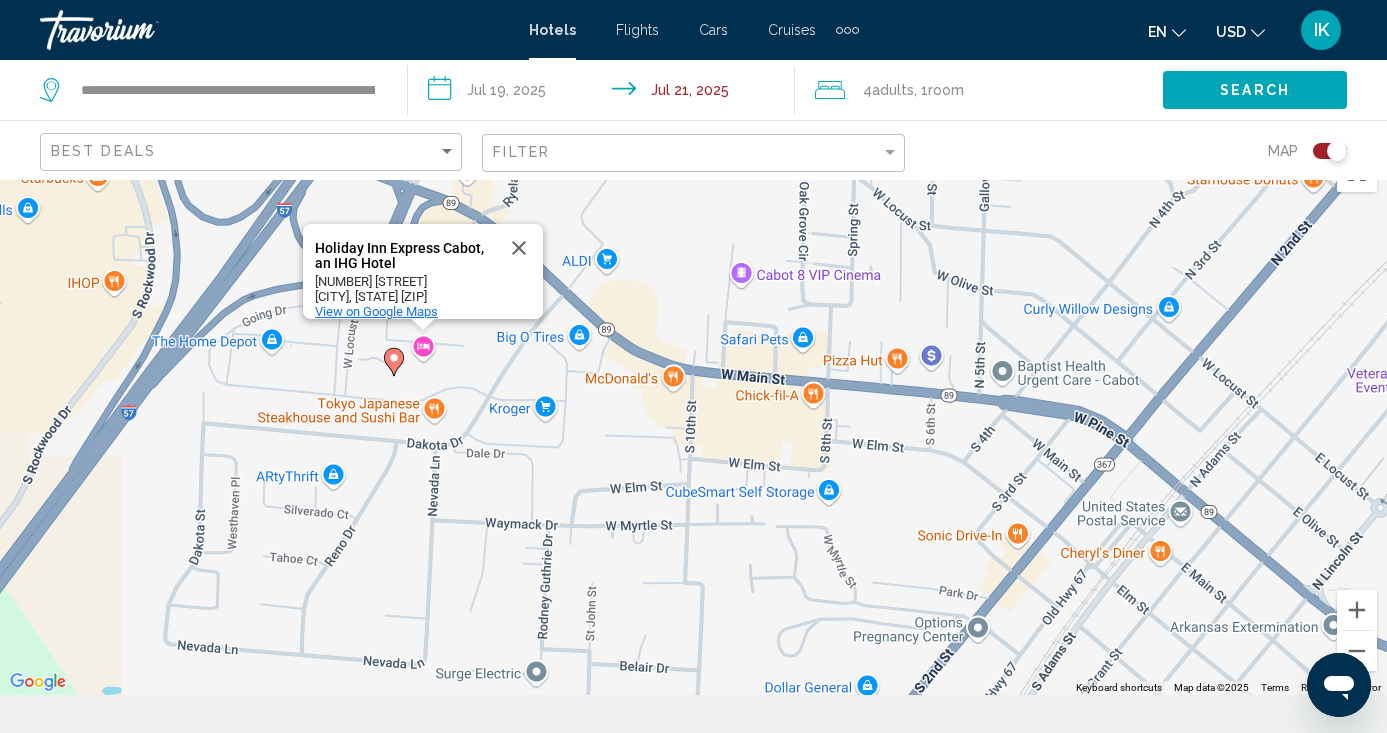click on "View on Google Maps" at bounding box center (376, 311) 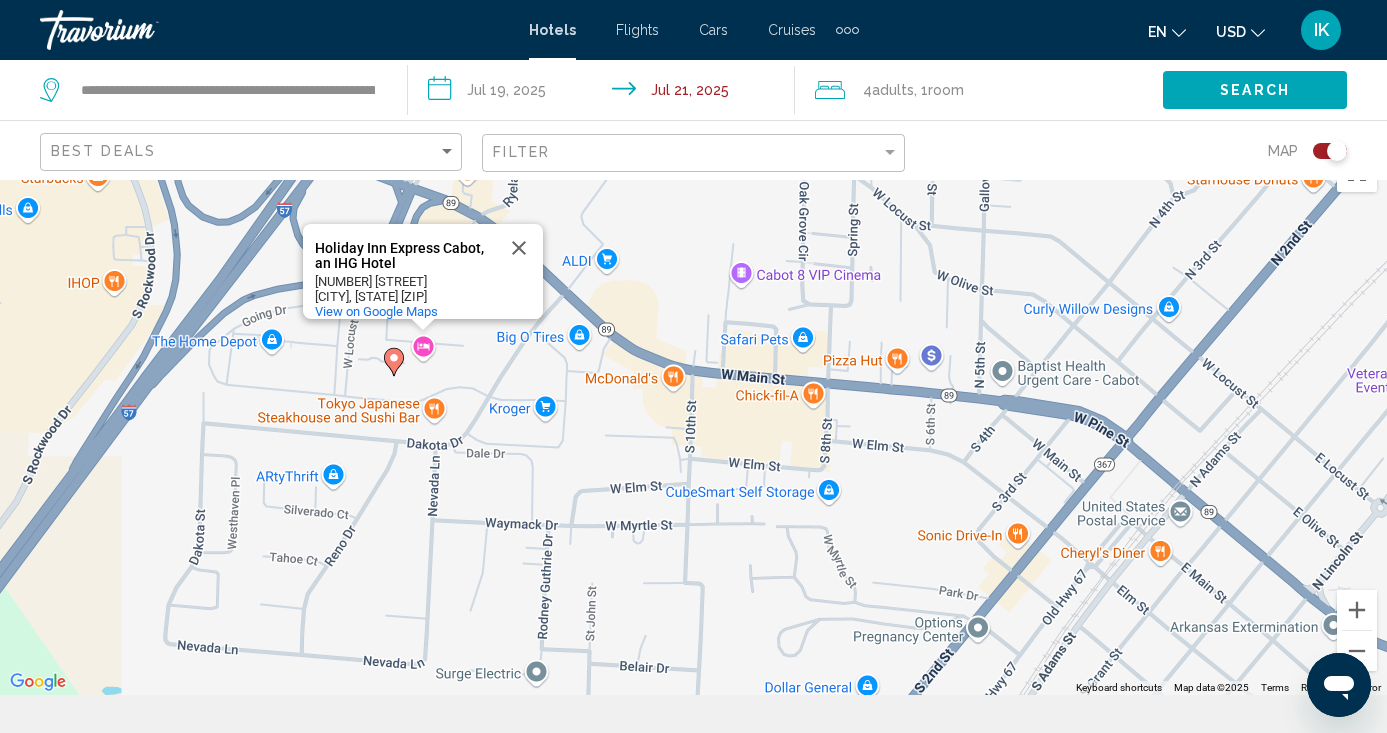 click 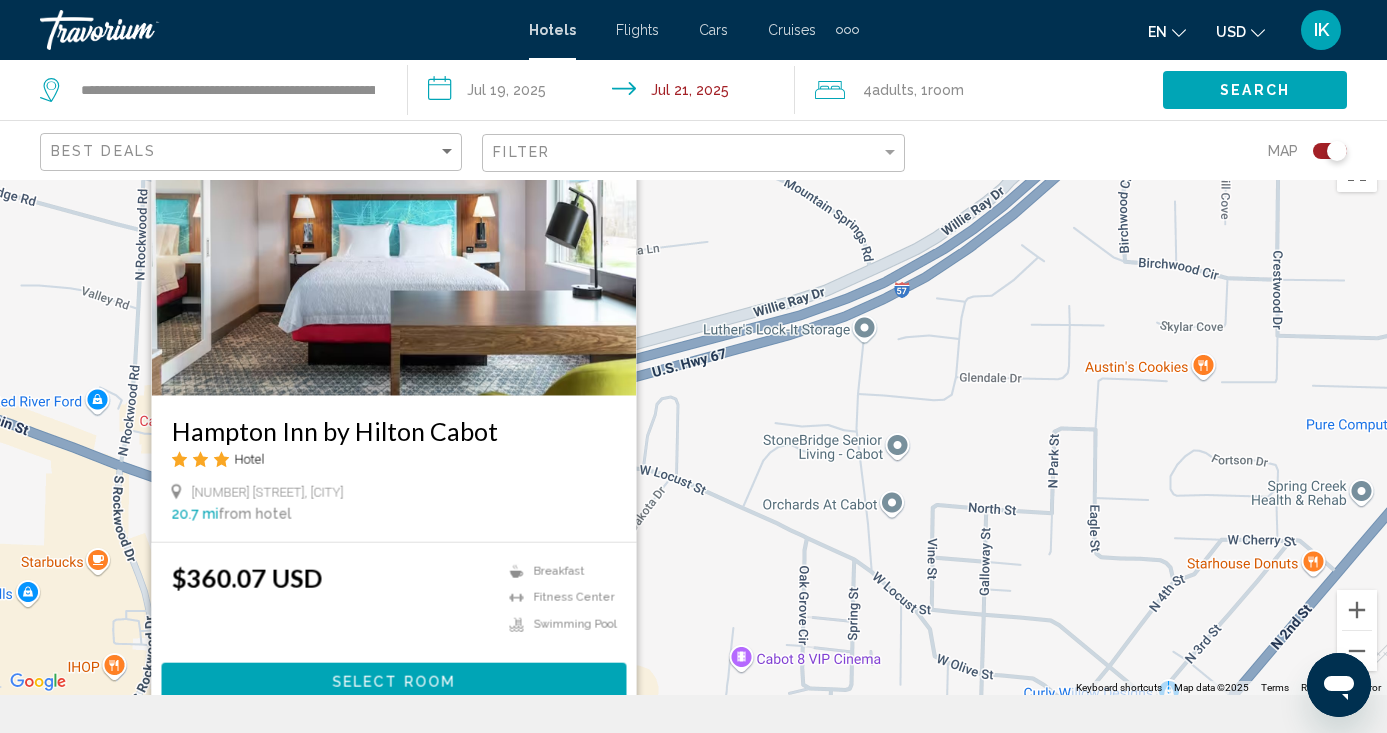 click on "To activate drag with keyboard, press Alt + Enter. Once in keyboard drag state, use the arrow keys to move the marker. To complete the drag, press the Enter key. To cancel, press Escape.  Hampton Inn by Hilton Cabot
Hotel
[NUMBER] [STREET], [CITY] [DISTANCE]  from hotel $[PRICE] USD
Breakfast
Fitness Center
Swimming Pool  Select Room" at bounding box center (693, 418) 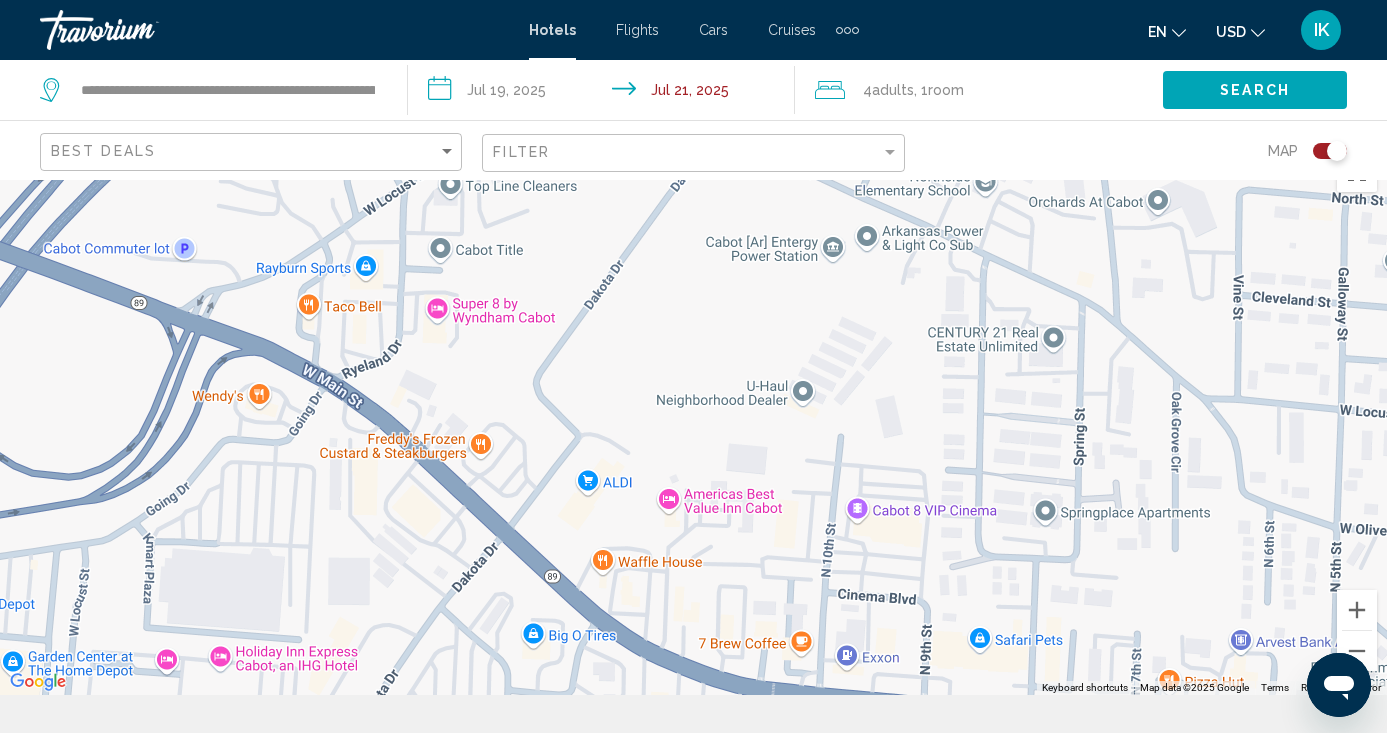 drag, startPoint x: 565, startPoint y: 614, endPoint x: 652, endPoint y: 310, distance: 316.20404 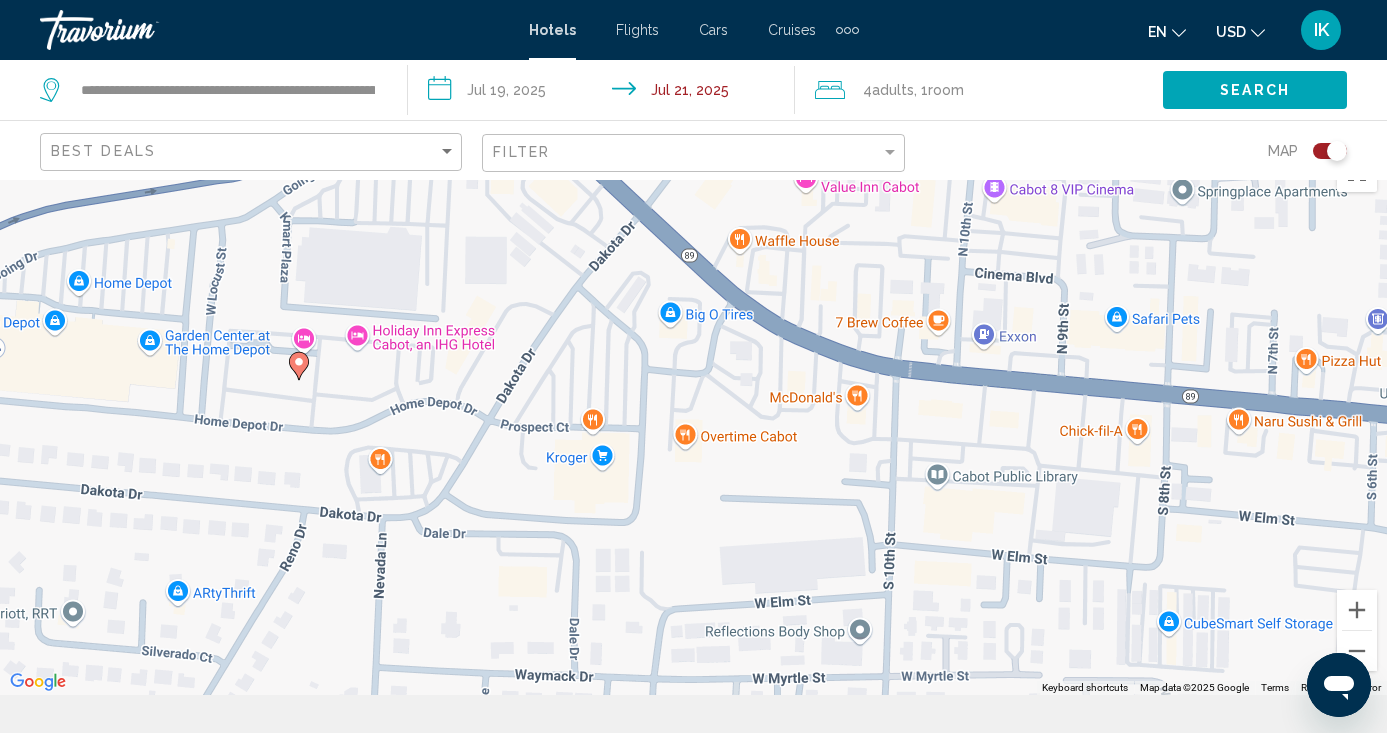 drag, startPoint x: 455, startPoint y: 567, endPoint x: 583, endPoint y: 252, distance: 340.01324 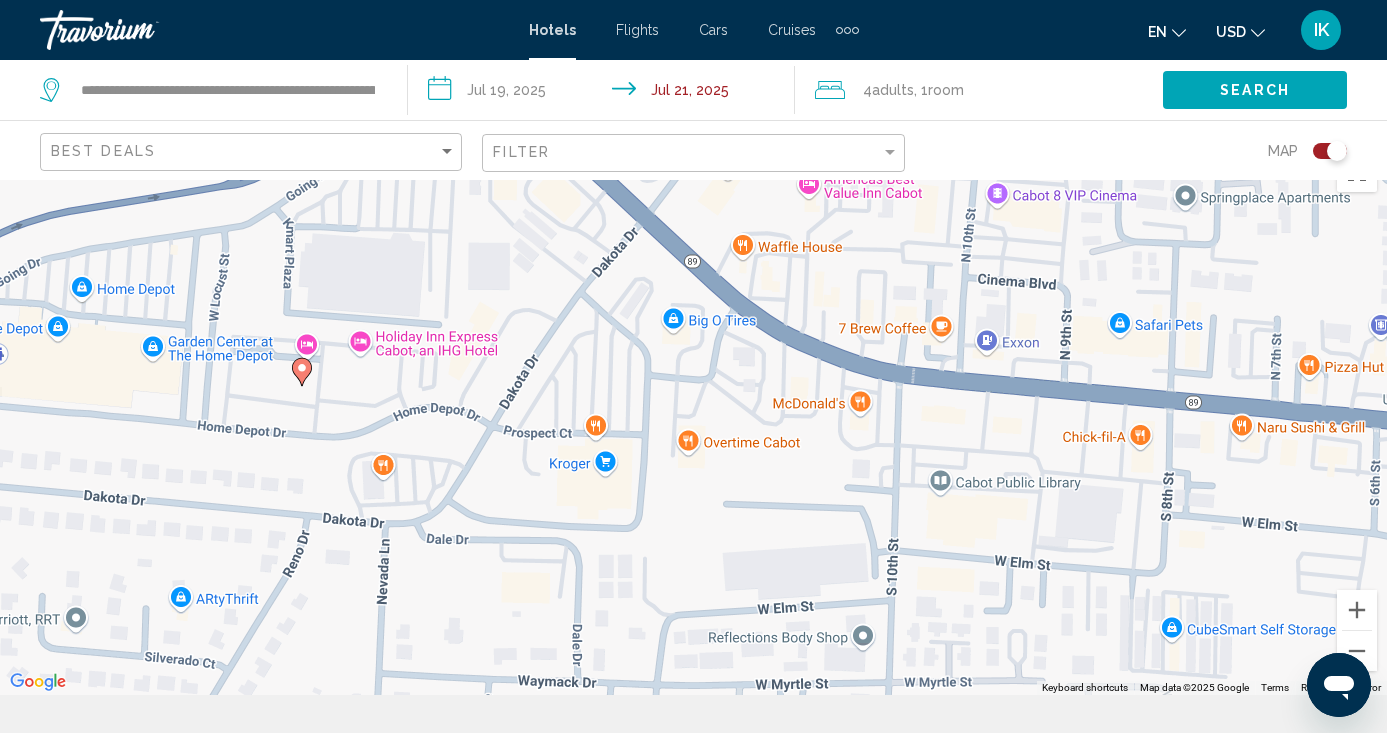 click on "To activate drag with keyboard, press Alt + Enter. Once in keyboard drag state, use the arrow keys to move the marker. To complete the drag, press the Enter key. To cancel, press Escape." at bounding box center [693, 418] 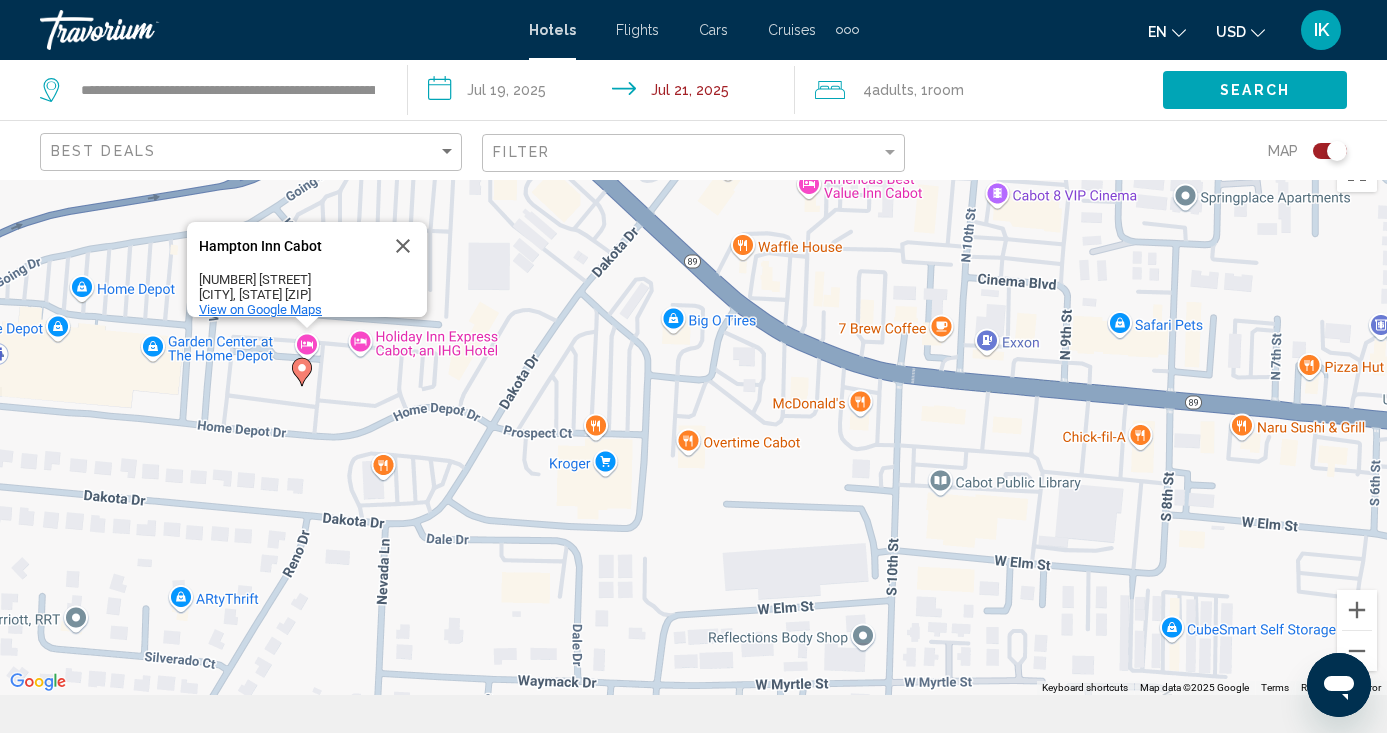 click on "View on Google Maps" at bounding box center [260, 309] 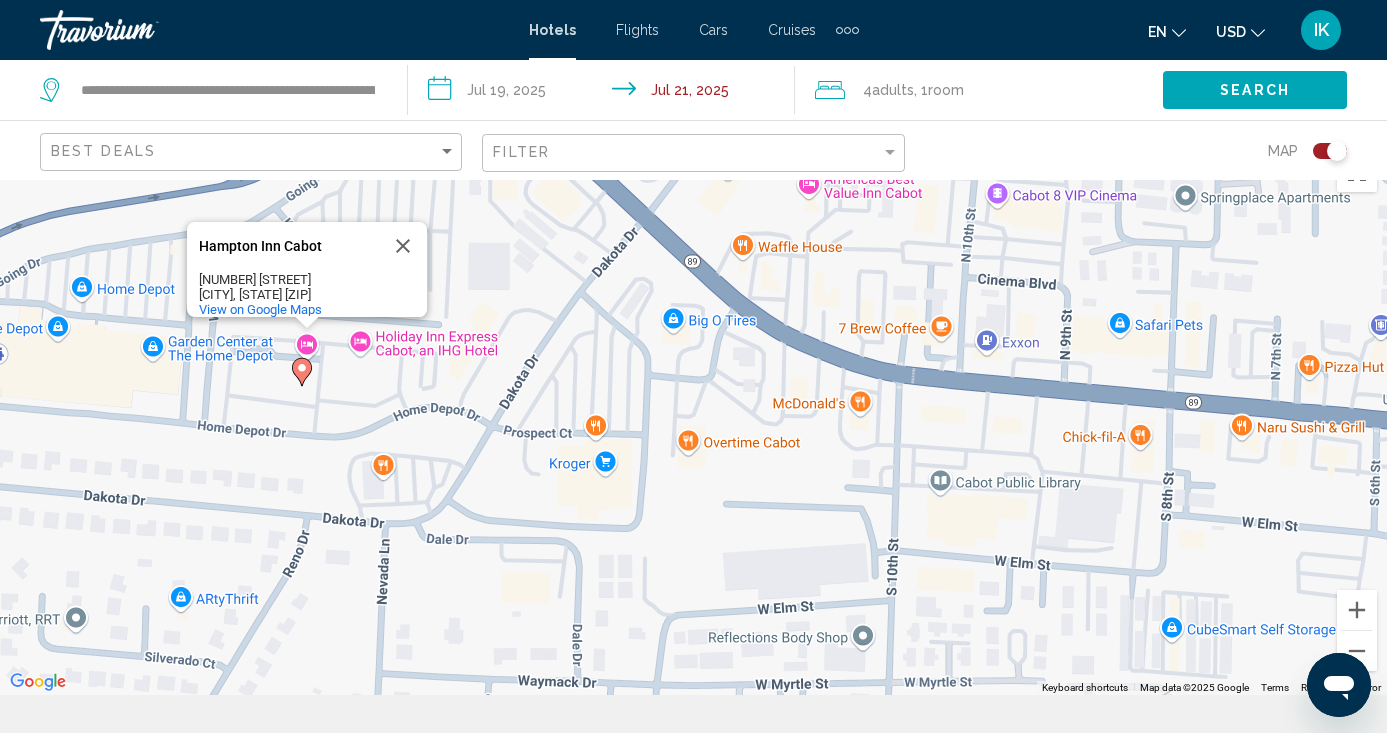click on "To activate drag with keyboard, press Alt + Enter. Once in keyboard drag state, use the arrow keys to move the marker. To complete the drag, press the Enter key. To cancel, press Escape.     Hampton Inn Cabot                     Hampton Inn Cabot                 [NUMBER] [STREET] [CITY], [STATE] [ZIP]              View on Google Maps" at bounding box center [693, 418] 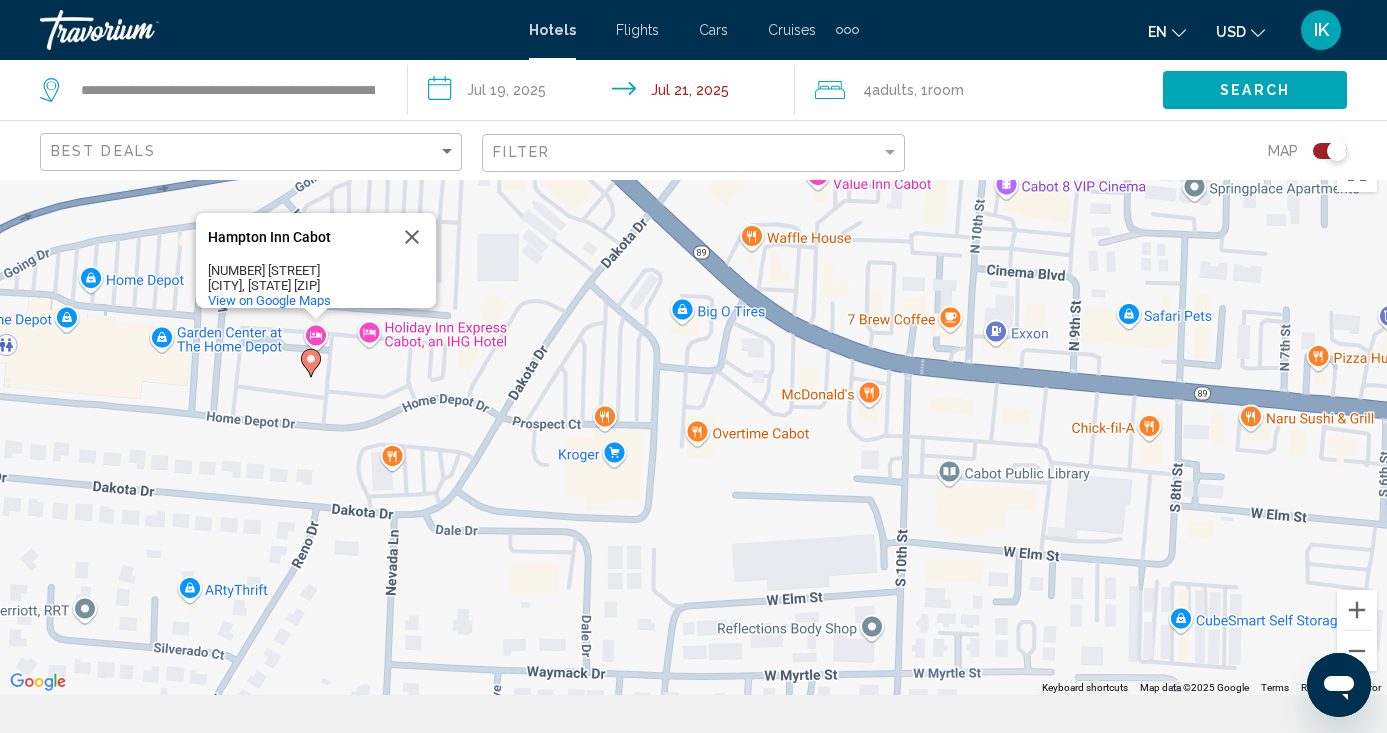 click on "To activate drag with keyboard, press Alt + Enter. Once in keyboard drag state, use the arrow keys to move the marker. To complete the drag, press the Enter key. To cancel, press Escape.     Hampton Inn Cabot                     Hampton Inn Cabot                 [NUMBER] [STREET] [CITY], [STATE] [ZIP]              View on Google Maps" at bounding box center (693, 418) 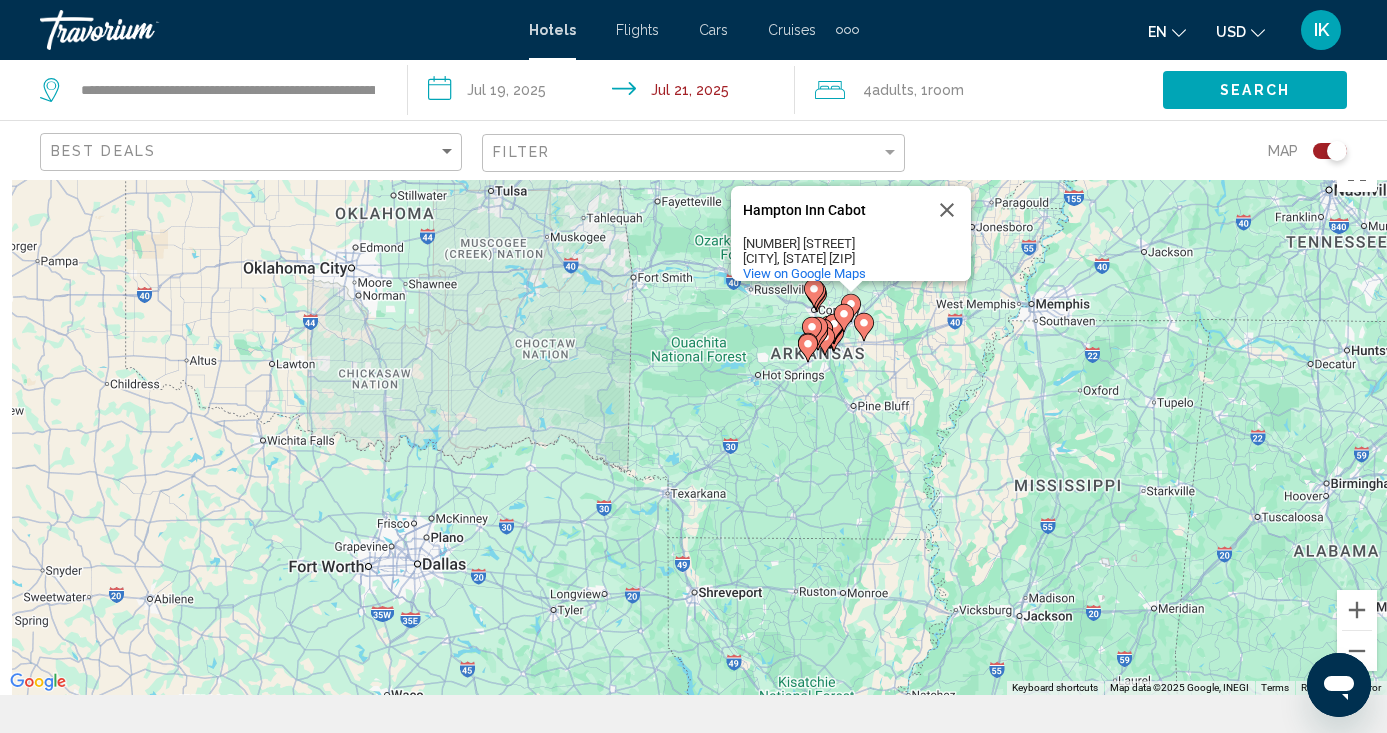 drag, startPoint x: 245, startPoint y: 488, endPoint x: 902, endPoint y: 468, distance: 657.3043 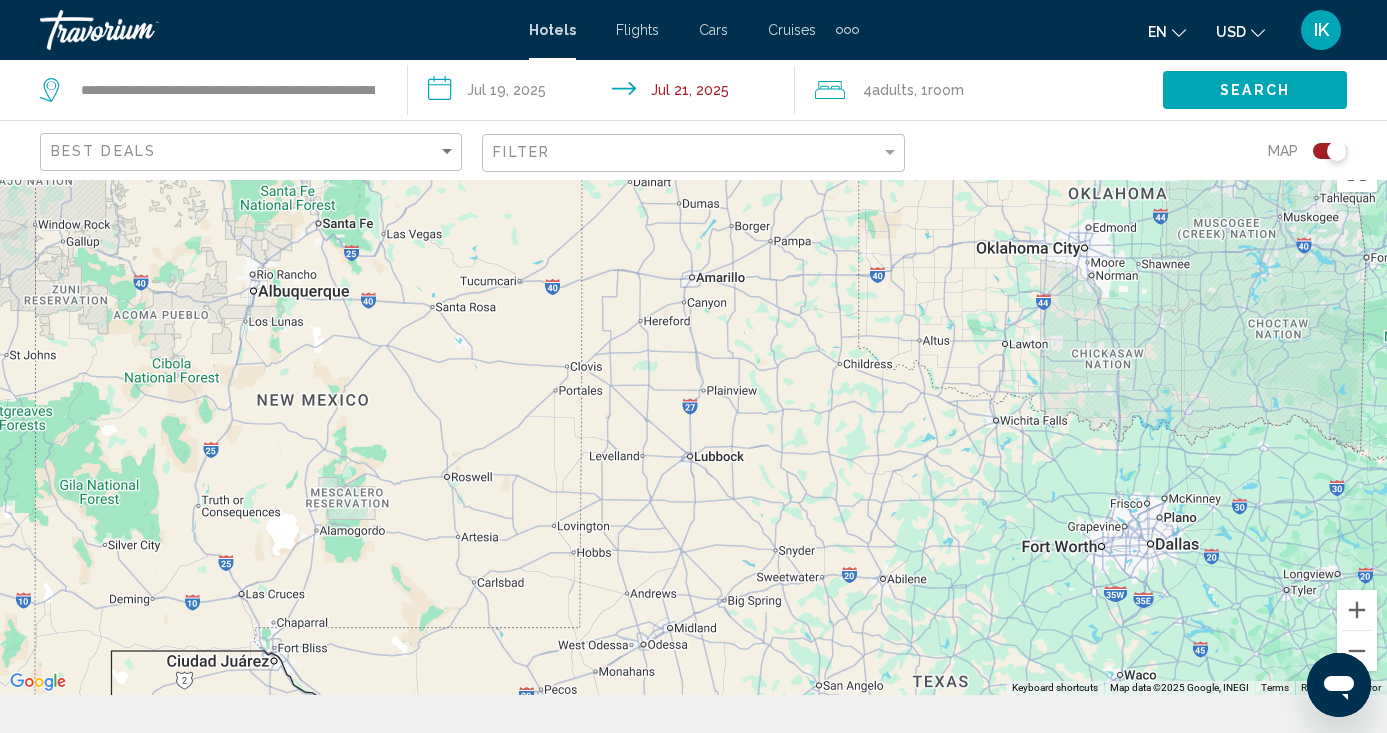 drag, startPoint x: 121, startPoint y: 449, endPoint x: 802, endPoint y: 454, distance: 681.0184 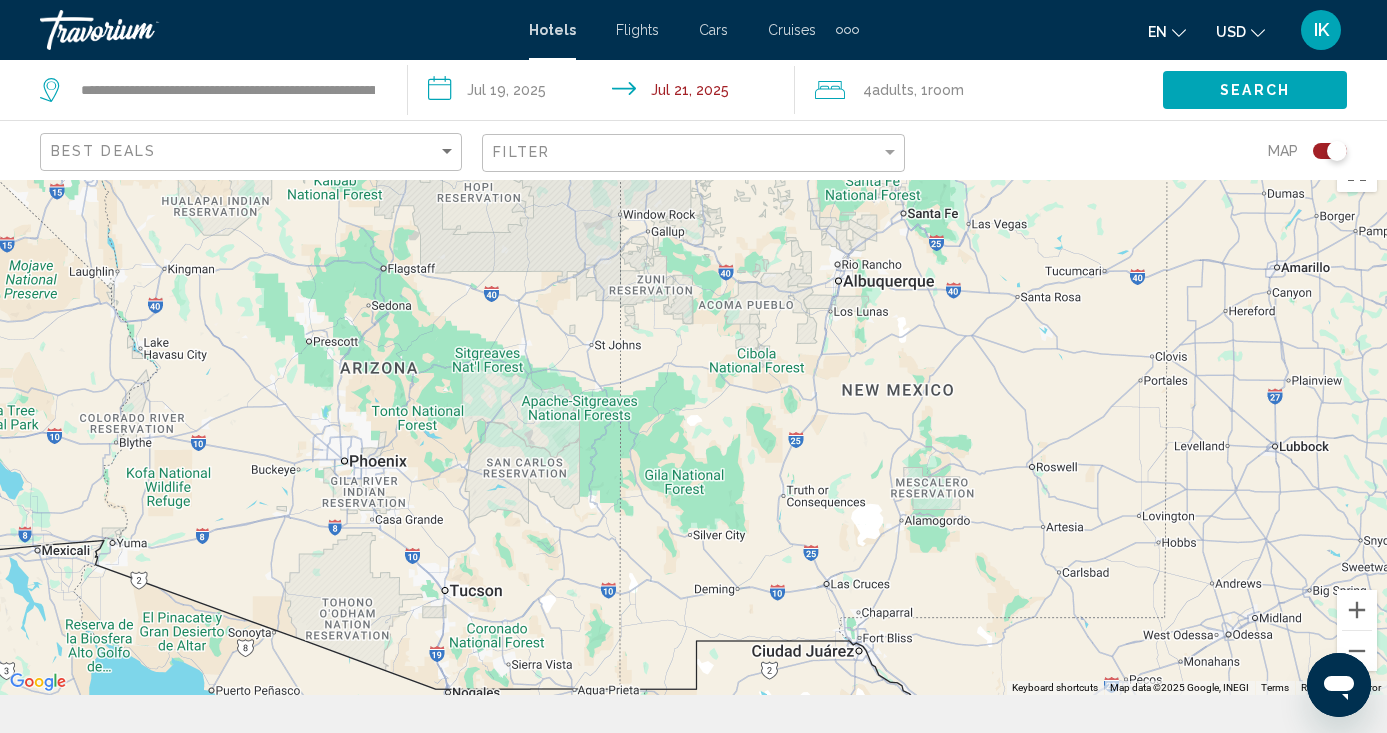 drag, startPoint x: 233, startPoint y: 477, endPoint x: 854, endPoint y: 463, distance: 621.1578 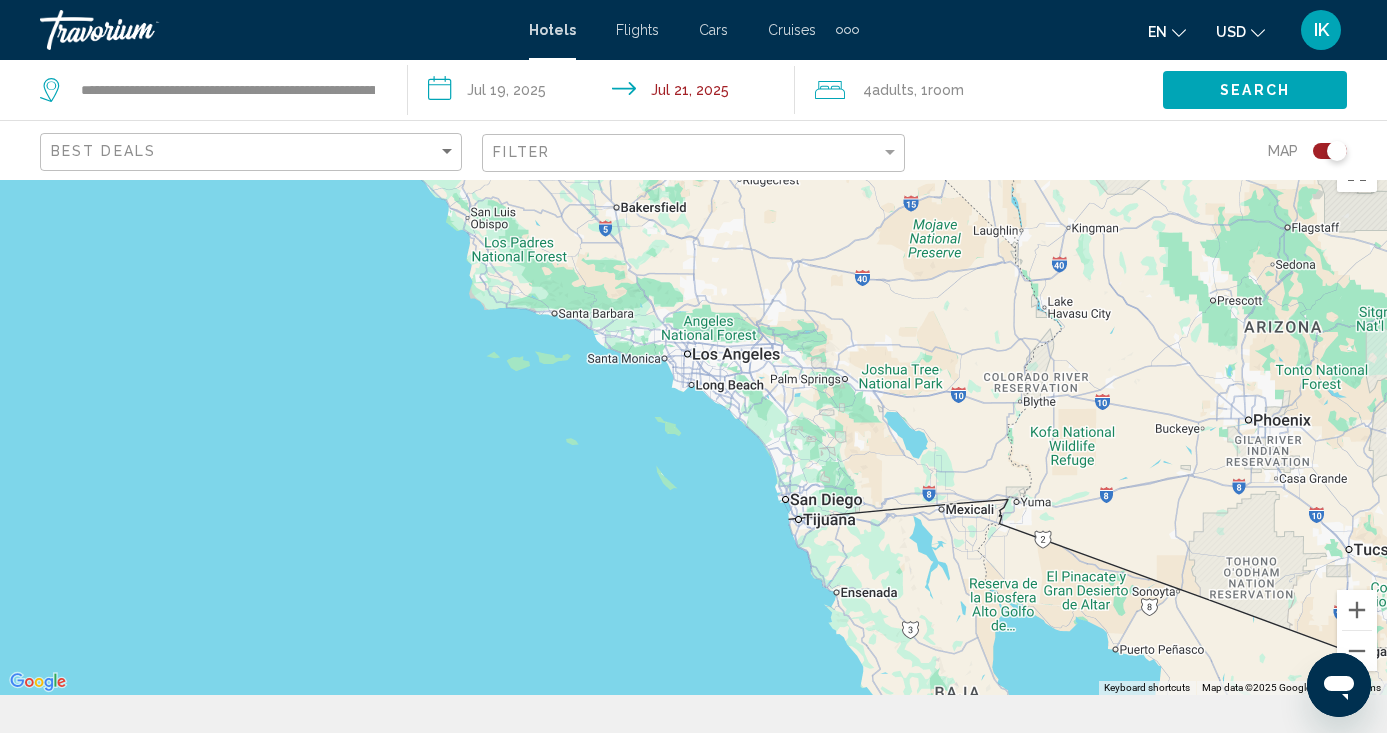 drag, startPoint x: 123, startPoint y: 508, endPoint x: 970, endPoint y: 470, distance: 847.852 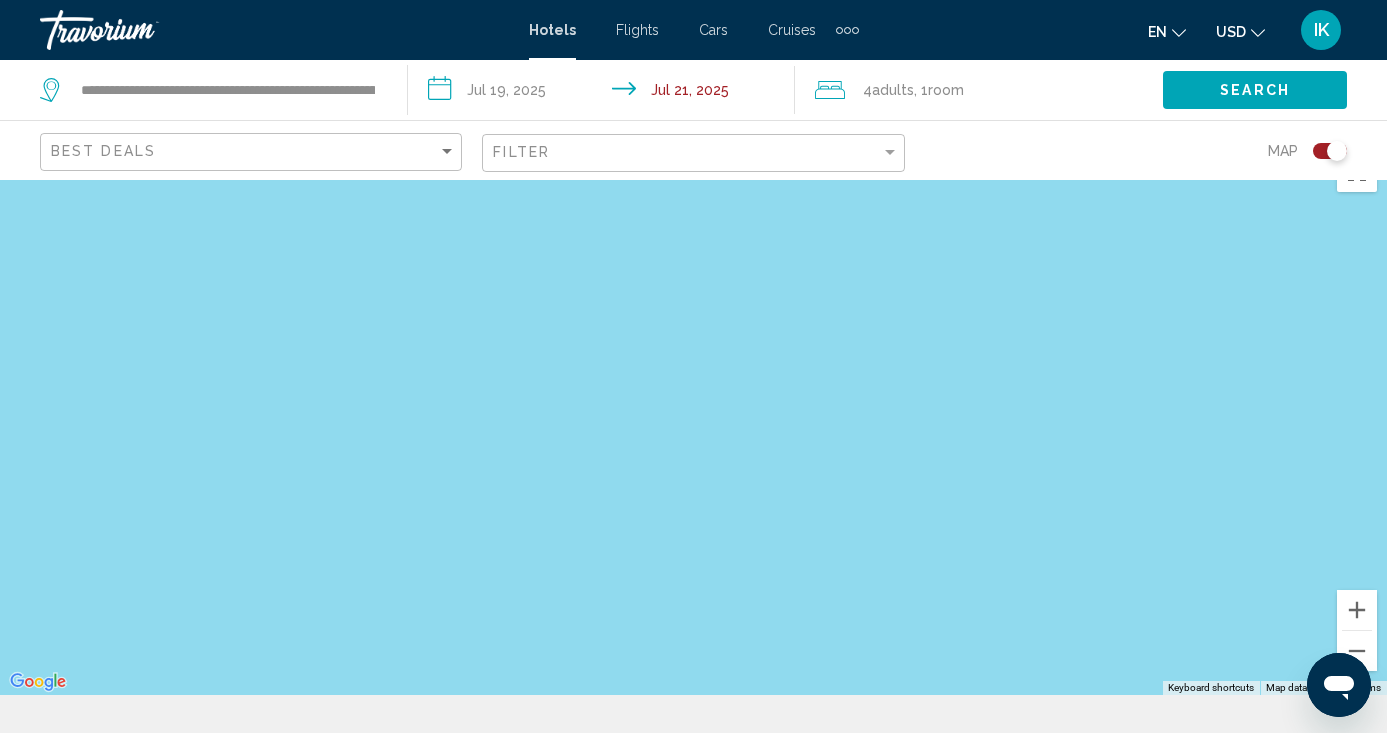 drag, startPoint x: 1038, startPoint y: 325, endPoint x: 695, endPoint y: 407, distance: 352.66556 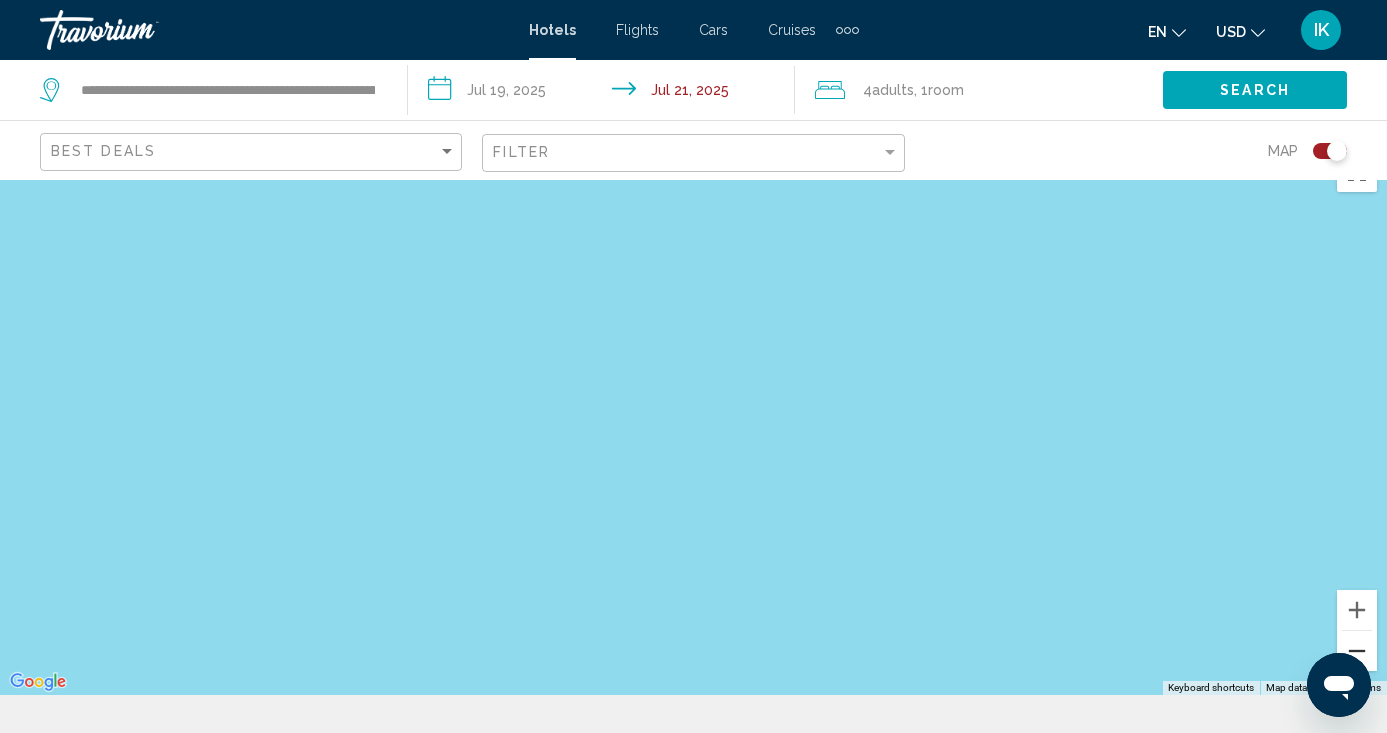 click at bounding box center (1357, 651) 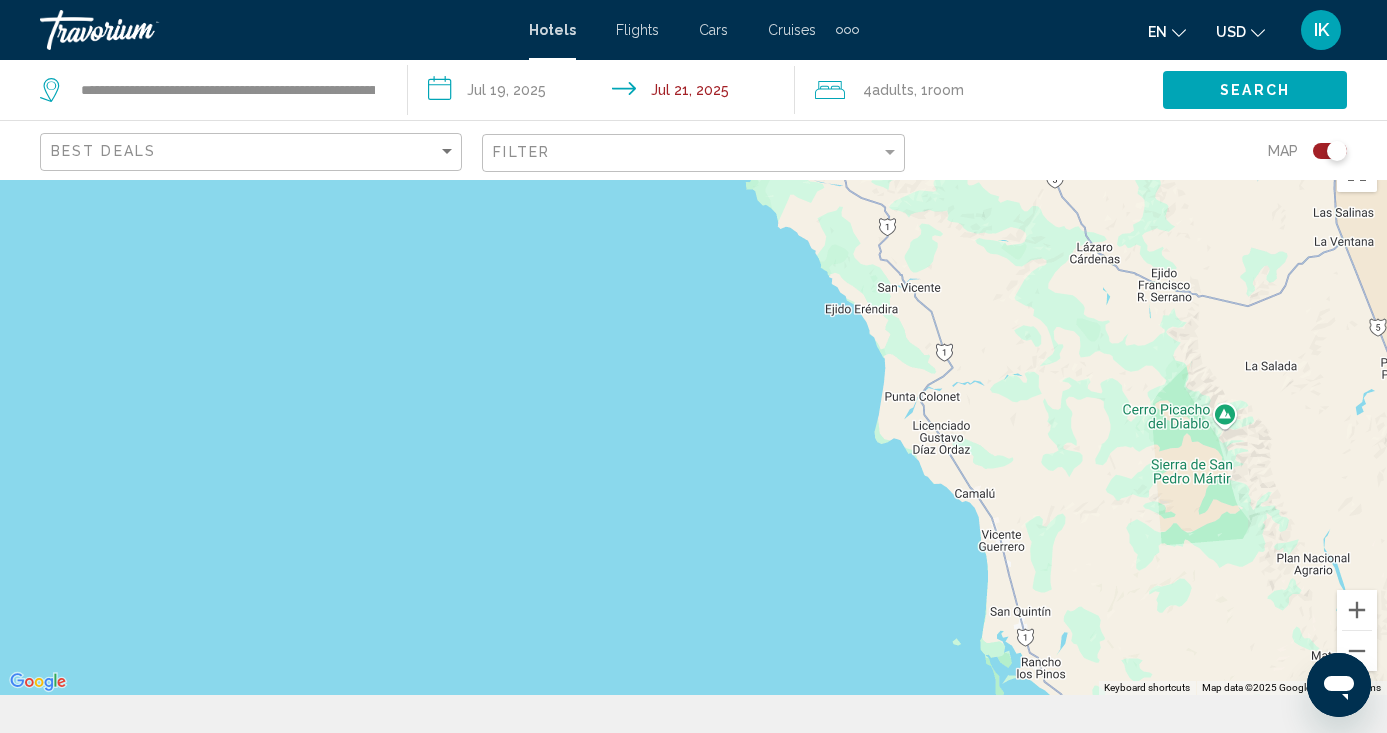 drag, startPoint x: 1273, startPoint y: 349, endPoint x: 764, endPoint y: 490, distance: 528.1685 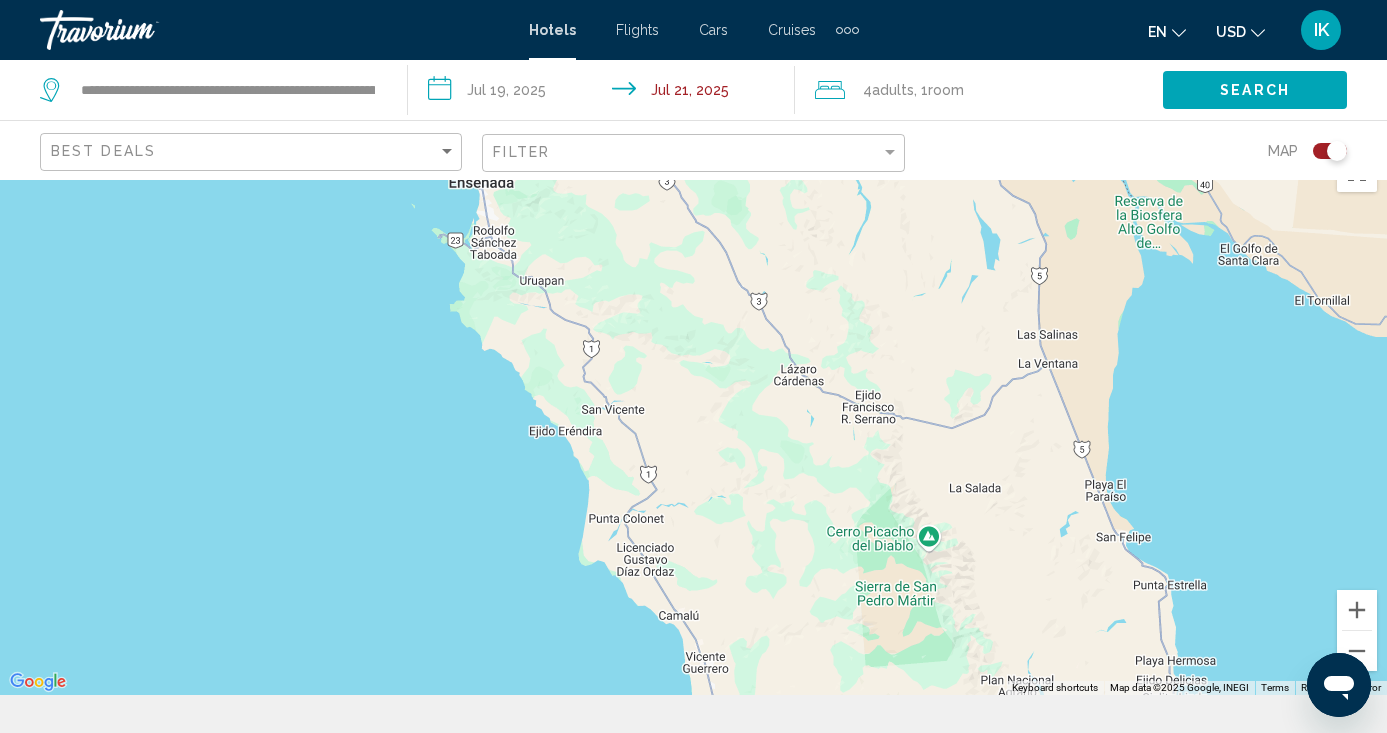 drag, startPoint x: 1057, startPoint y: 388, endPoint x: 763, endPoint y: 514, distance: 319.86246 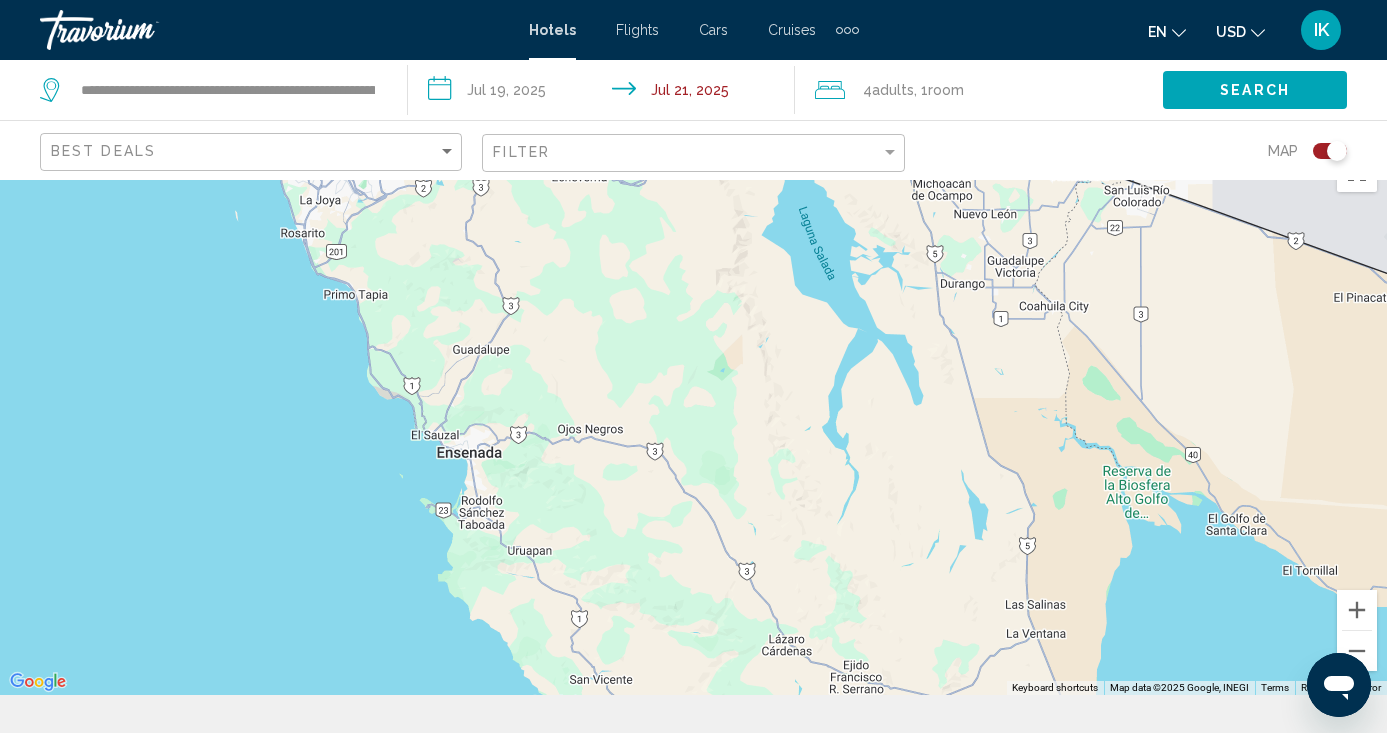 drag, startPoint x: 695, startPoint y: 311, endPoint x: 761, endPoint y: 547, distance: 245.0551 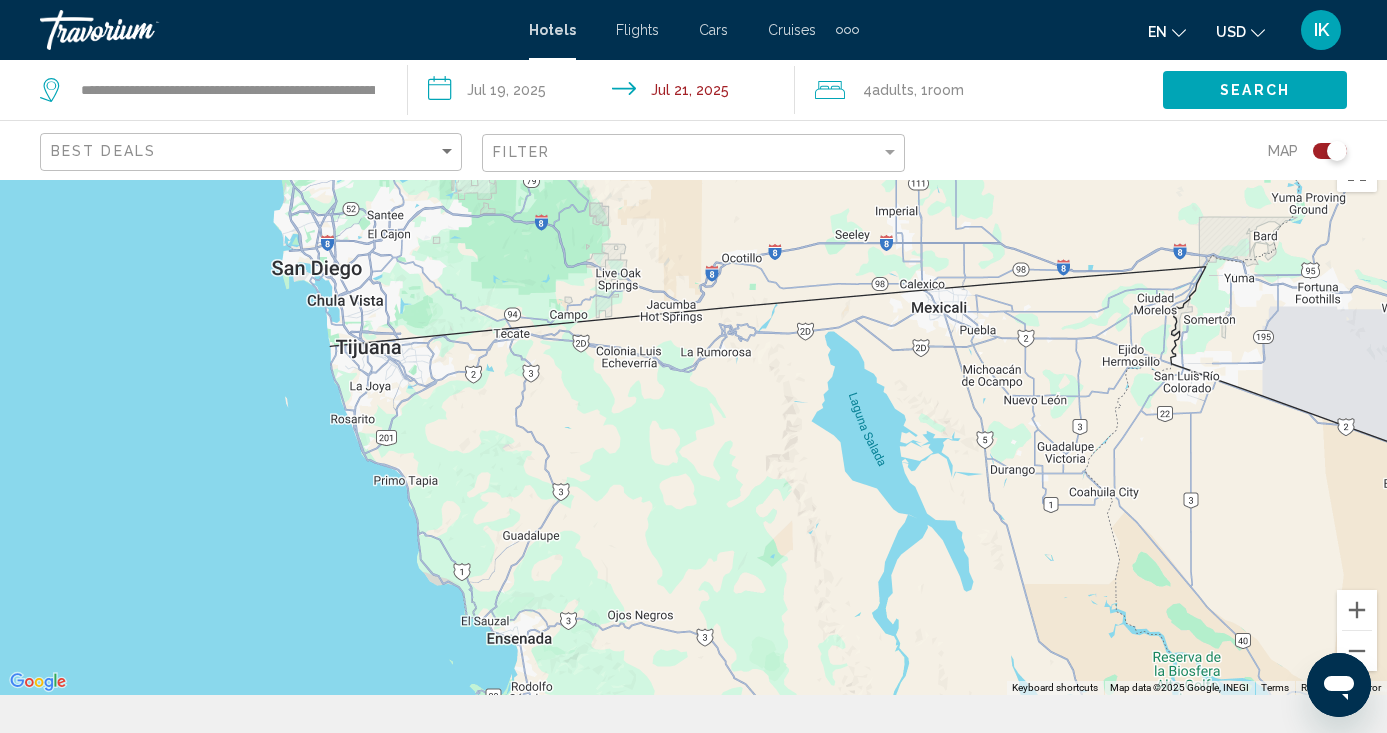 drag, startPoint x: 502, startPoint y: 346, endPoint x: 615, endPoint y: 605, distance: 282.57742 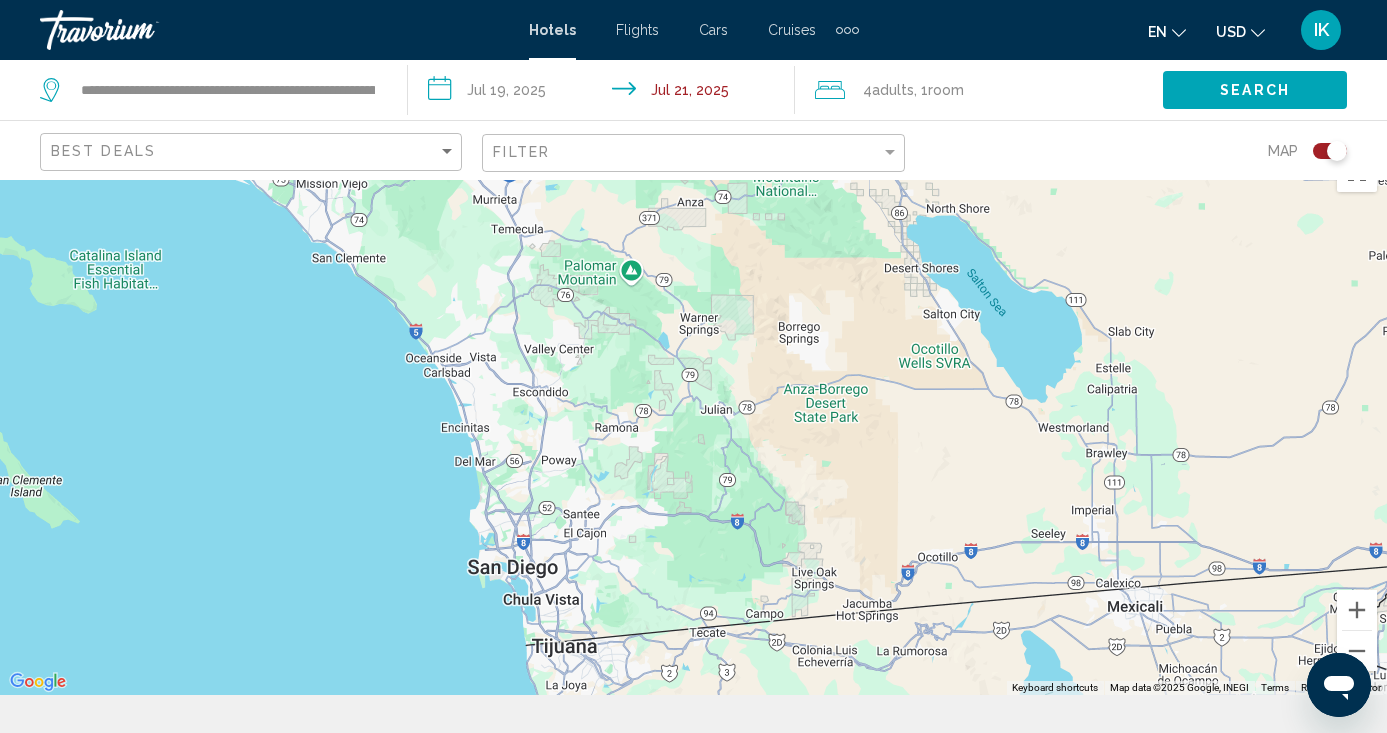 drag, startPoint x: 513, startPoint y: 388, endPoint x: 619, endPoint y: 563, distance: 204.59961 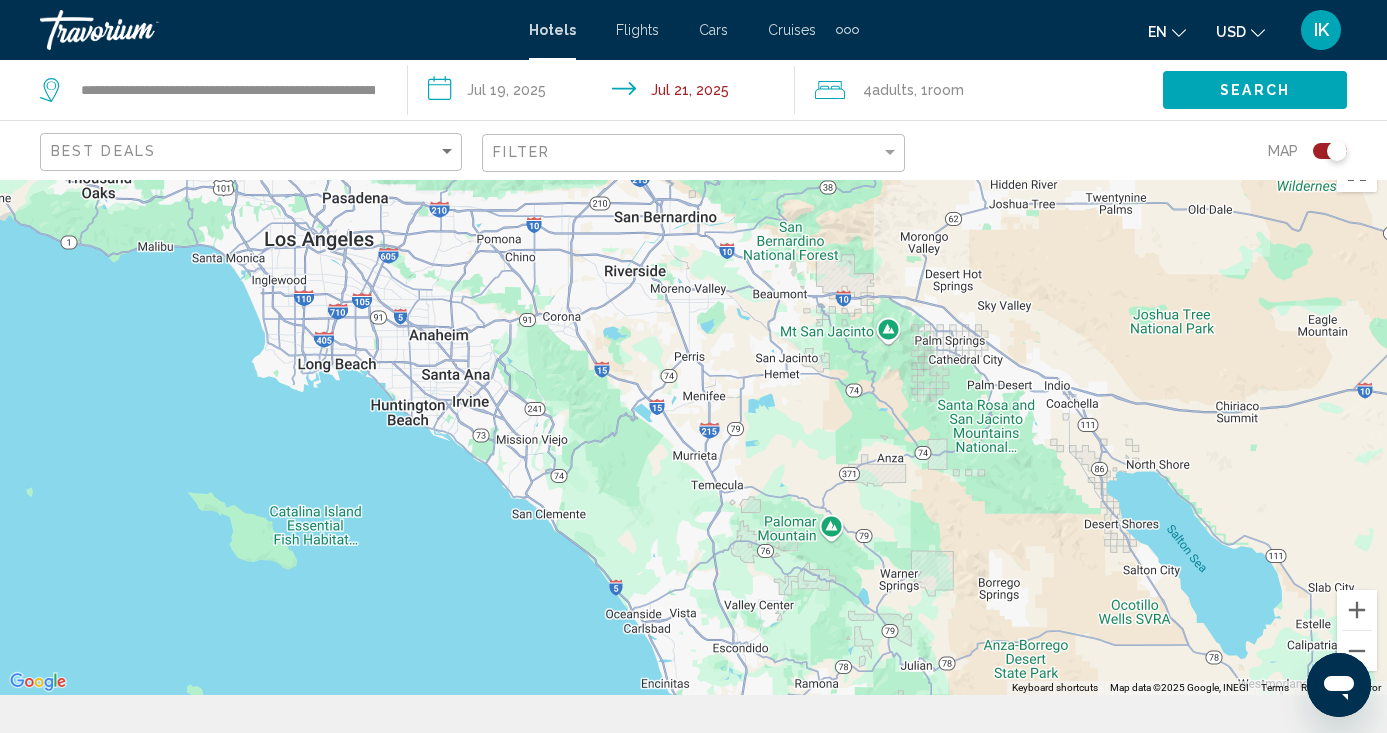 drag, startPoint x: 376, startPoint y: 332, endPoint x: 577, endPoint y: 585, distance: 323.12537 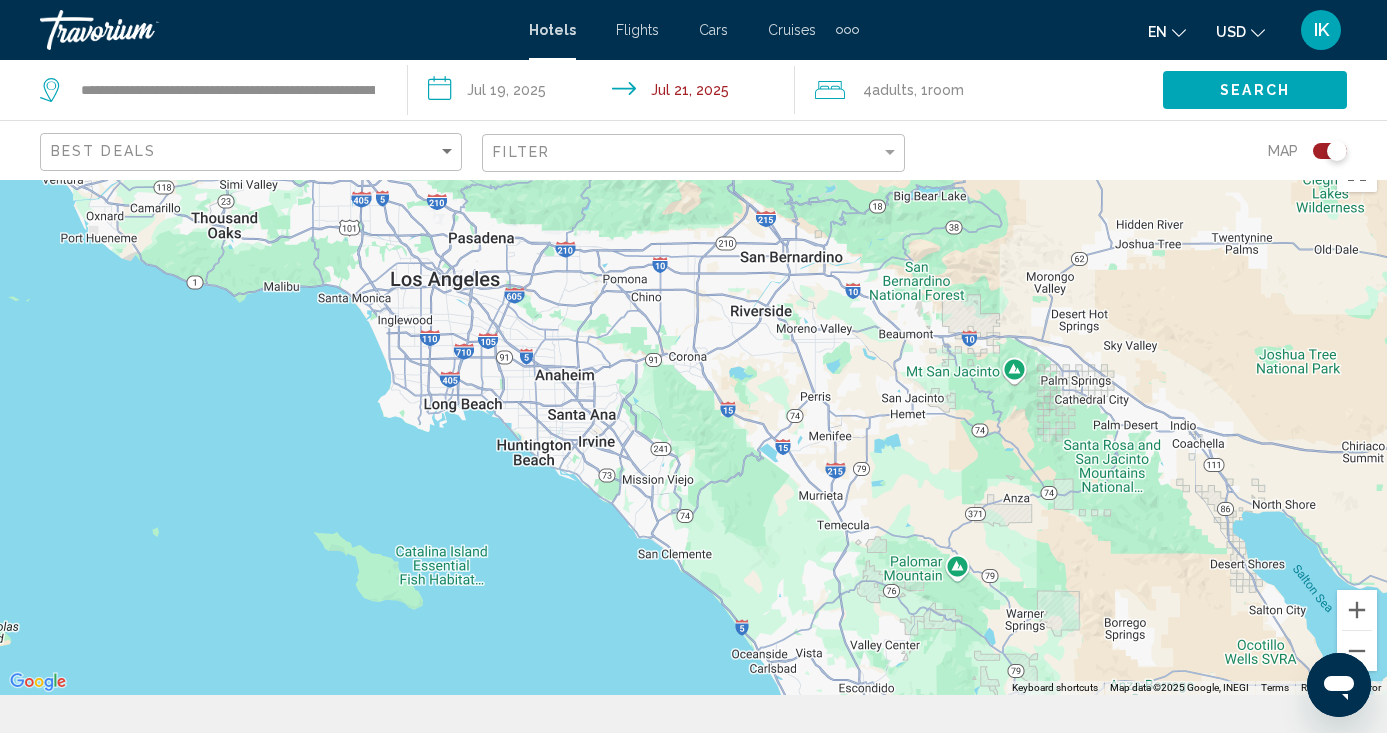 drag, startPoint x: 541, startPoint y: 405, endPoint x: 658, endPoint y: 447, distance: 124.3101 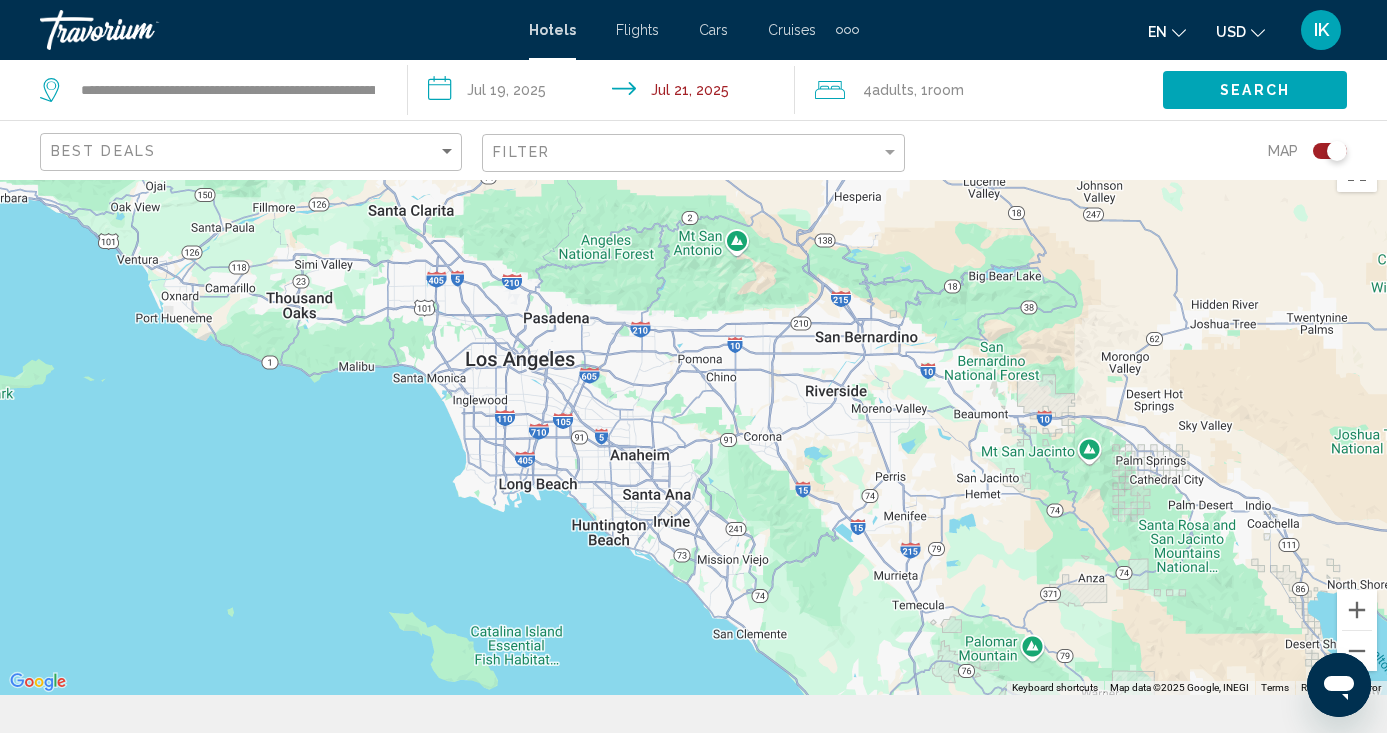 drag, startPoint x: 666, startPoint y: 443, endPoint x: 750, endPoint y: 528, distance: 119.503136 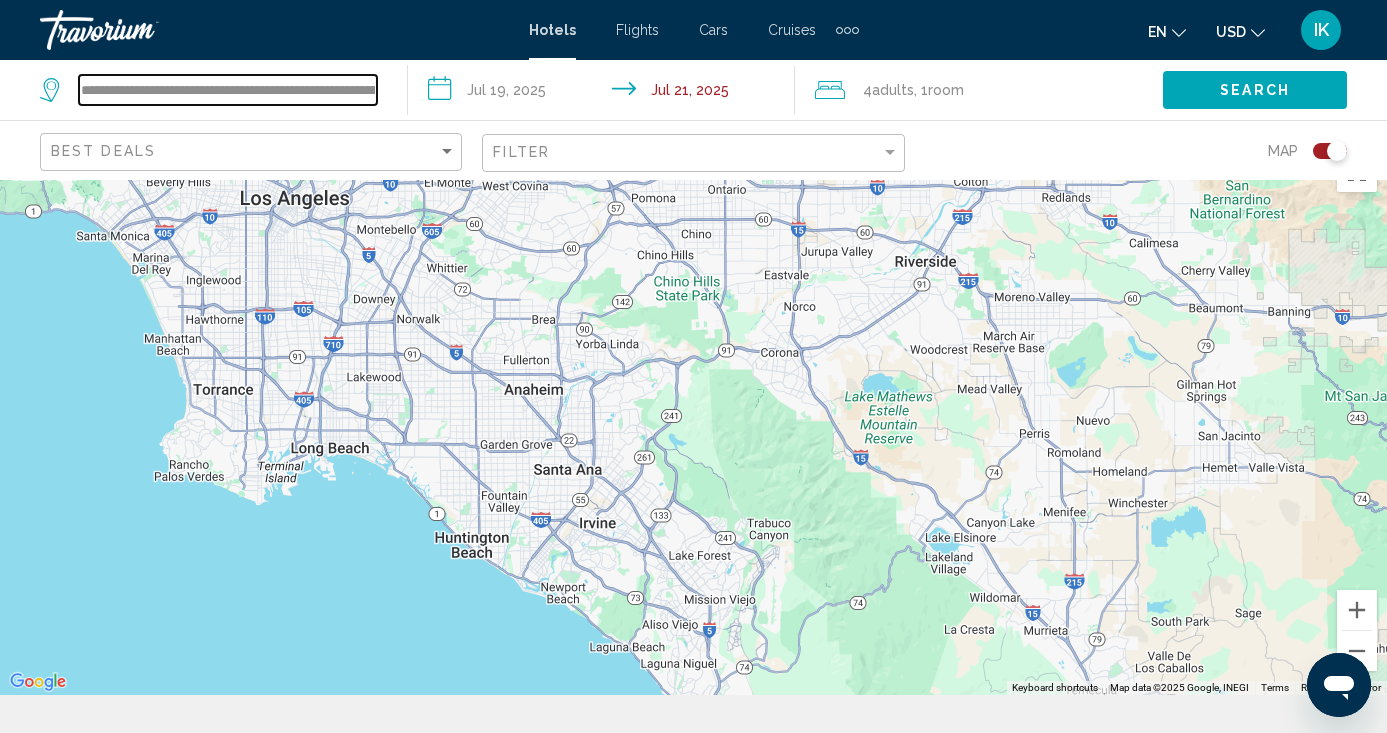 click on "**********" at bounding box center [228, 90] 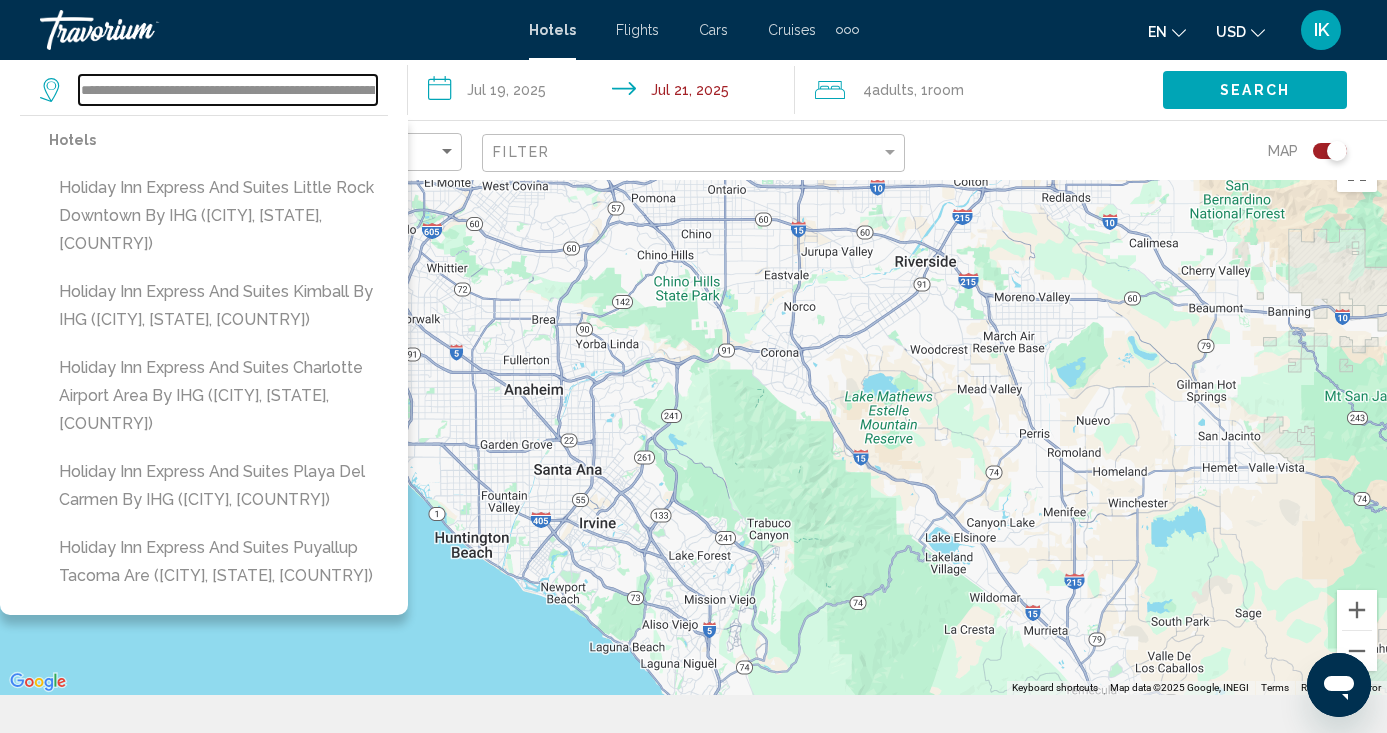 click on "**********" at bounding box center (228, 90) 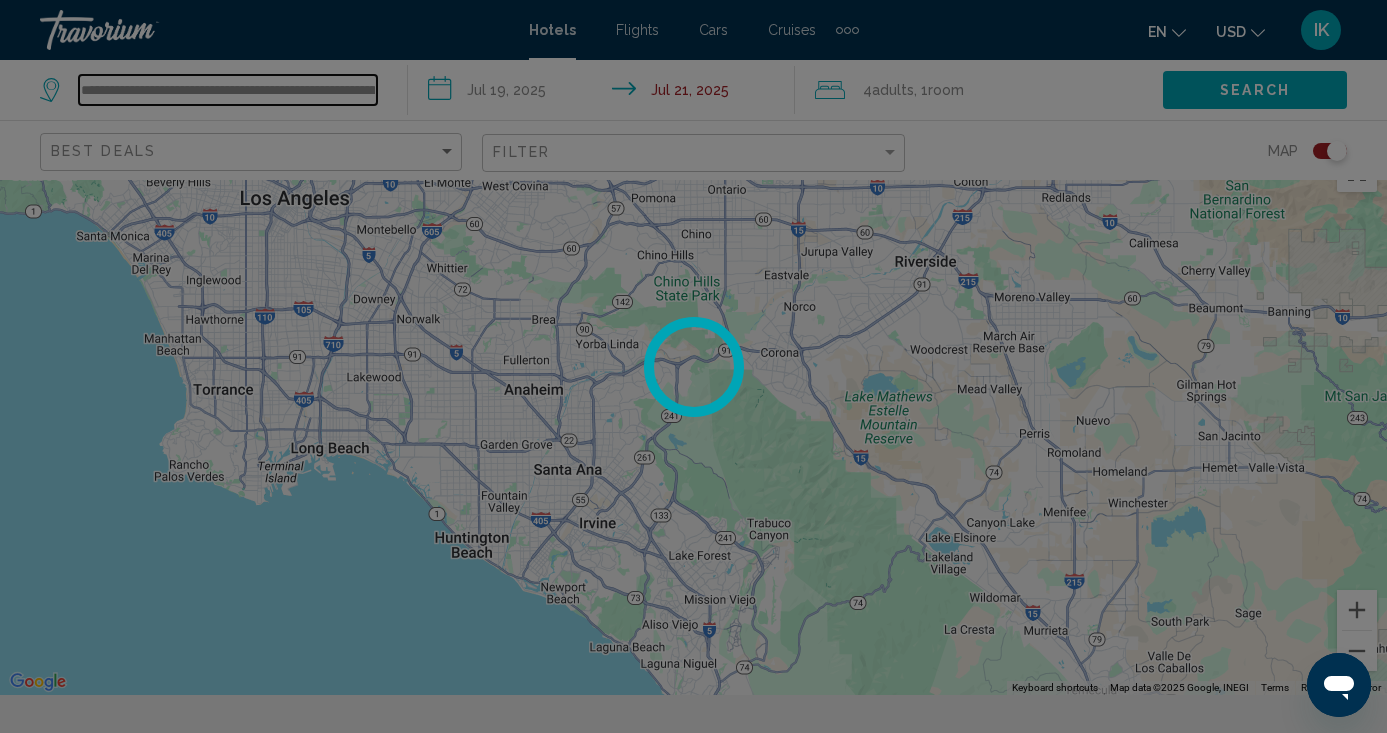 type on "**********" 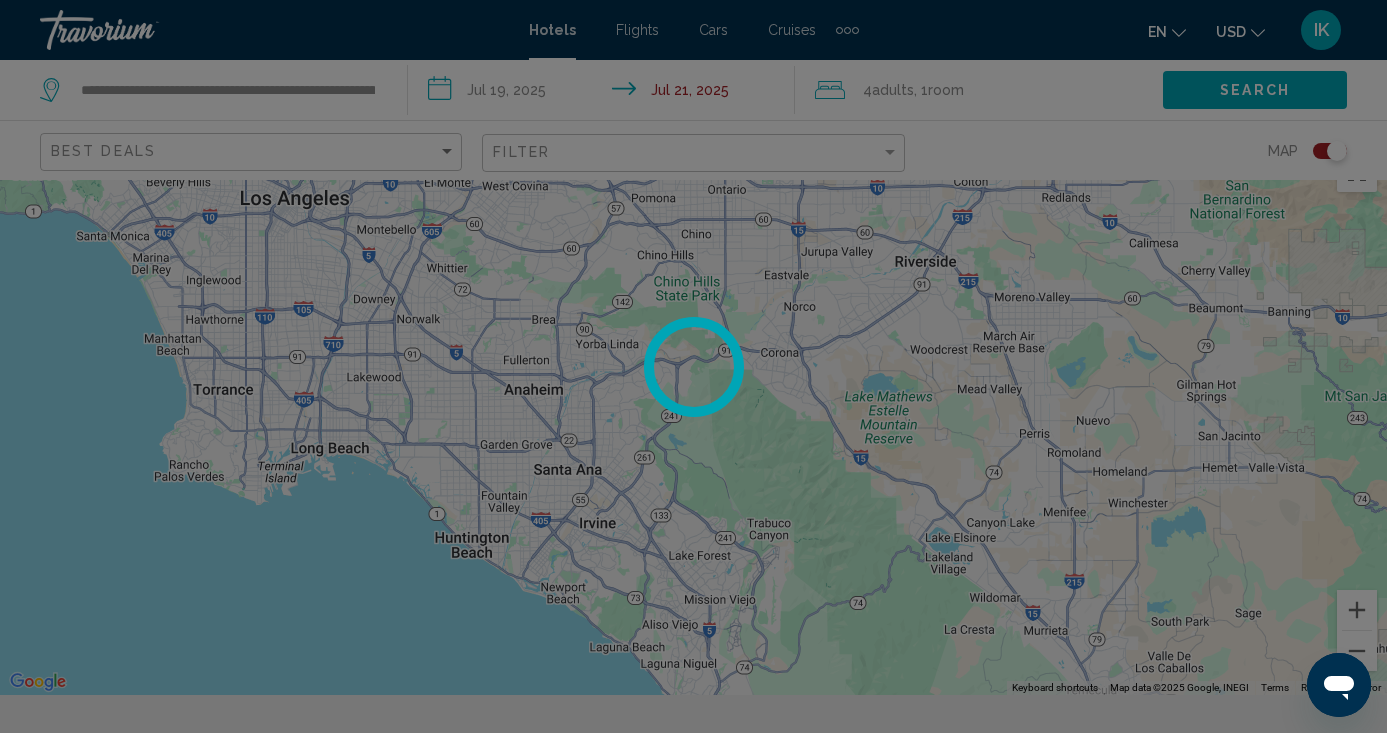 click at bounding box center (693, 366) 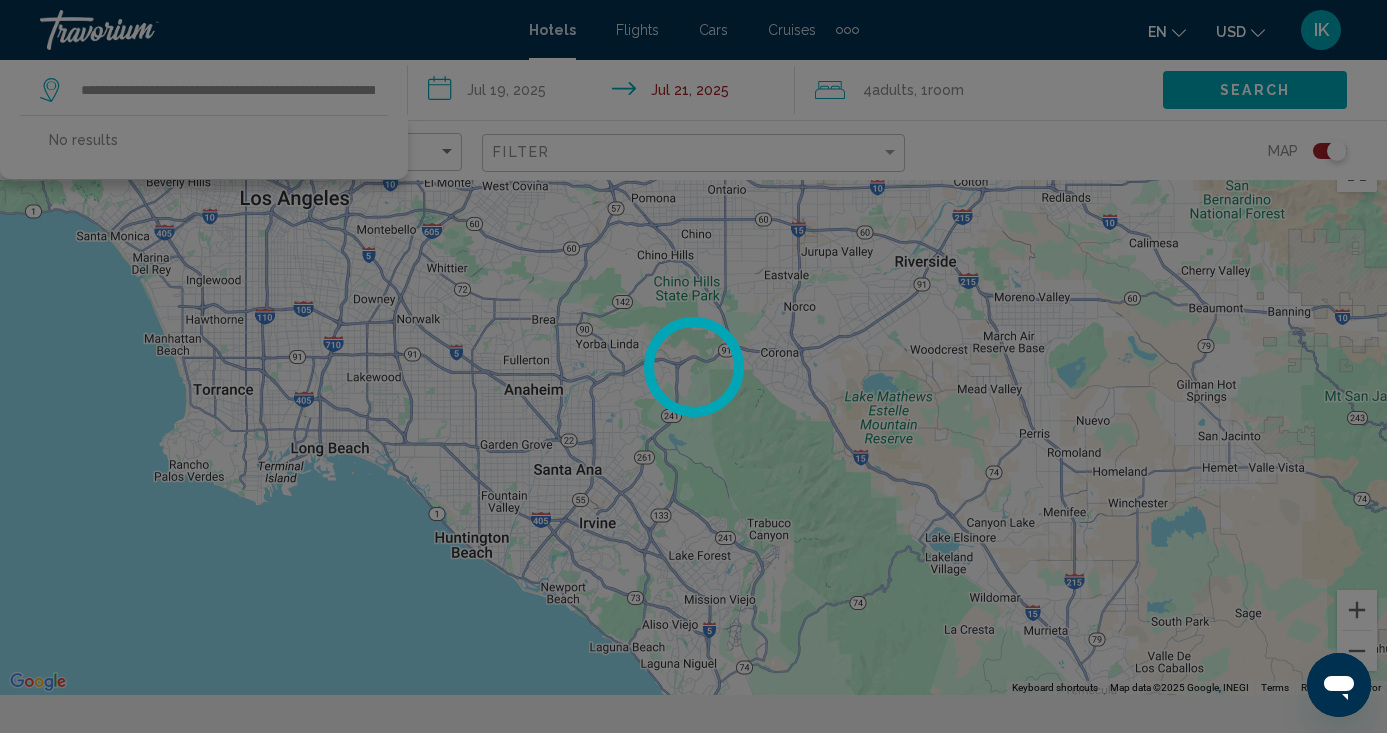 drag, startPoint x: 375, startPoint y: 96, endPoint x: 348, endPoint y: 112, distance: 31.38471 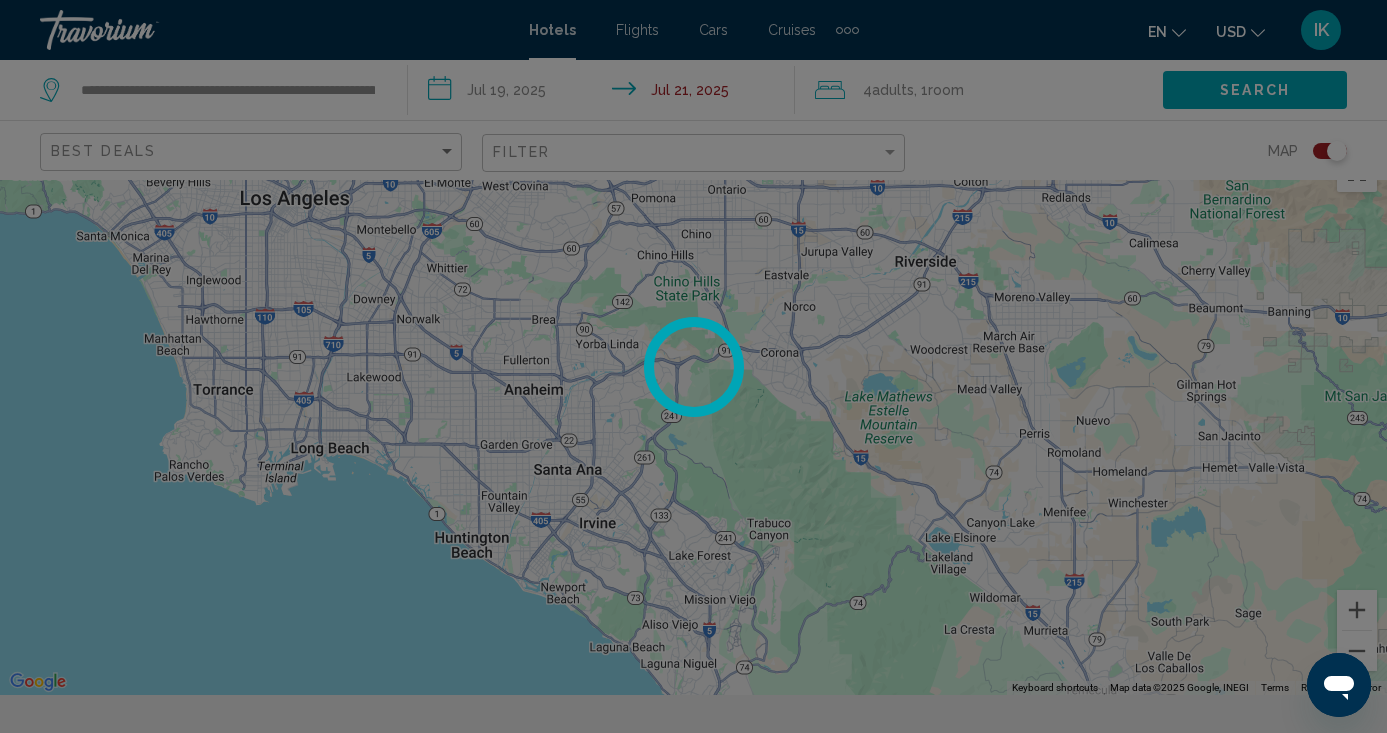 click at bounding box center [693, 366] 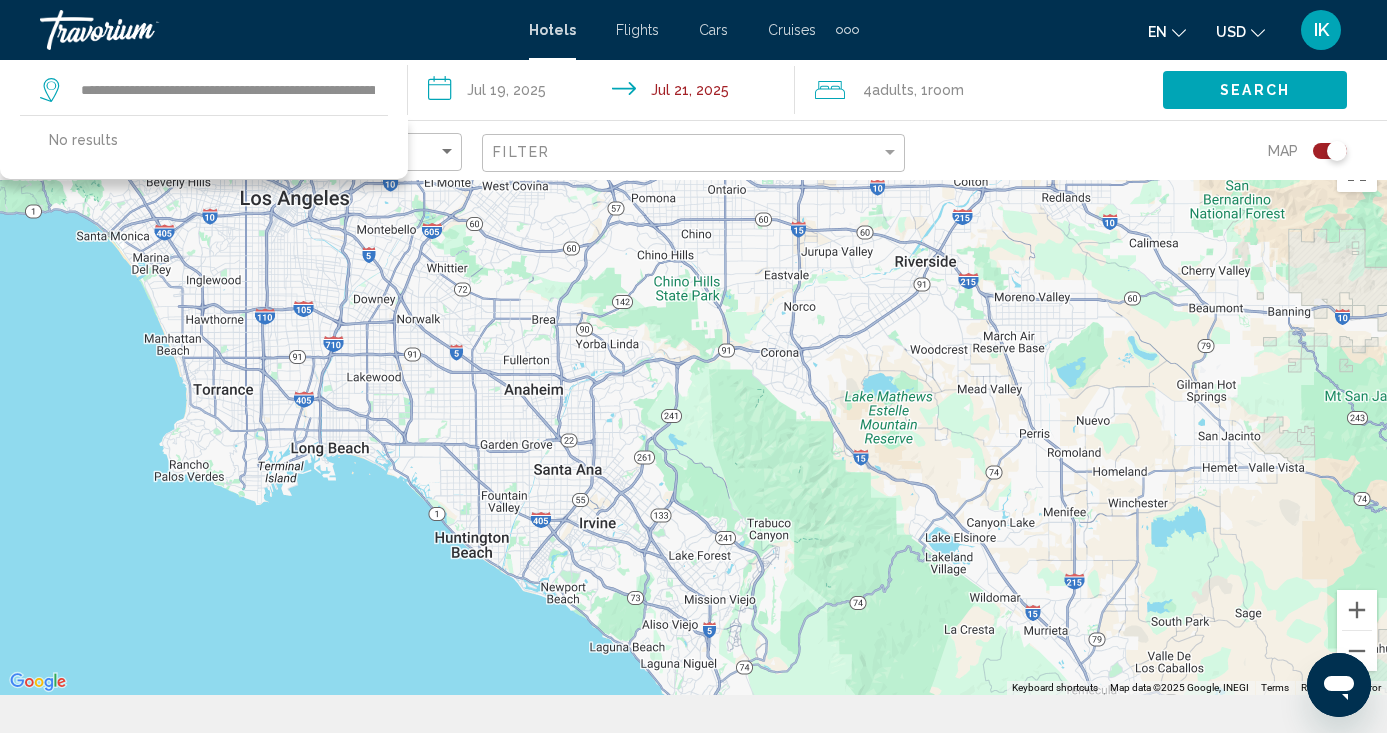 click on "Cars" at bounding box center (713, 30) 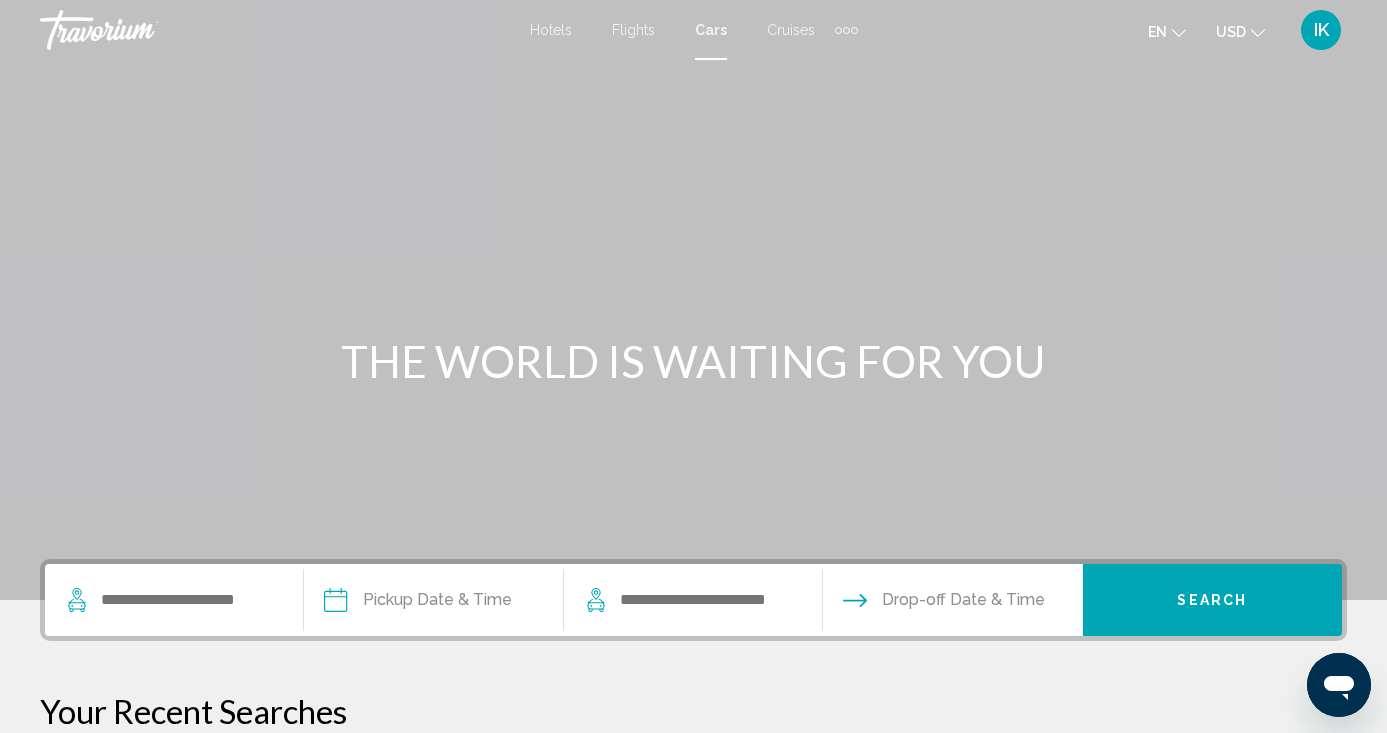 scroll, scrollTop: 153, scrollLeft: 0, axis: vertical 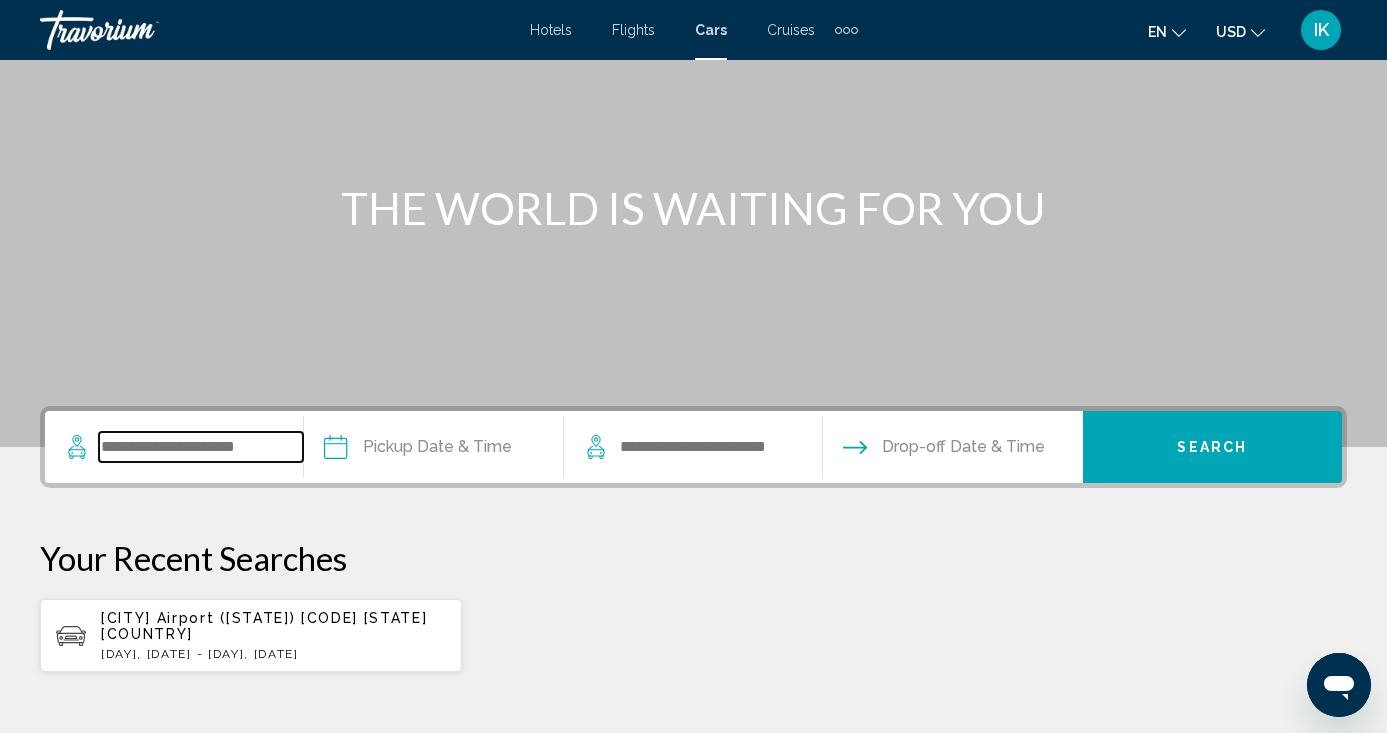 click at bounding box center [201, 447] 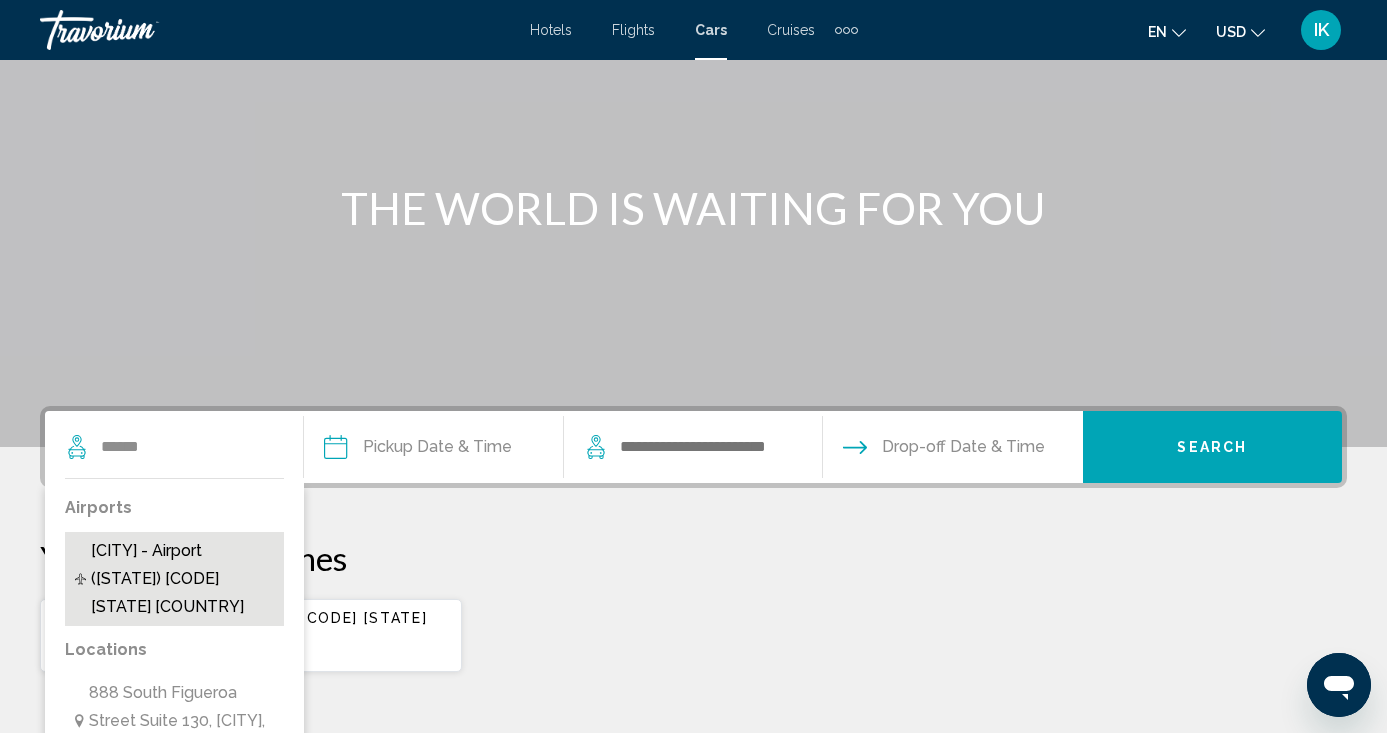 click on "[CITY] - Airport ([STATE]) [CODE] [STATE] [COUNTRY]" at bounding box center [182, 579] 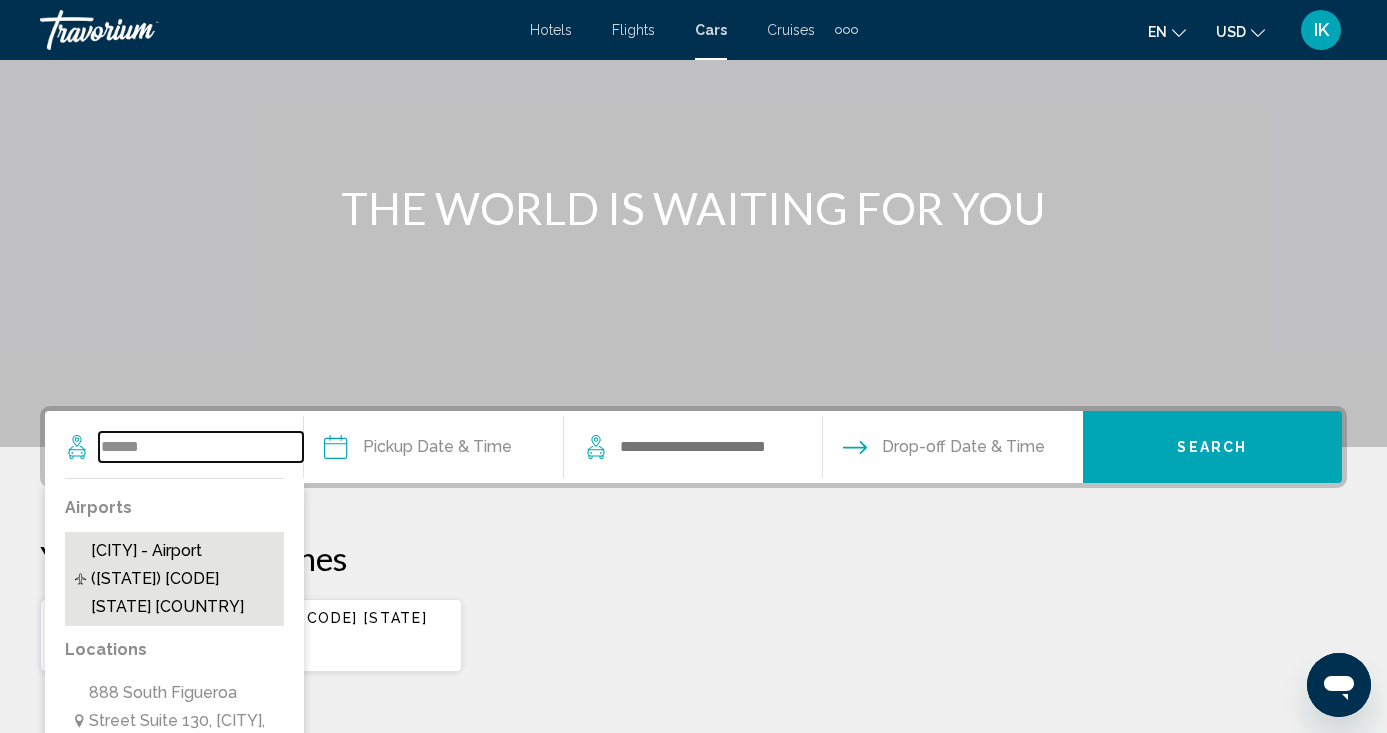 type on "**********" 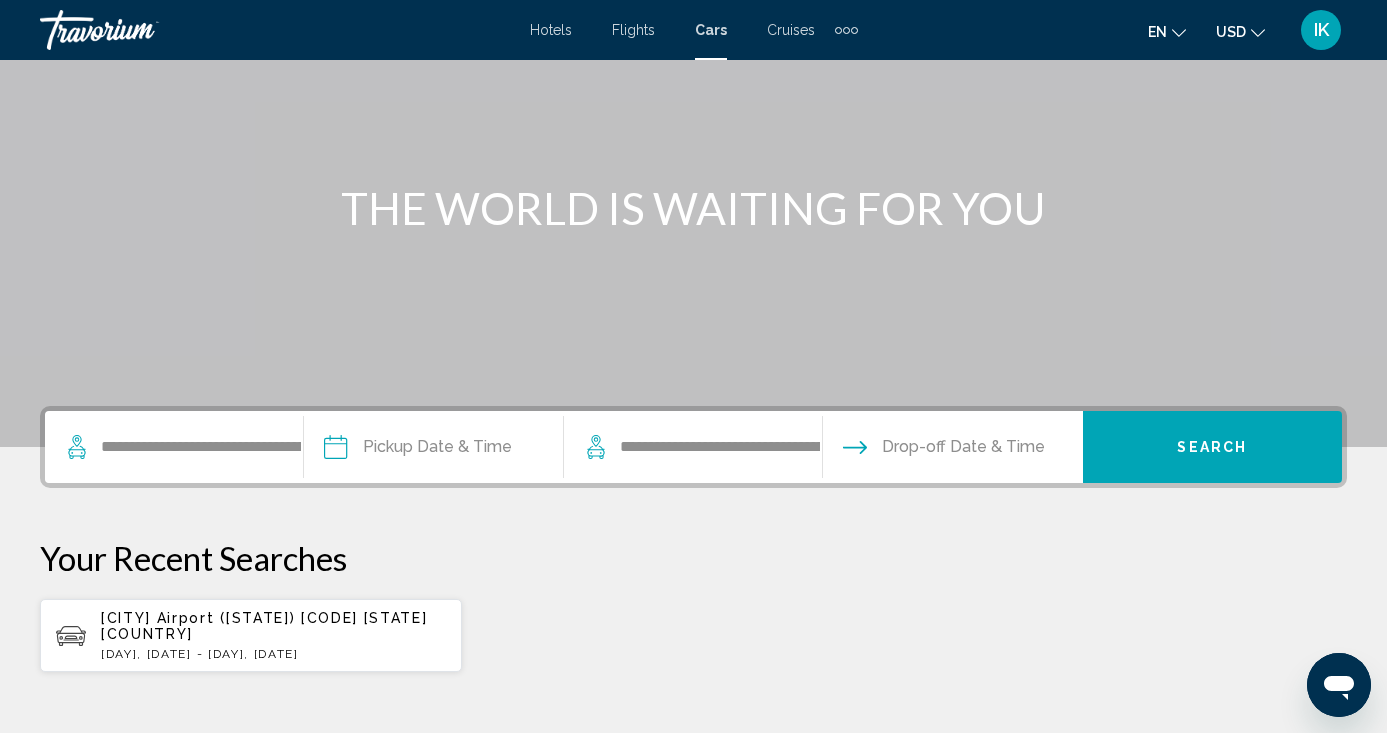 click at bounding box center (432, 450) 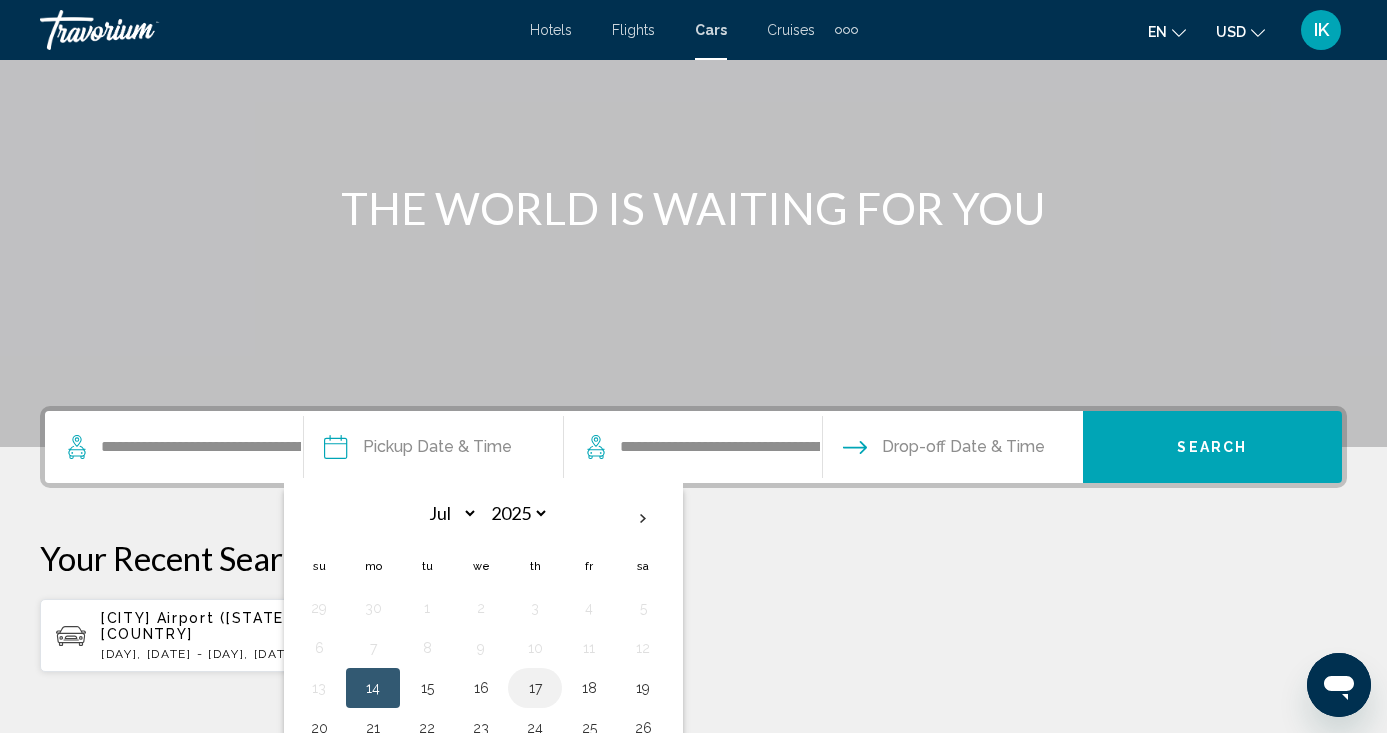 click on "17" at bounding box center [535, 688] 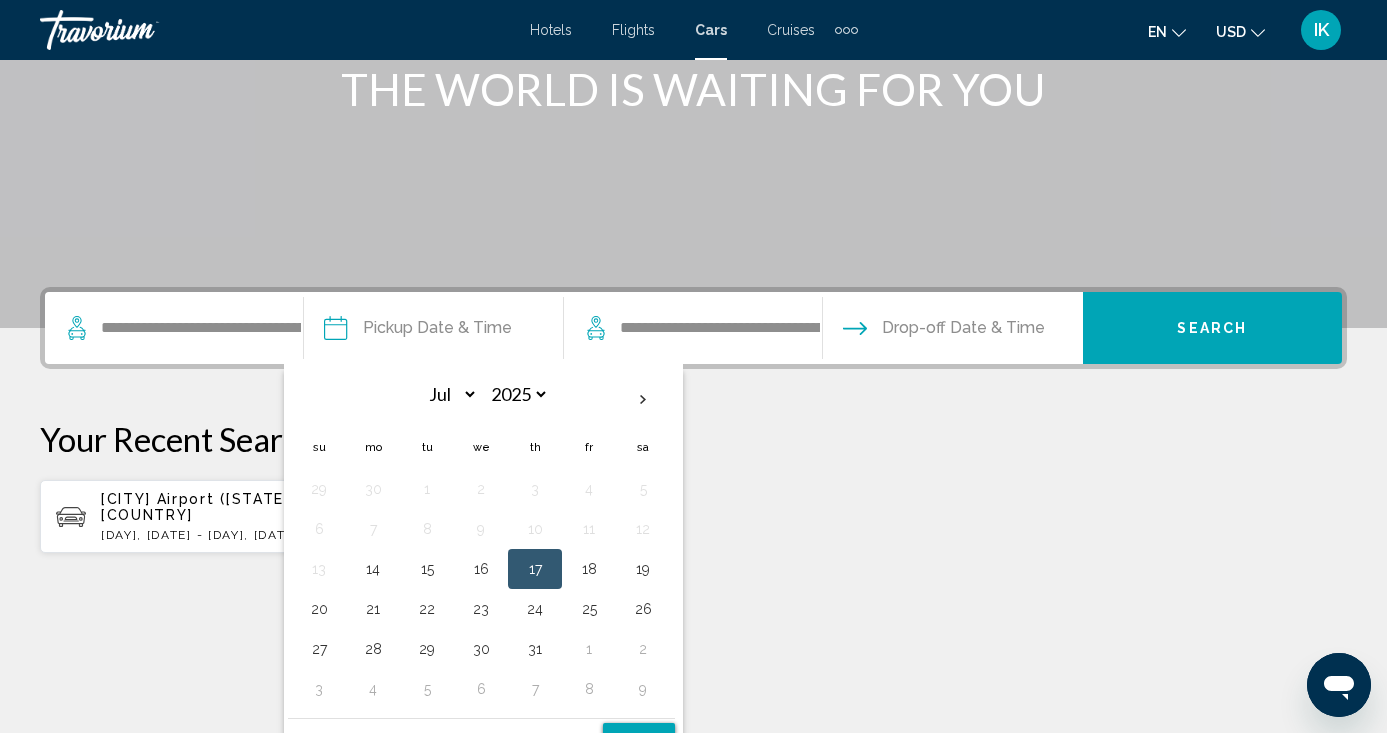 scroll, scrollTop: 273, scrollLeft: 0, axis: vertical 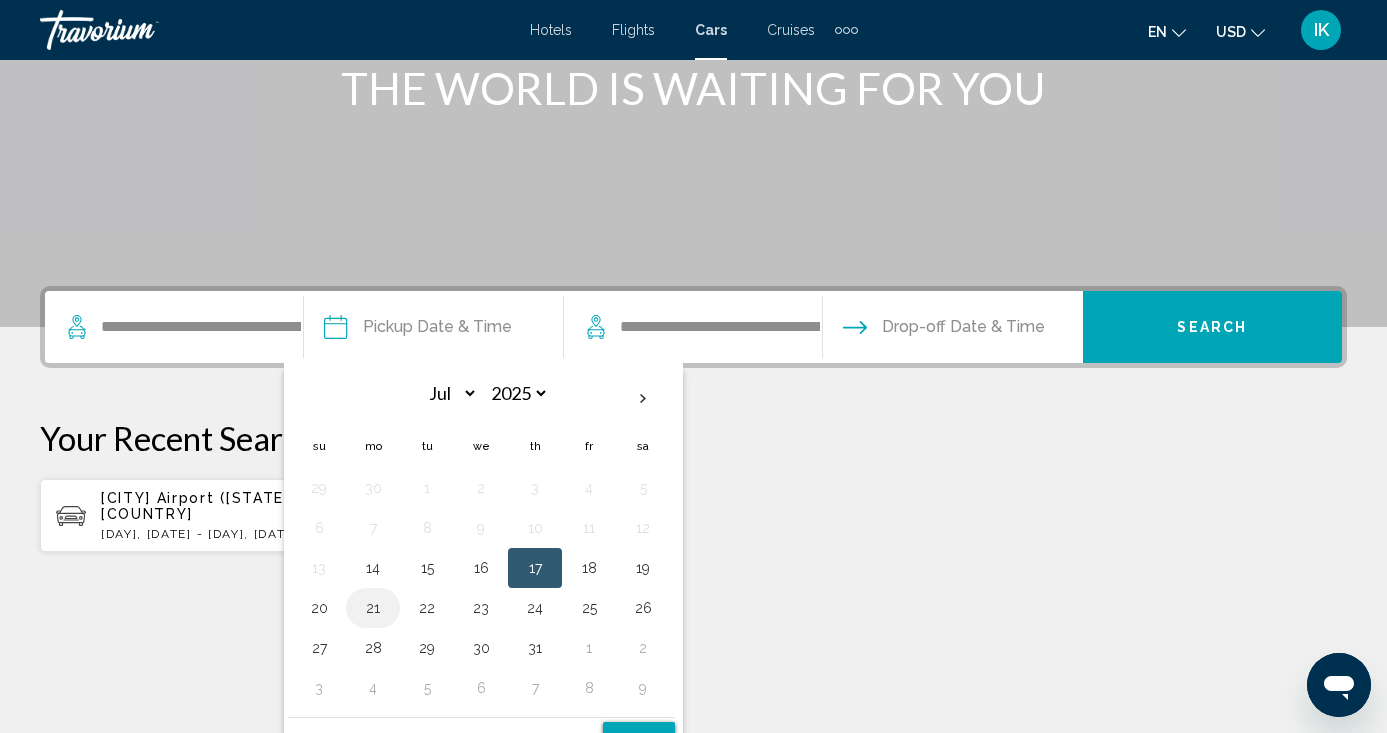click on "21" at bounding box center [373, 608] 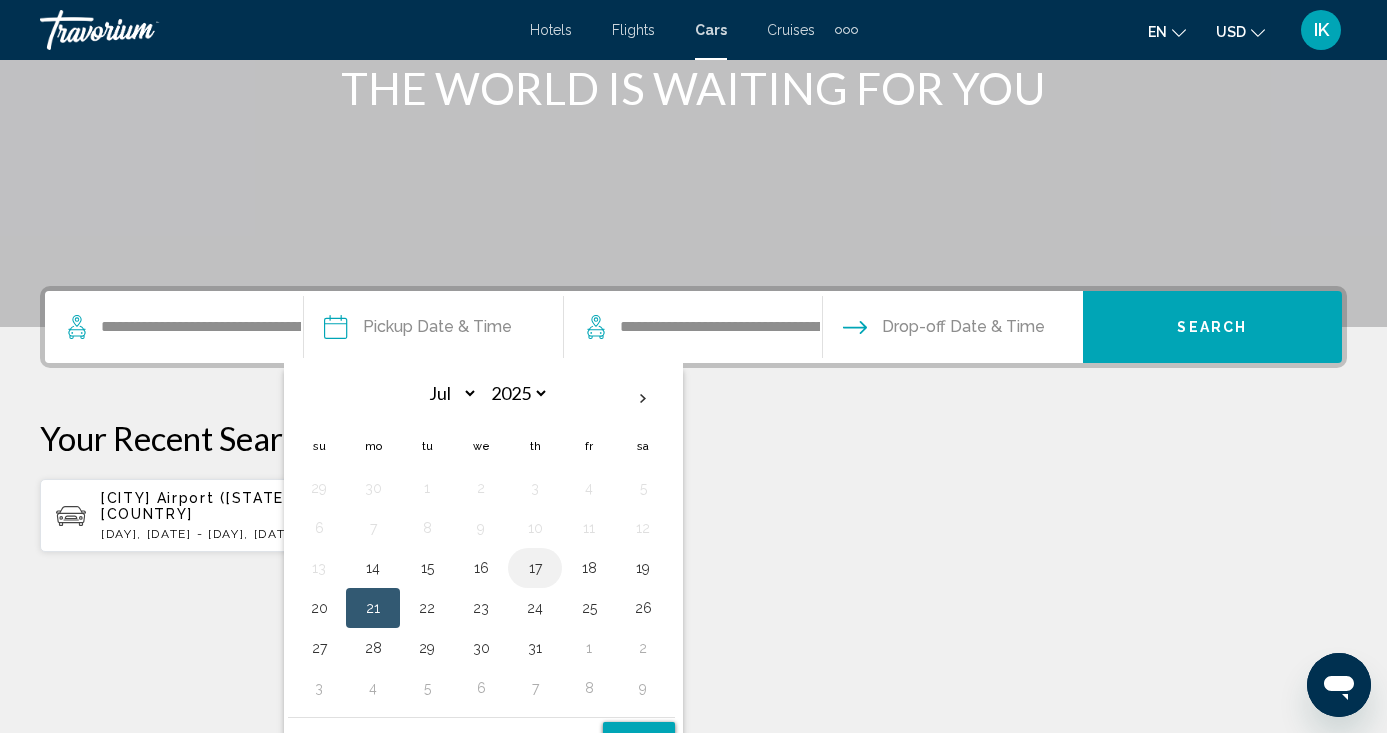 click on "17" at bounding box center [535, 568] 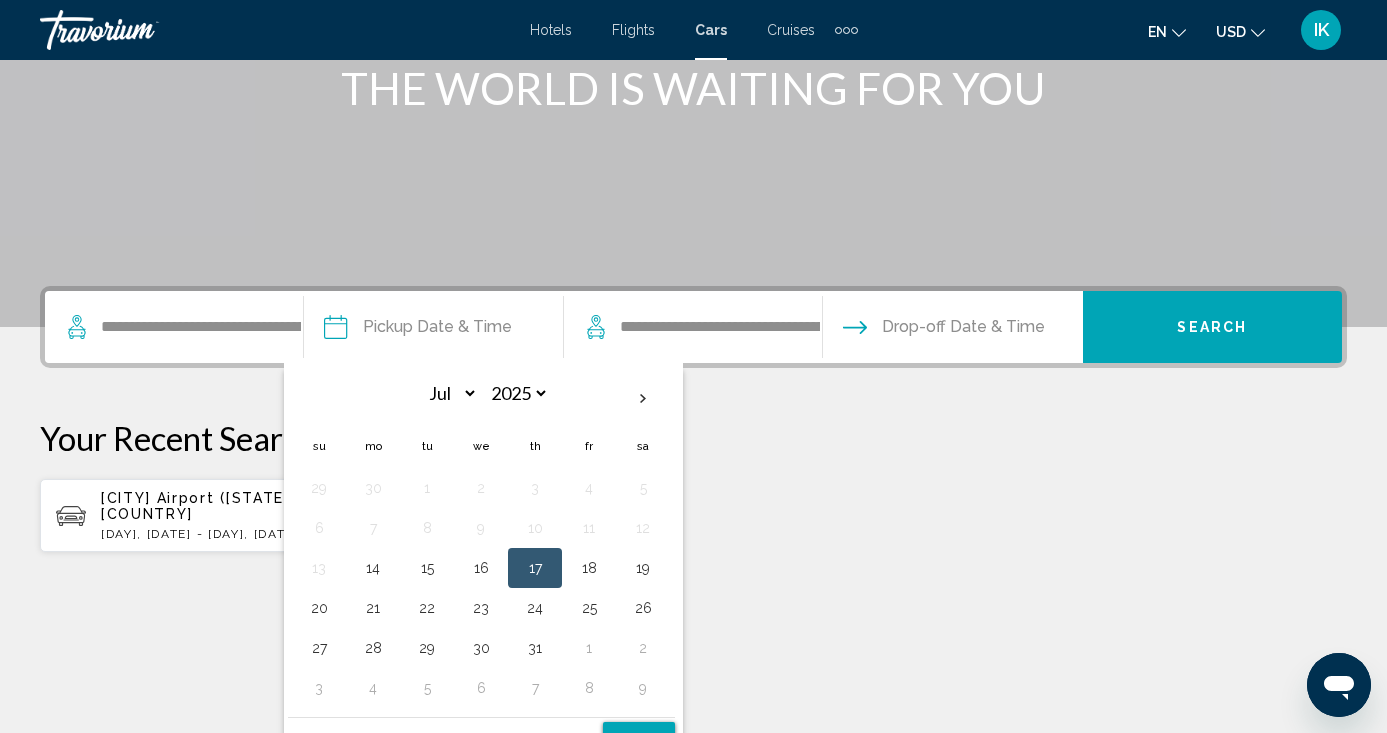 click 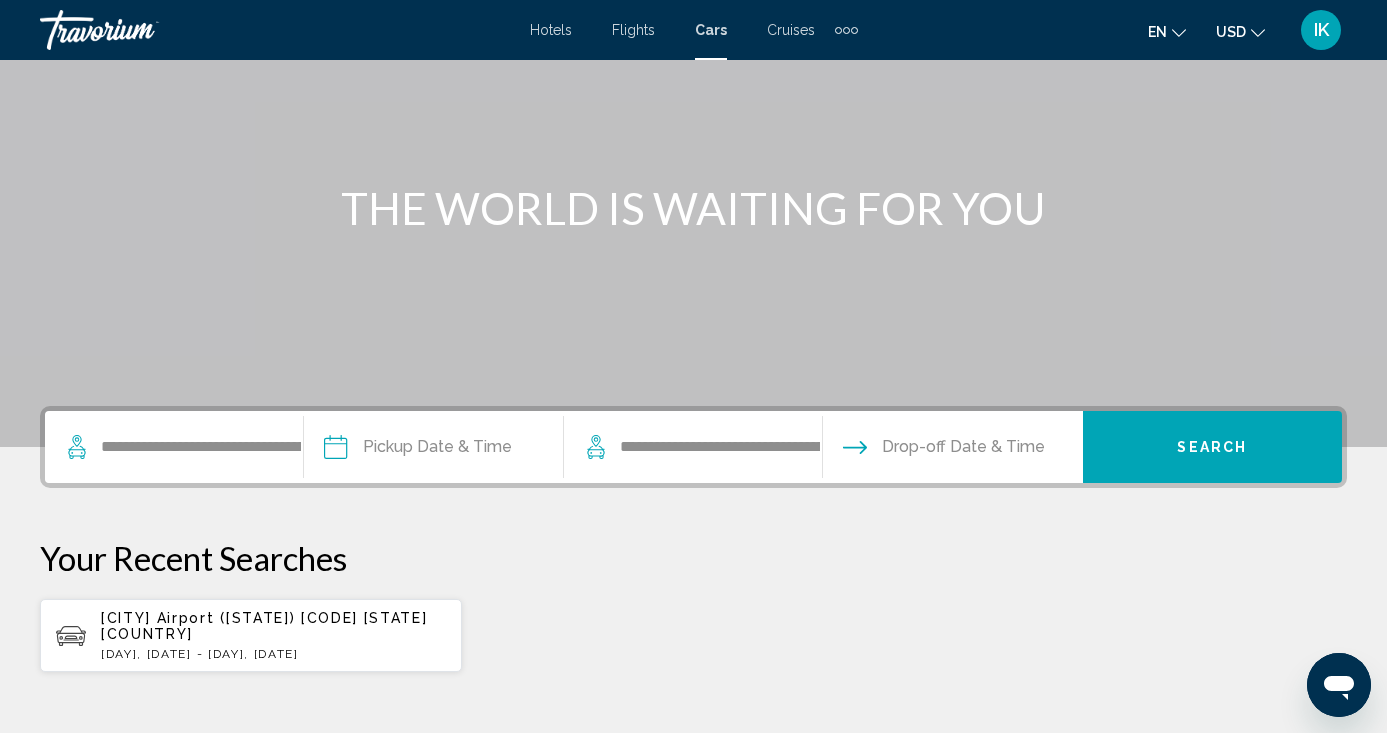 click on "Drop-off Date & Time" at bounding box center [944, 447] 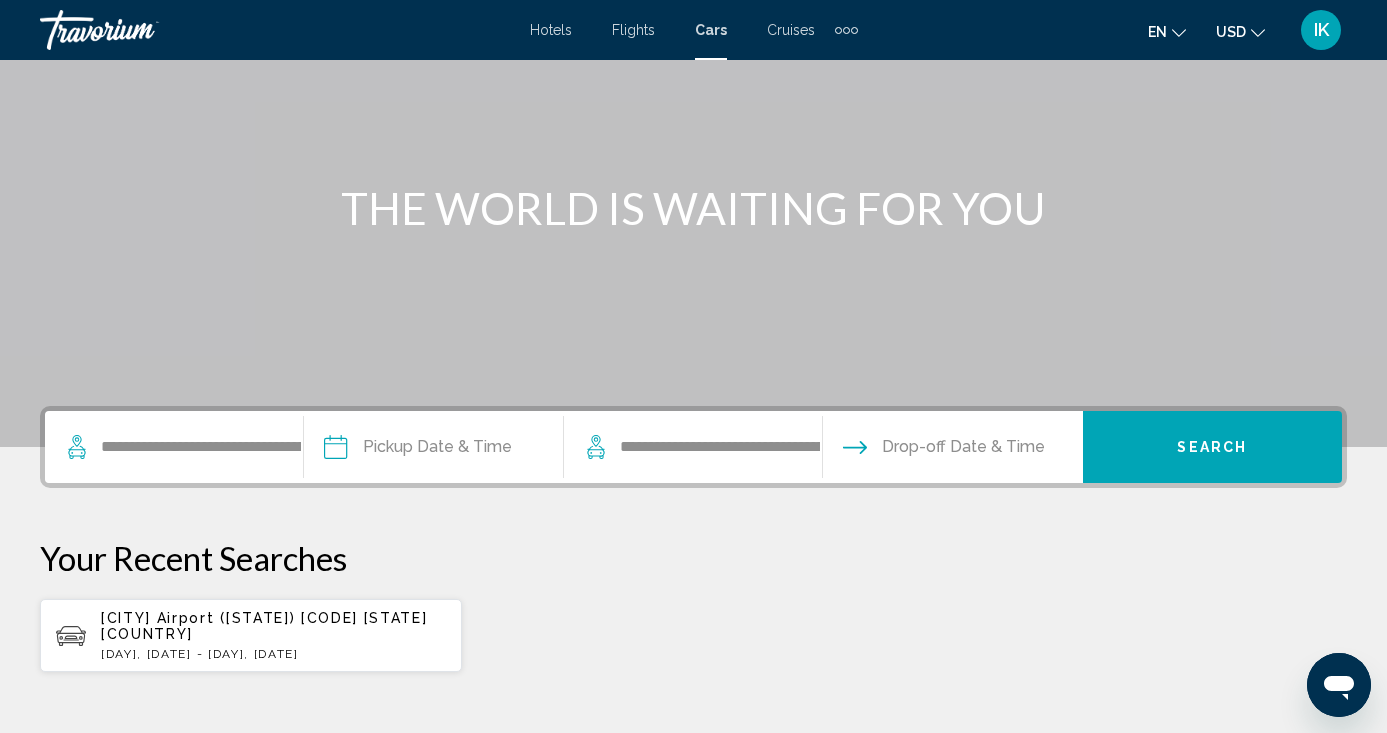 click on "Drop-off Date & Time" at bounding box center [944, 447] 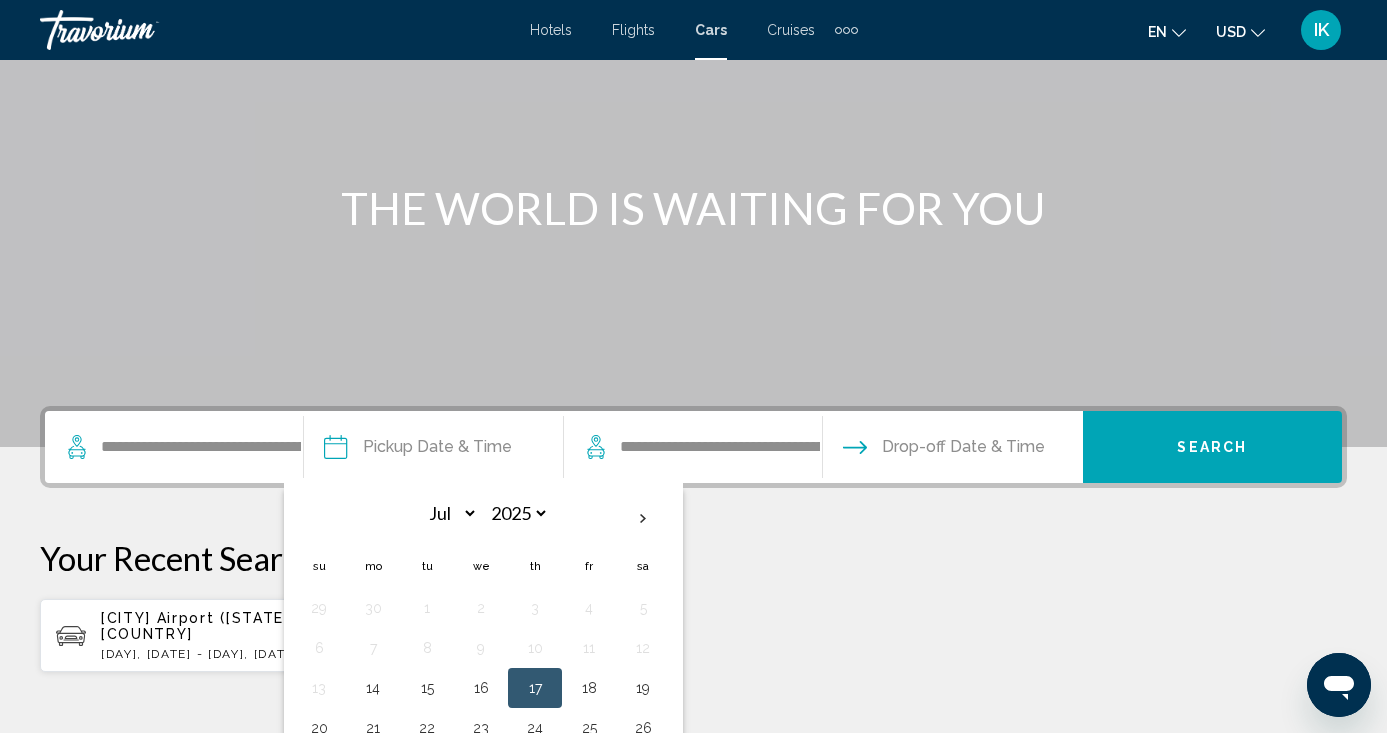 click on "17" at bounding box center [535, 688] 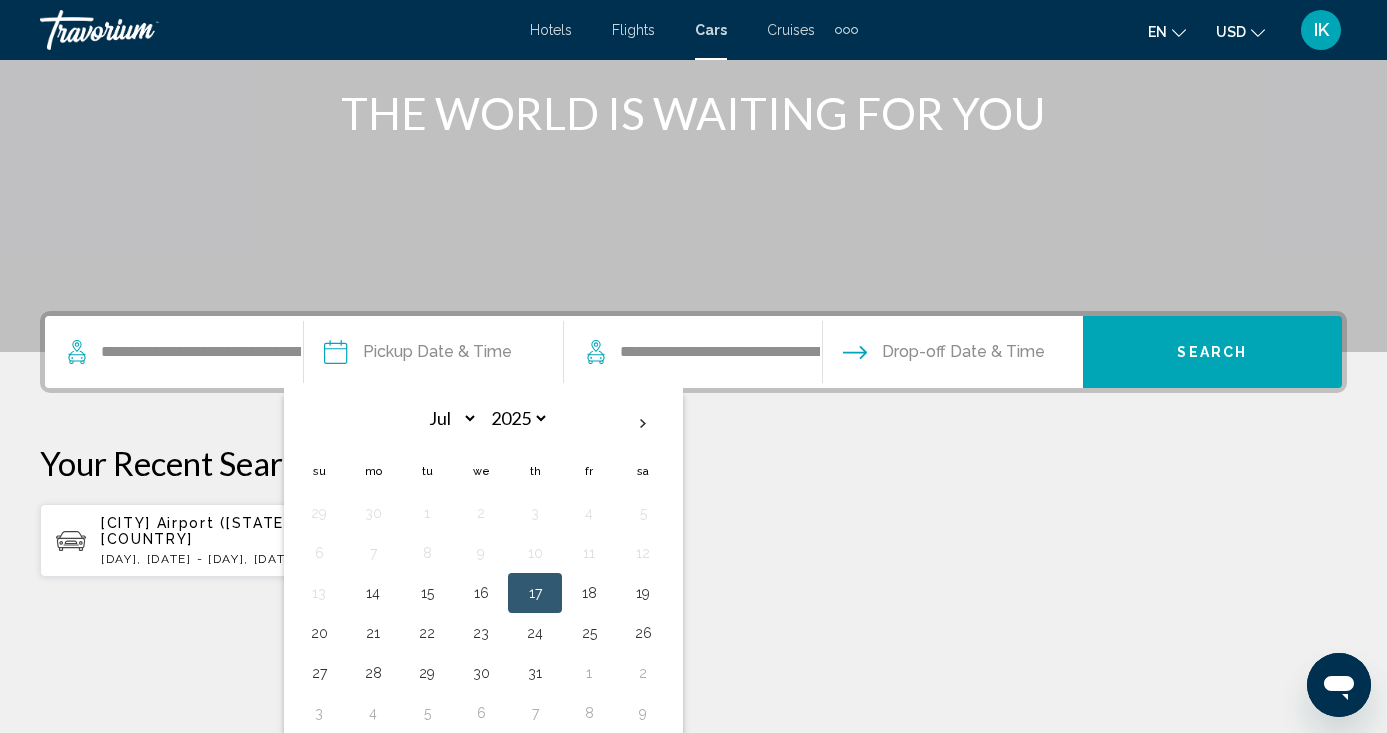 scroll, scrollTop: 309, scrollLeft: 0, axis: vertical 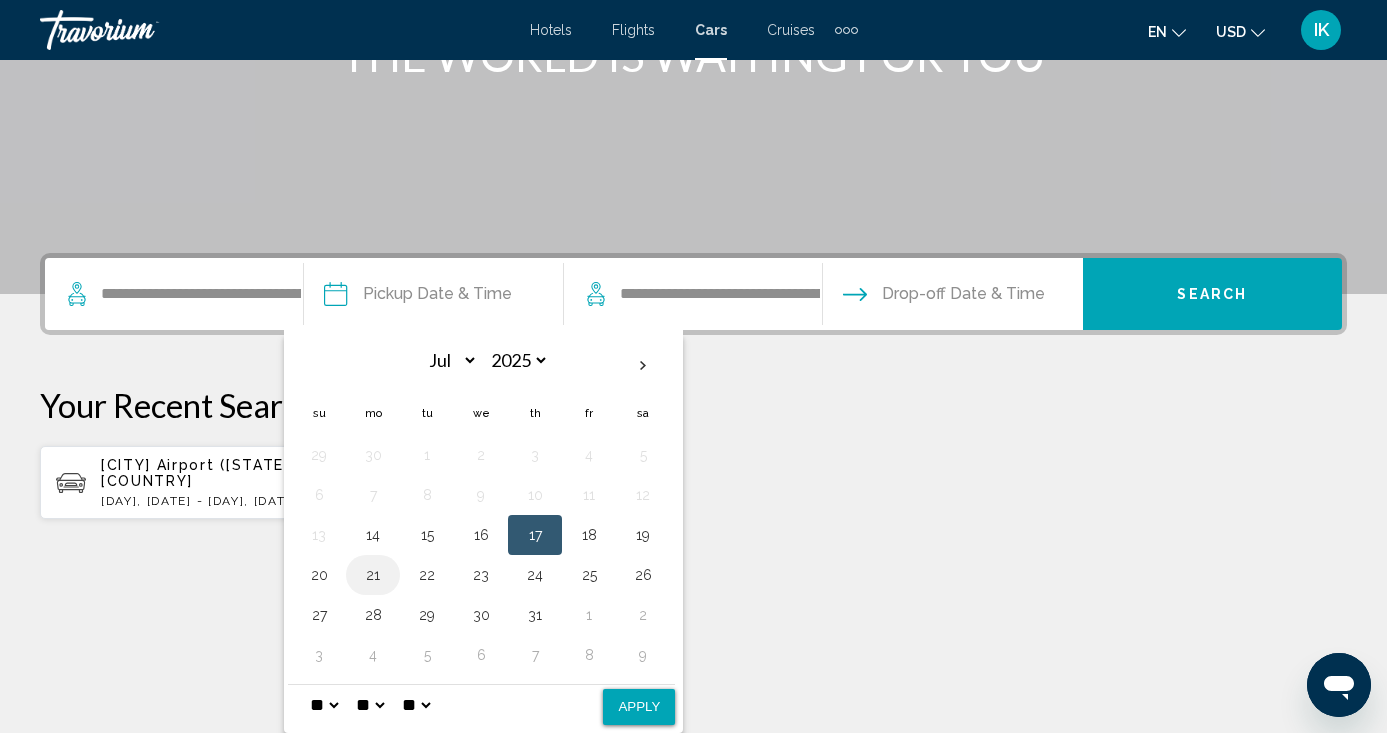 click on "21" at bounding box center (373, 575) 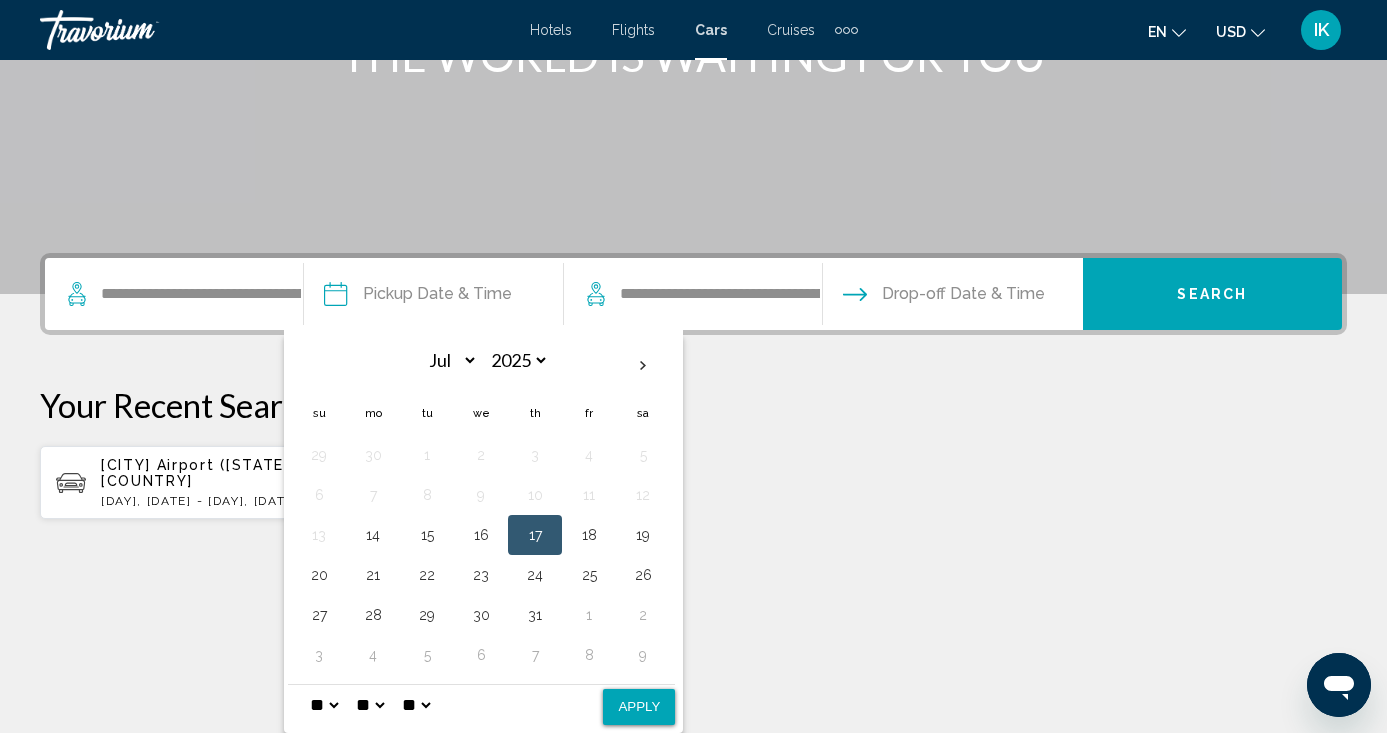 click on "* * * * * * * * * ** ** **" at bounding box center [324, 705] 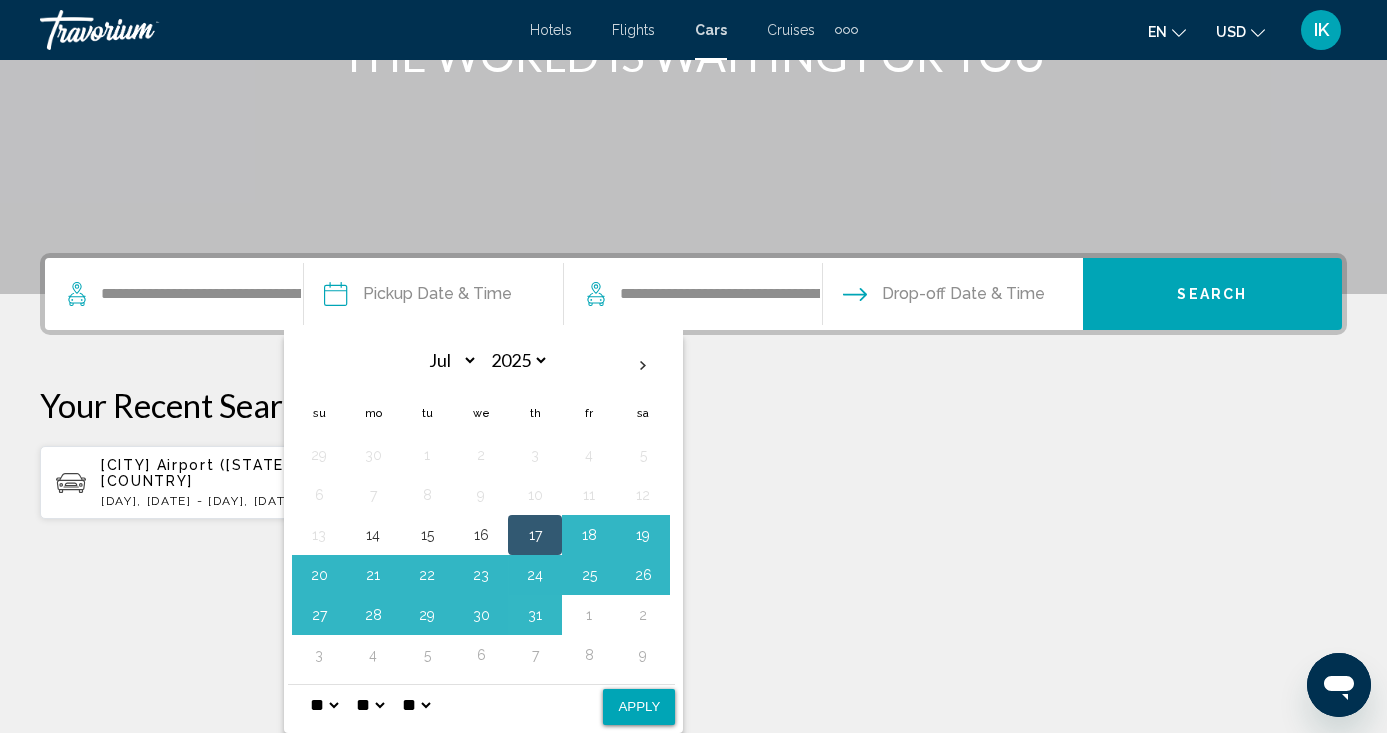 click on "** **" at bounding box center (416, 705) 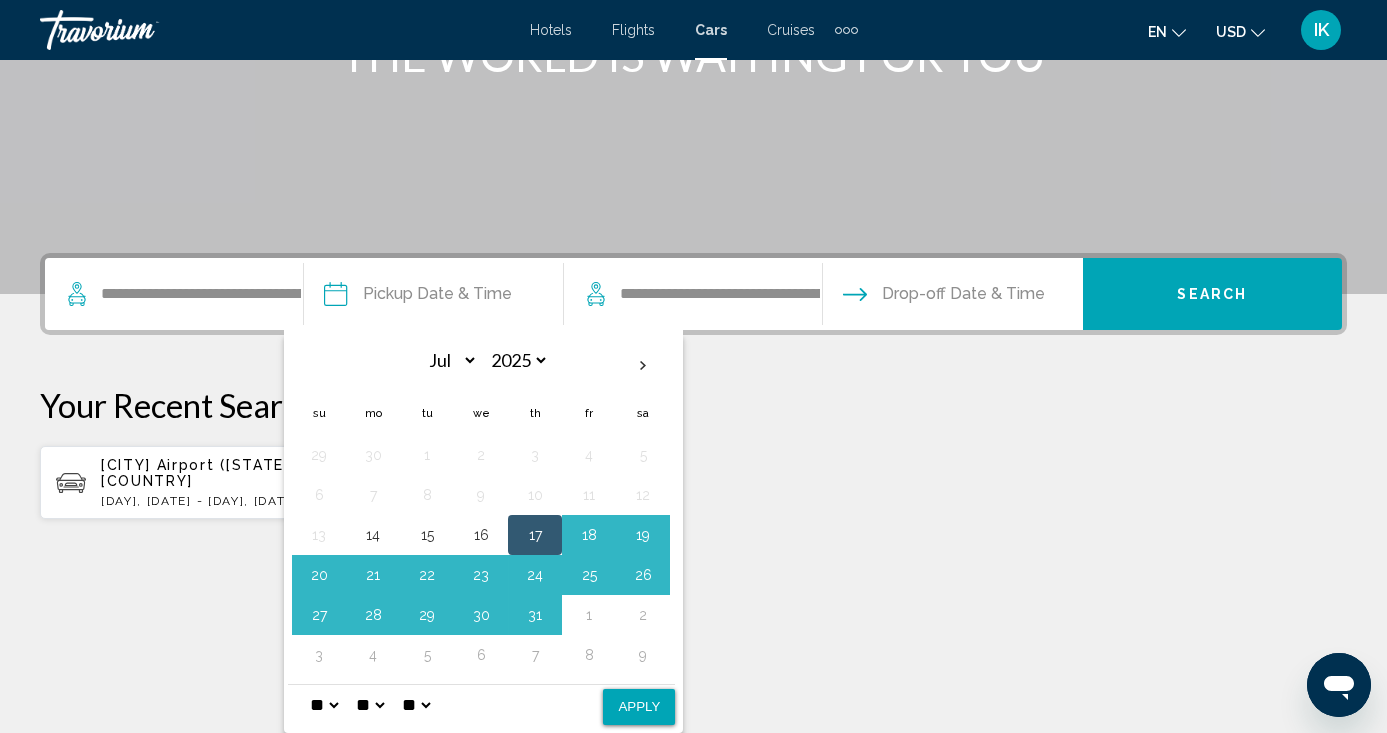 select on "**" 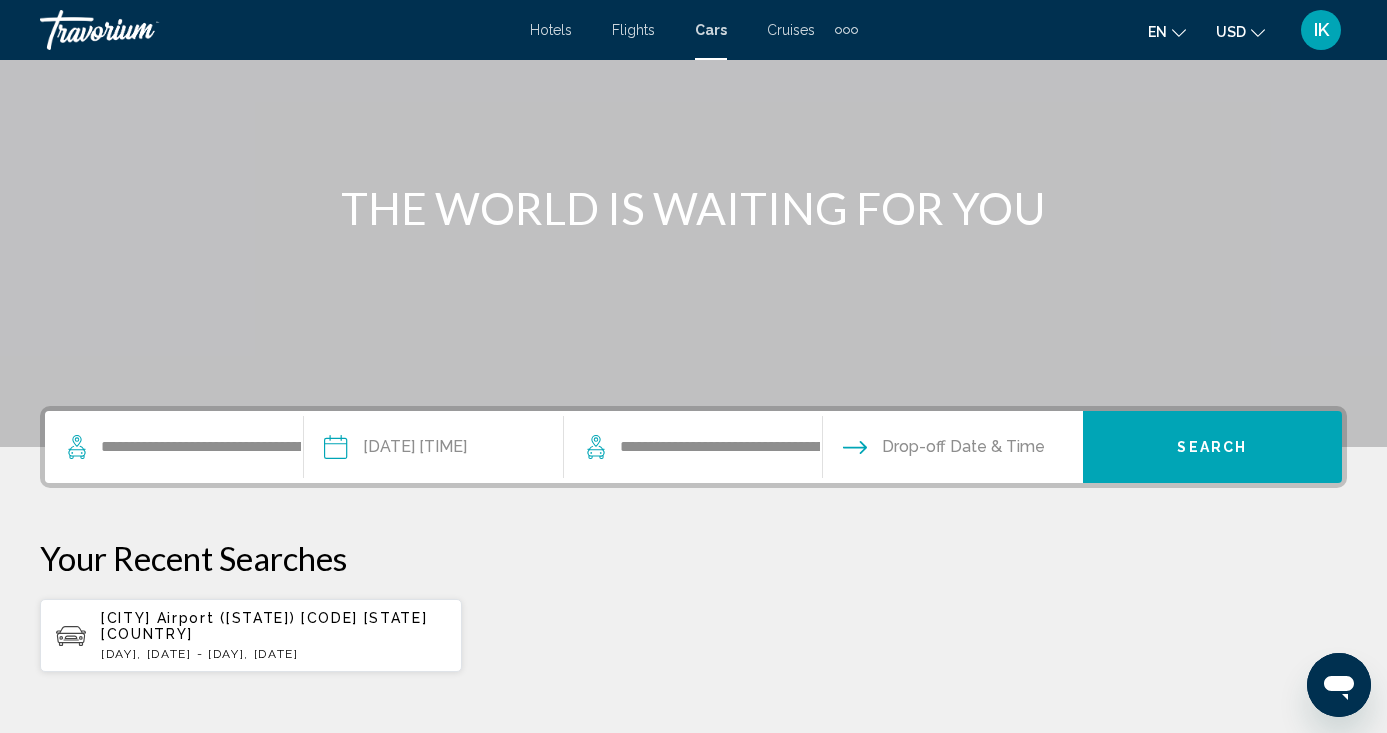 scroll, scrollTop: 153, scrollLeft: 0, axis: vertical 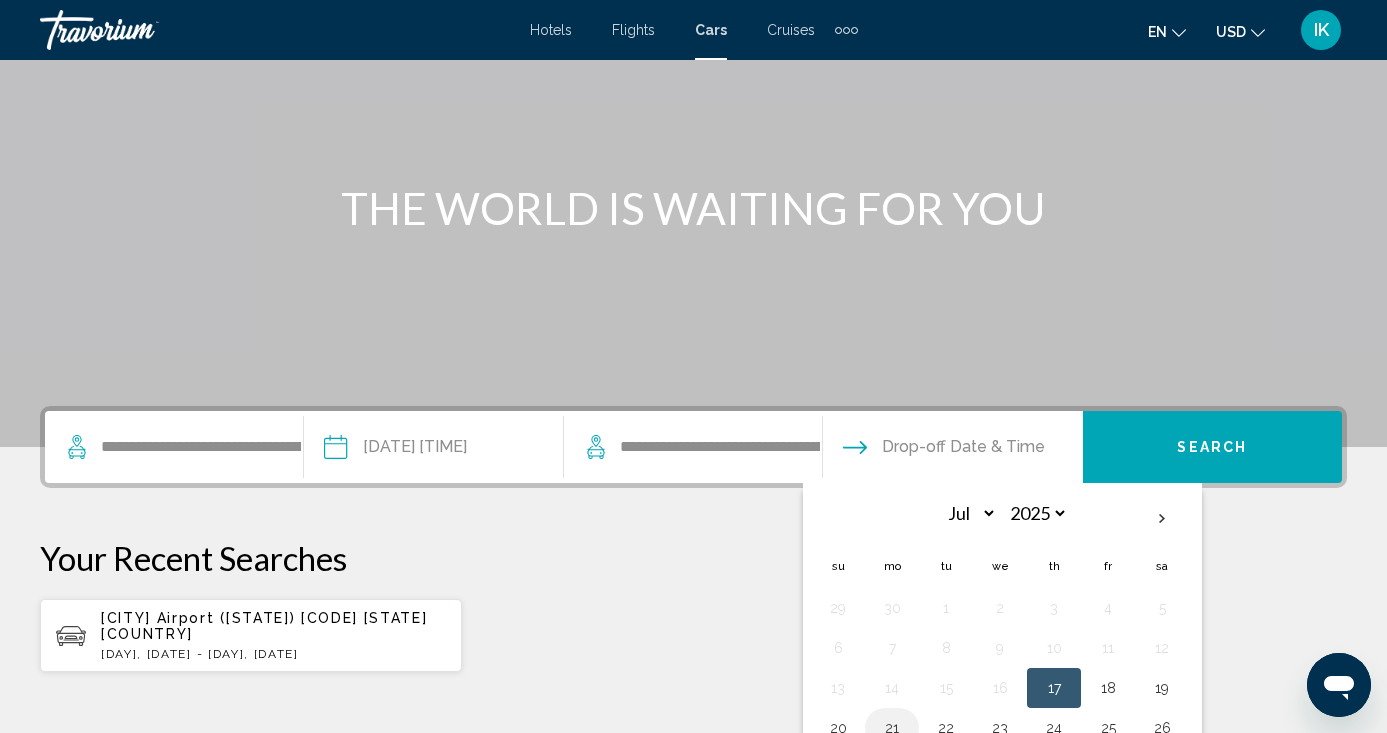 click on "21" at bounding box center [892, 728] 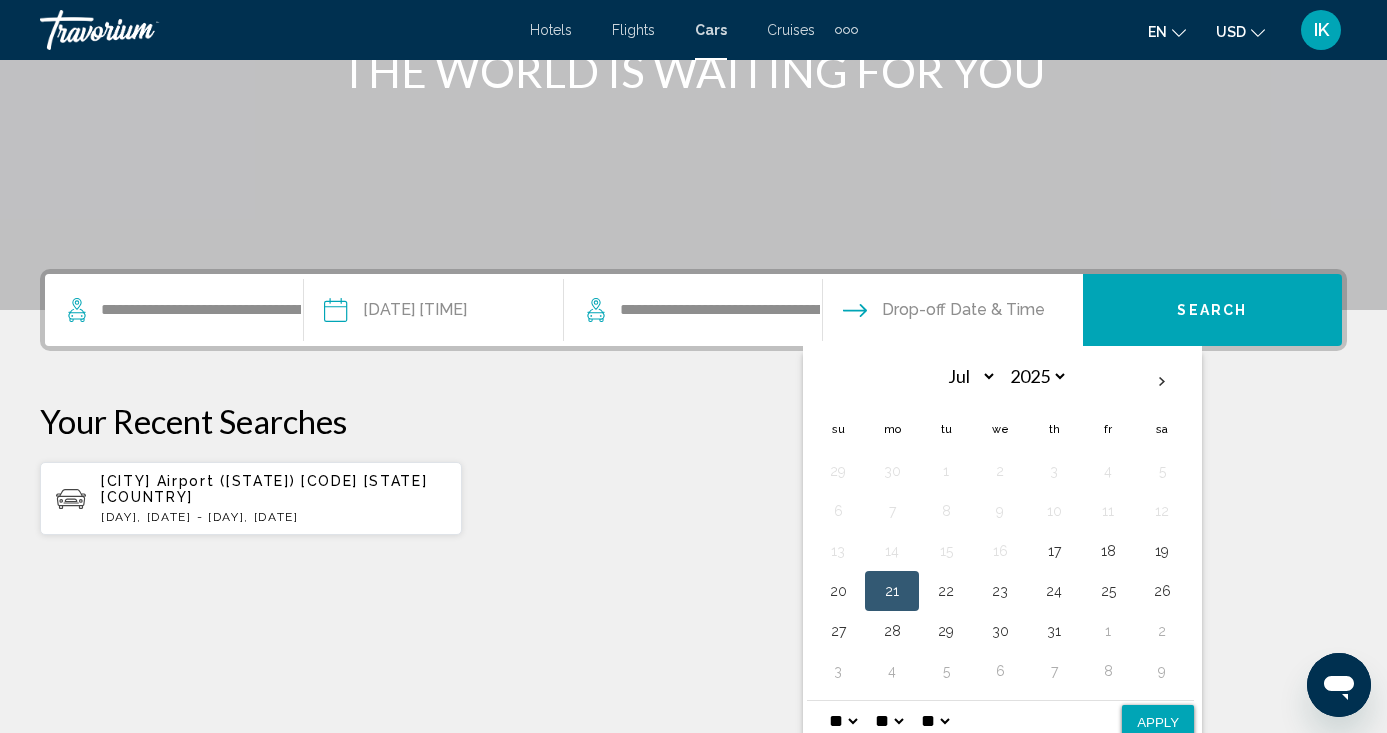 scroll, scrollTop: 309, scrollLeft: 0, axis: vertical 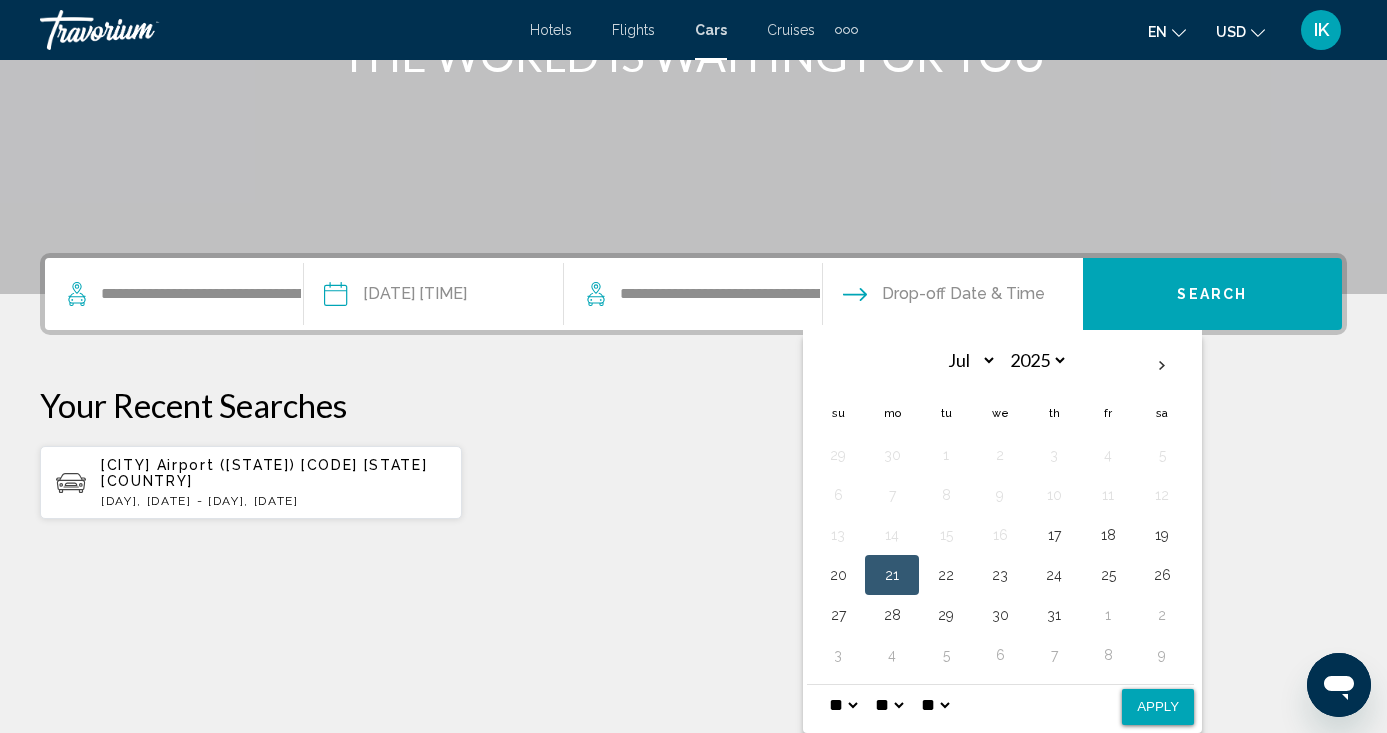 click on "* * * * * * * * * ** ** ** ** ** **" at bounding box center (1000, 704) 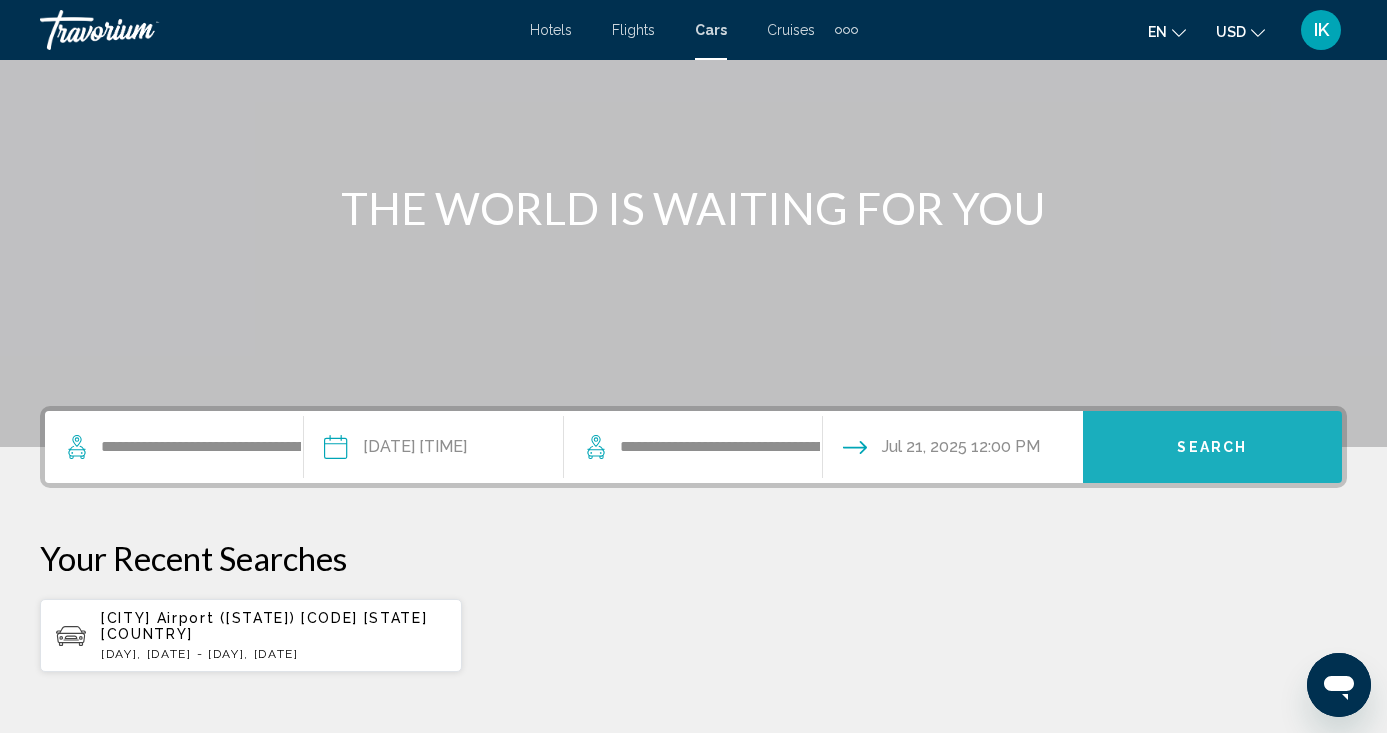 click on "Search" at bounding box center (1212, 447) 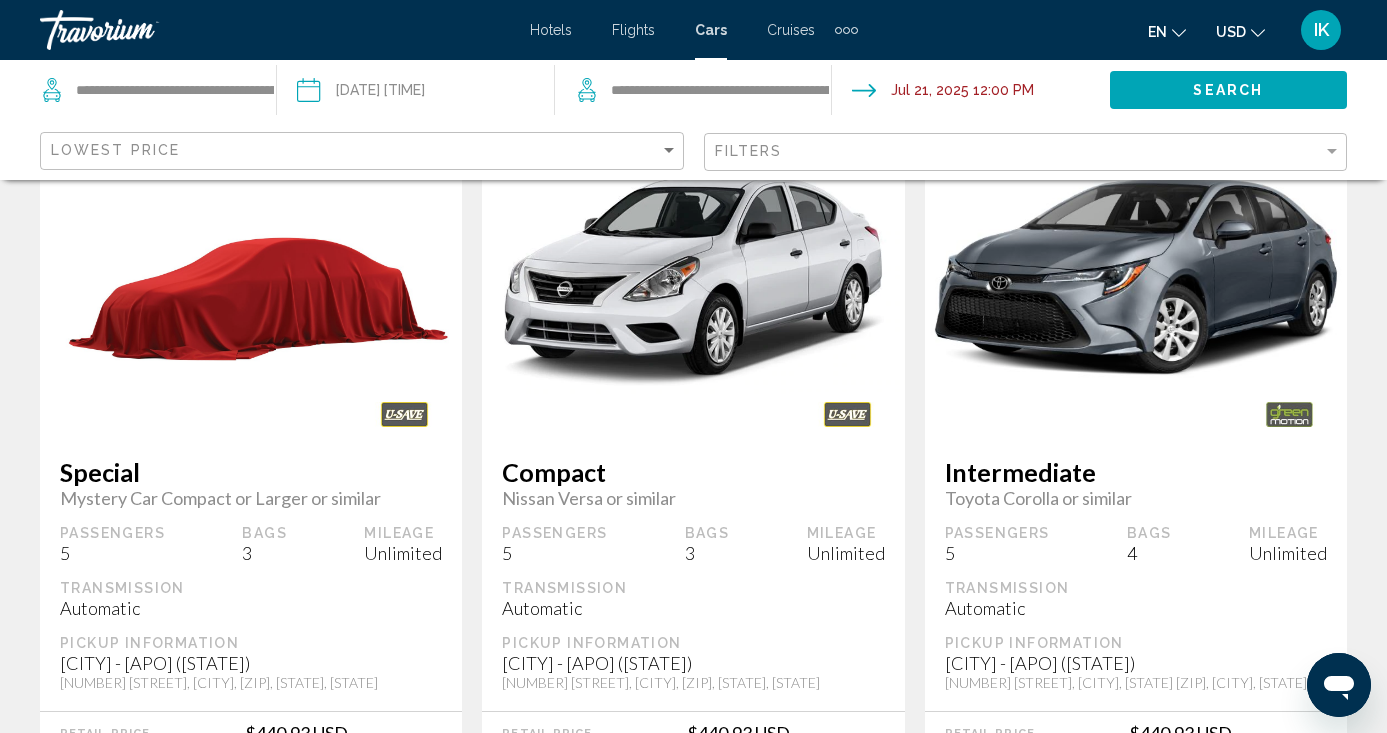 scroll, scrollTop: 0, scrollLeft: 0, axis: both 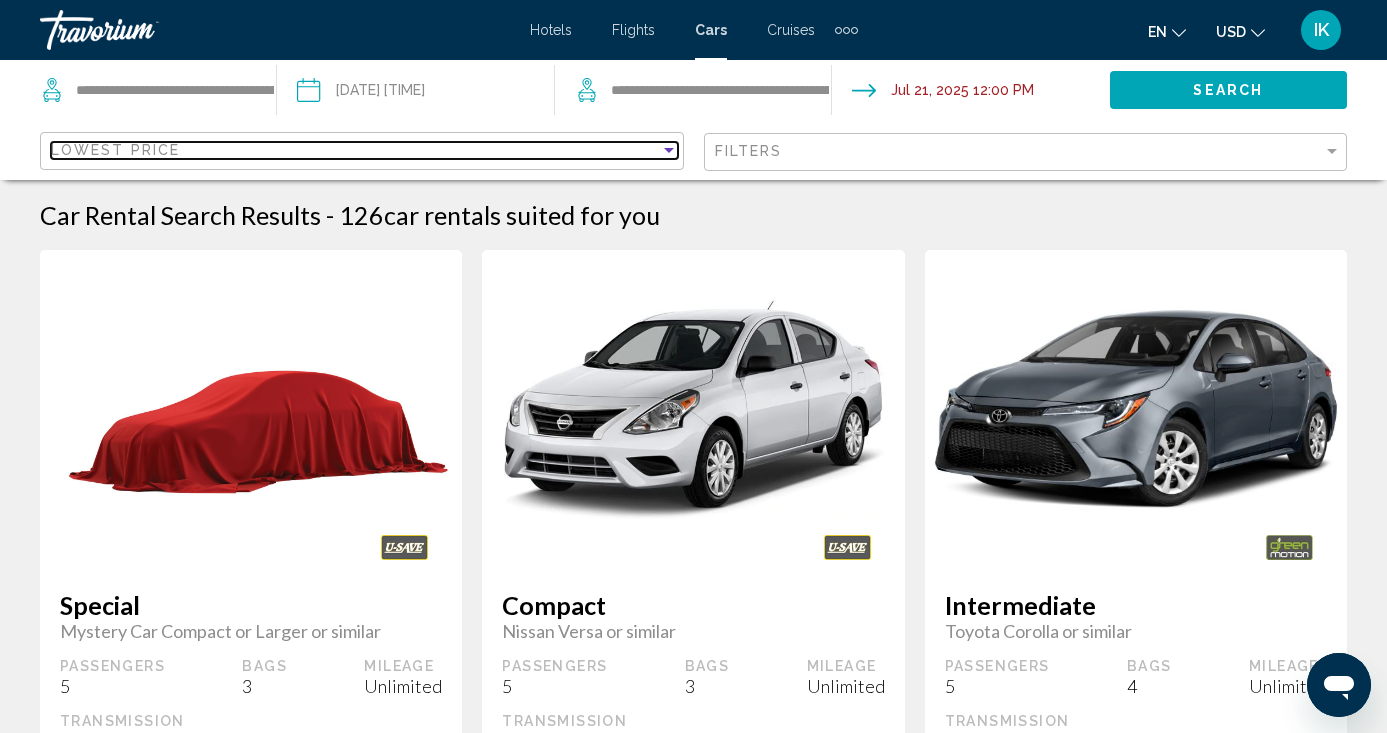 click on "Lowest Price" at bounding box center [355, 150] 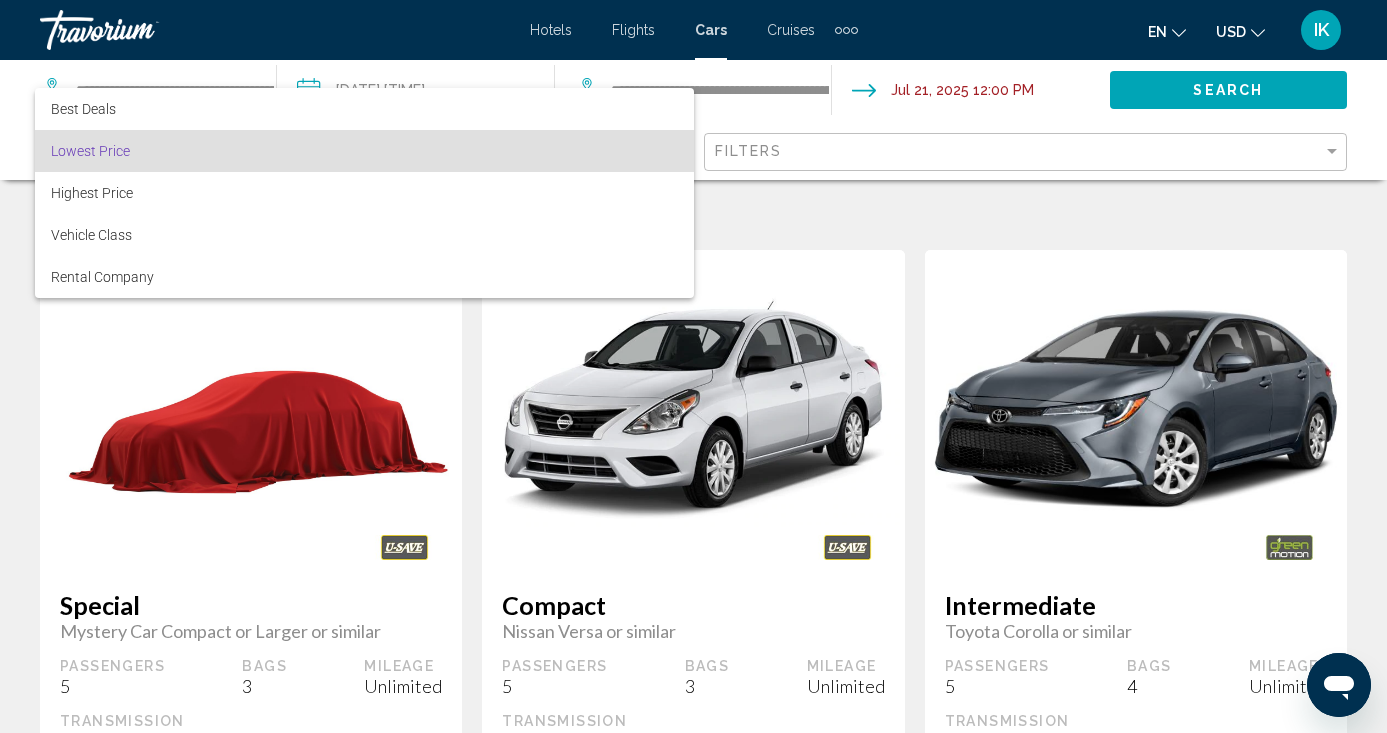 click at bounding box center (693, 366) 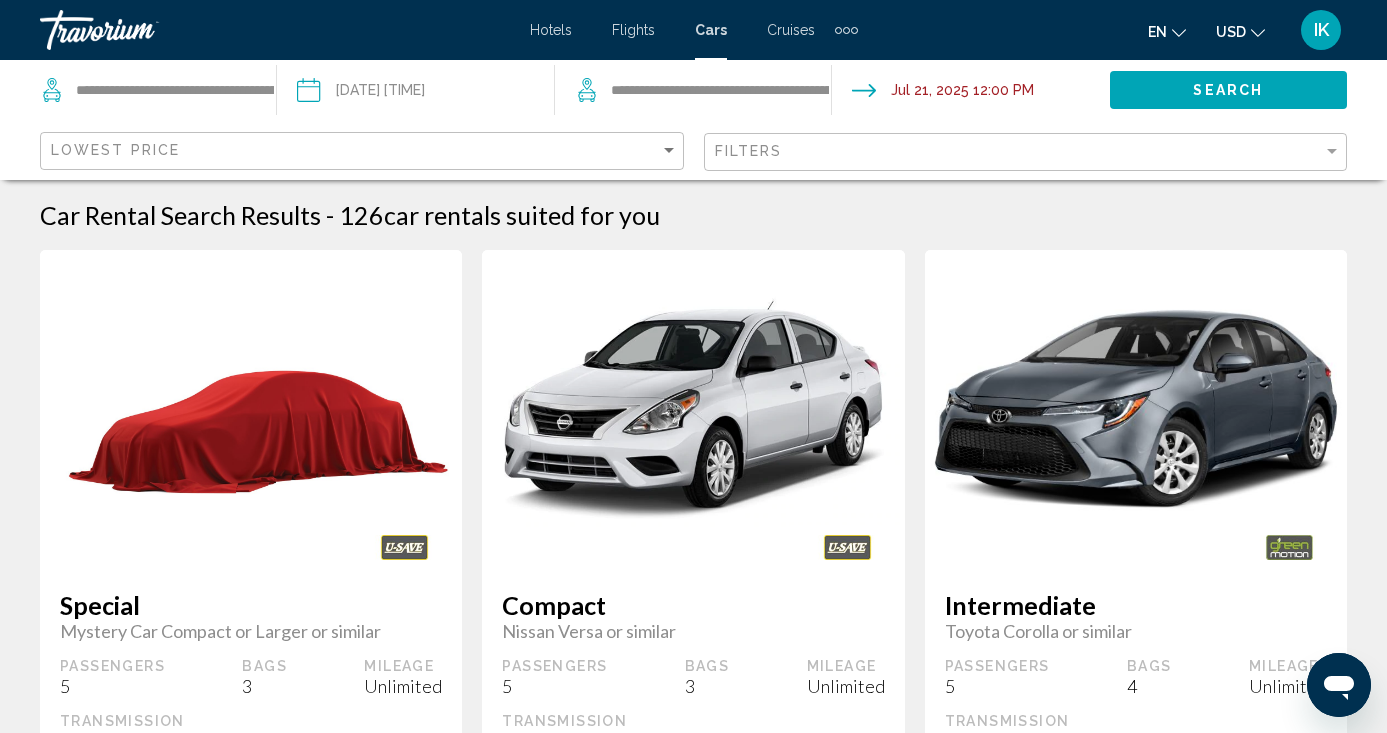 click on "Filters" 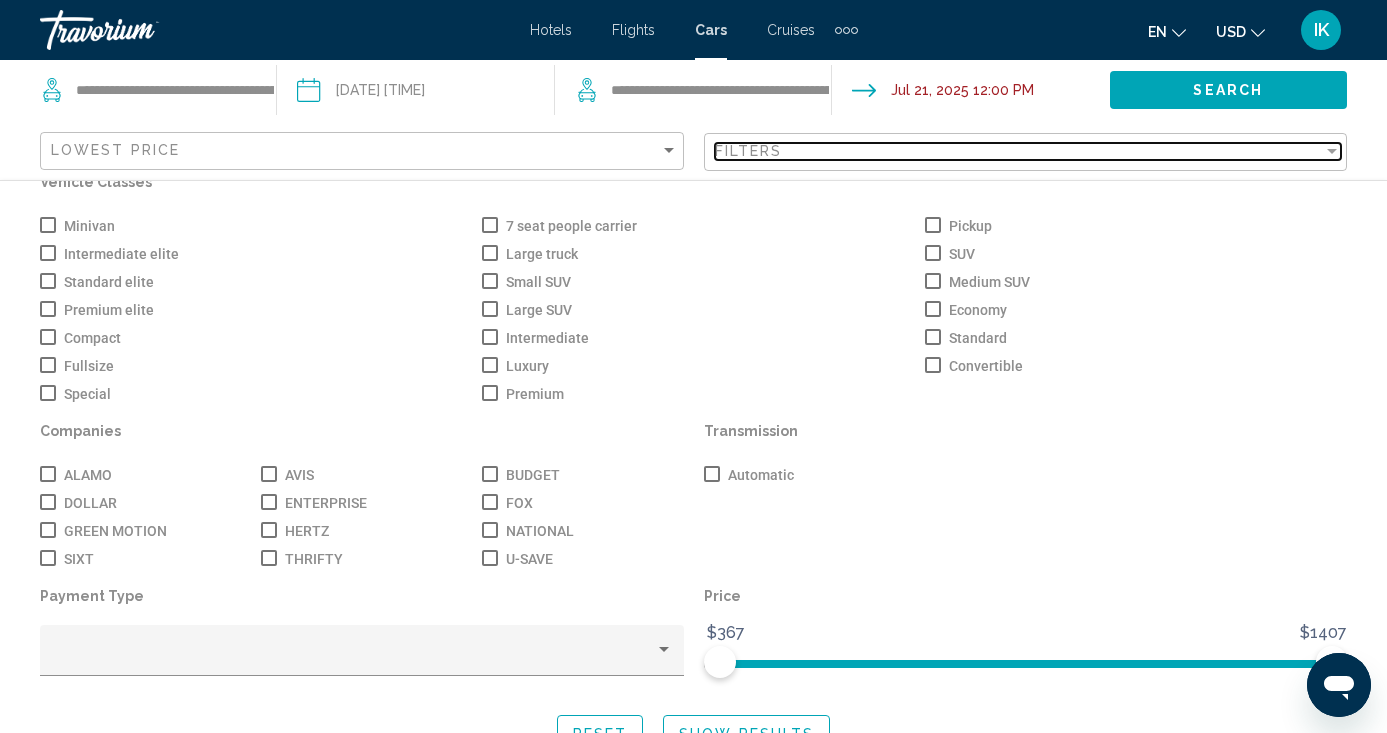 scroll, scrollTop: 162, scrollLeft: 0, axis: vertical 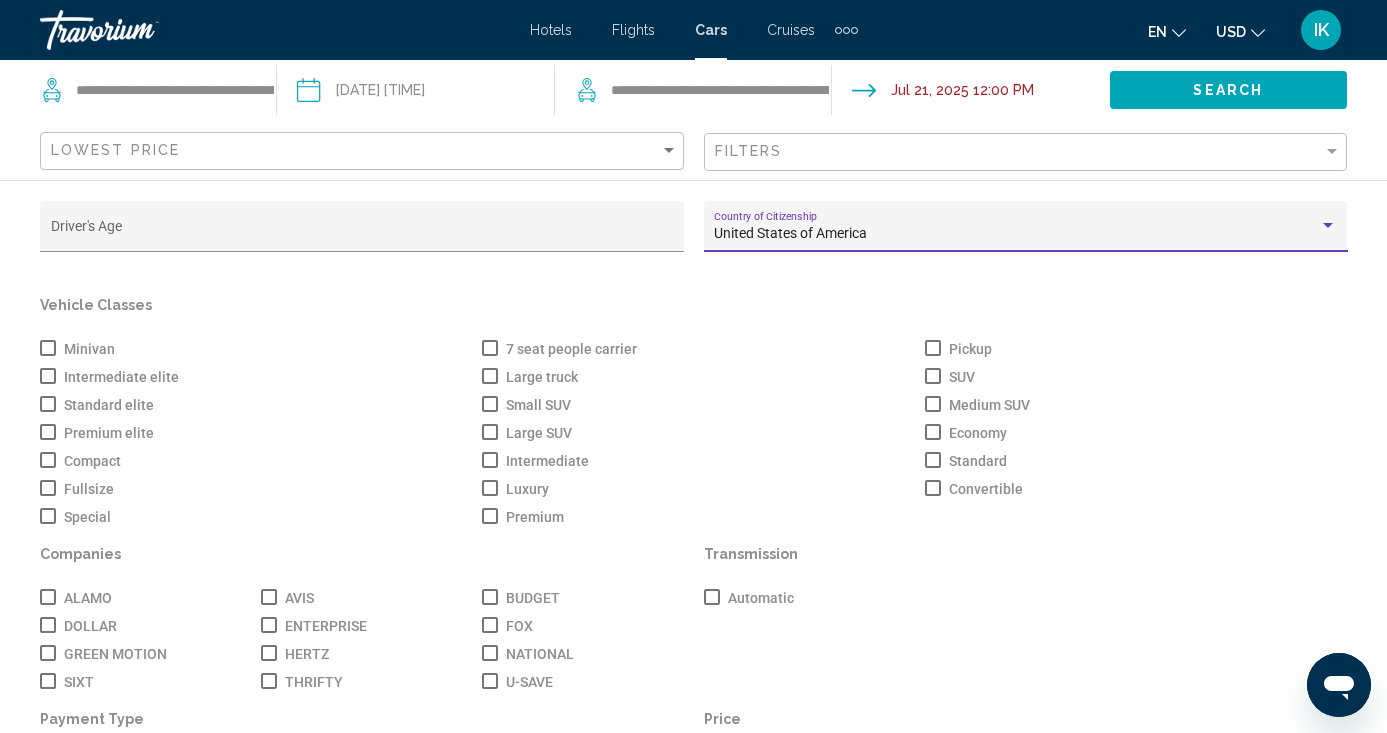click on "United States of America" at bounding box center [790, 233] 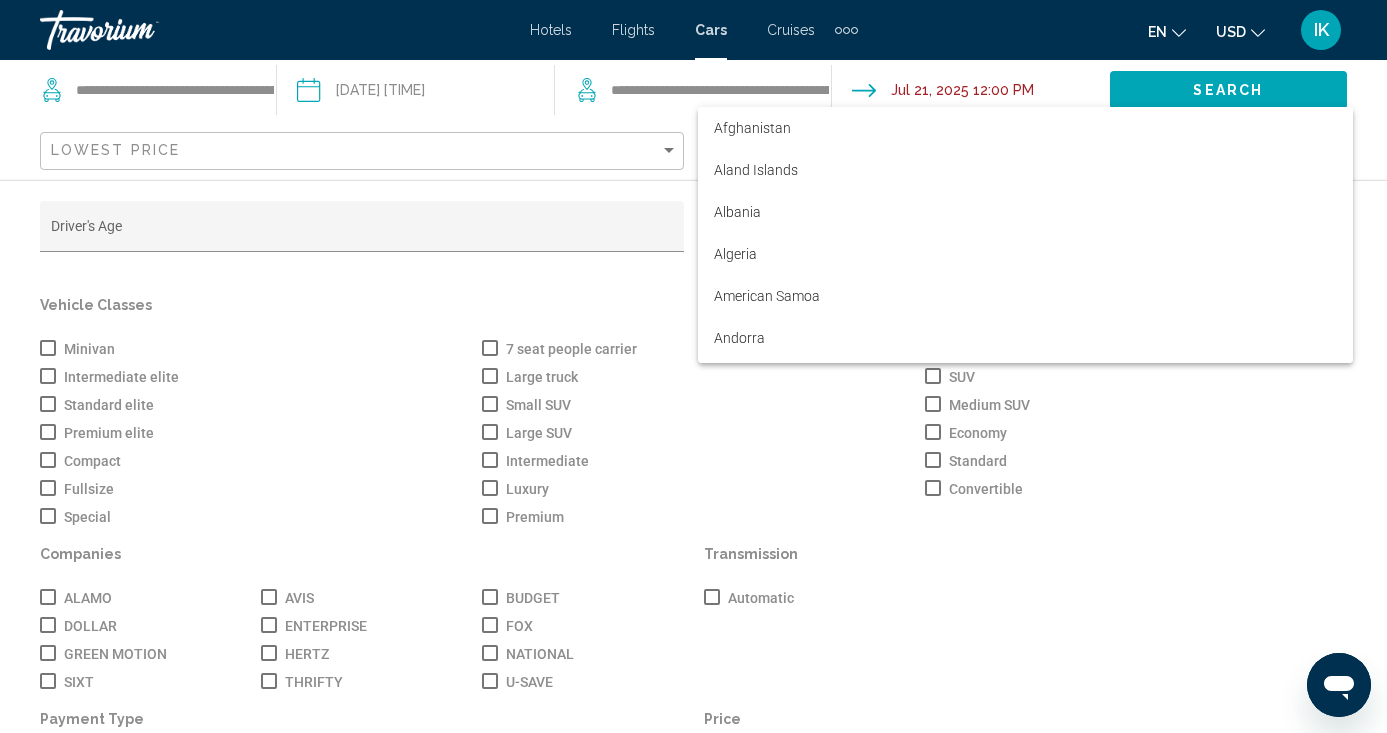 scroll, scrollTop: 10057, scrollLeft: 0, axis: vertical 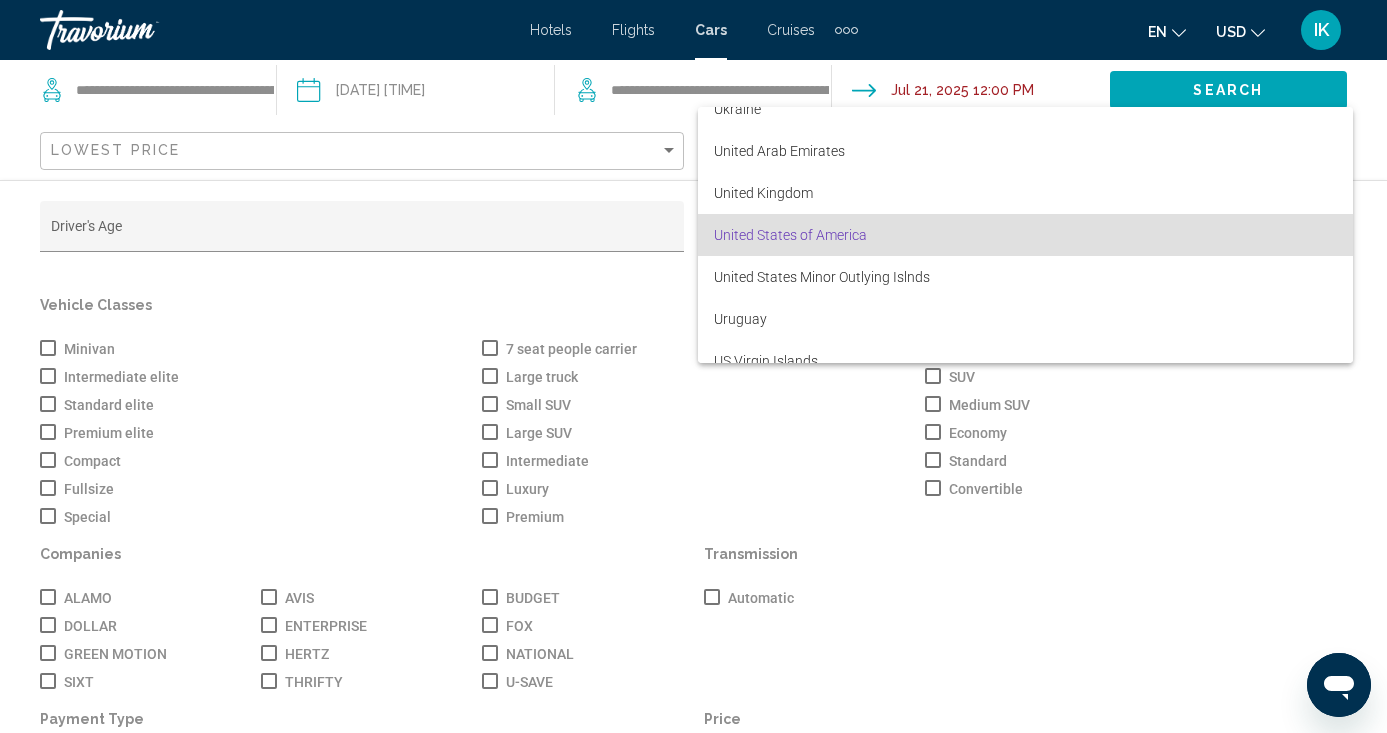 click at bounding box center (693, 366) 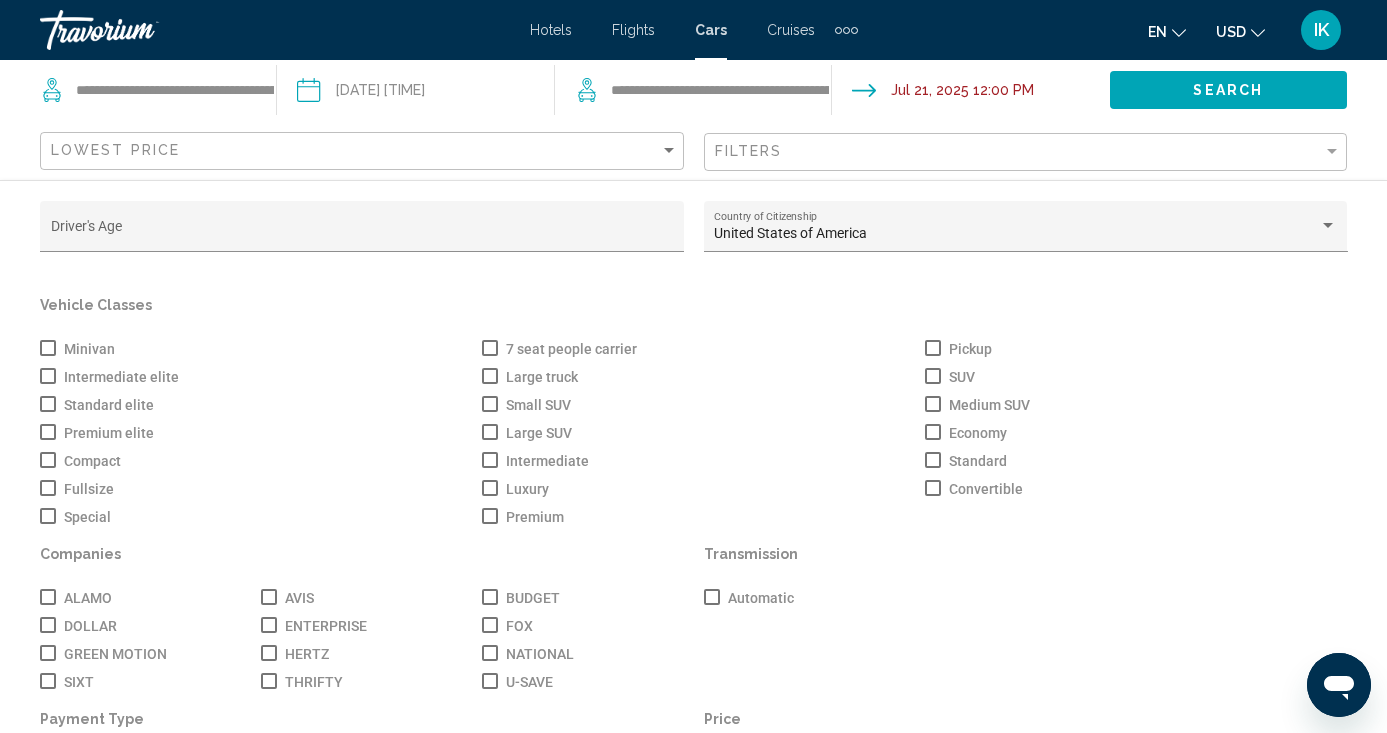 click on "Driver's Age [COUNTRY] Country of Citizenship Vehicle Classes    Minivan     7 seat people carrier     Pickup     Intermediate elite     Large truck     SUV     Standard elite     Small SUV     Medium SUV     Premium elite     Large SUV     Economy     Compact     Intermediate     Standard     Fullsize     Luxury     Convertible     Special     Premium  Companies    ALAMO     AVIS     BUDGET     DOLLAR     ENTERPRISE     FOX     GREEN MOTION     HERTZ     NATIONAL     SIXT     THRIFTY     U-SAVE  Transmission    Automatic  Payment Type Price $367 $1407 $367 $1407 Reset Show Results" 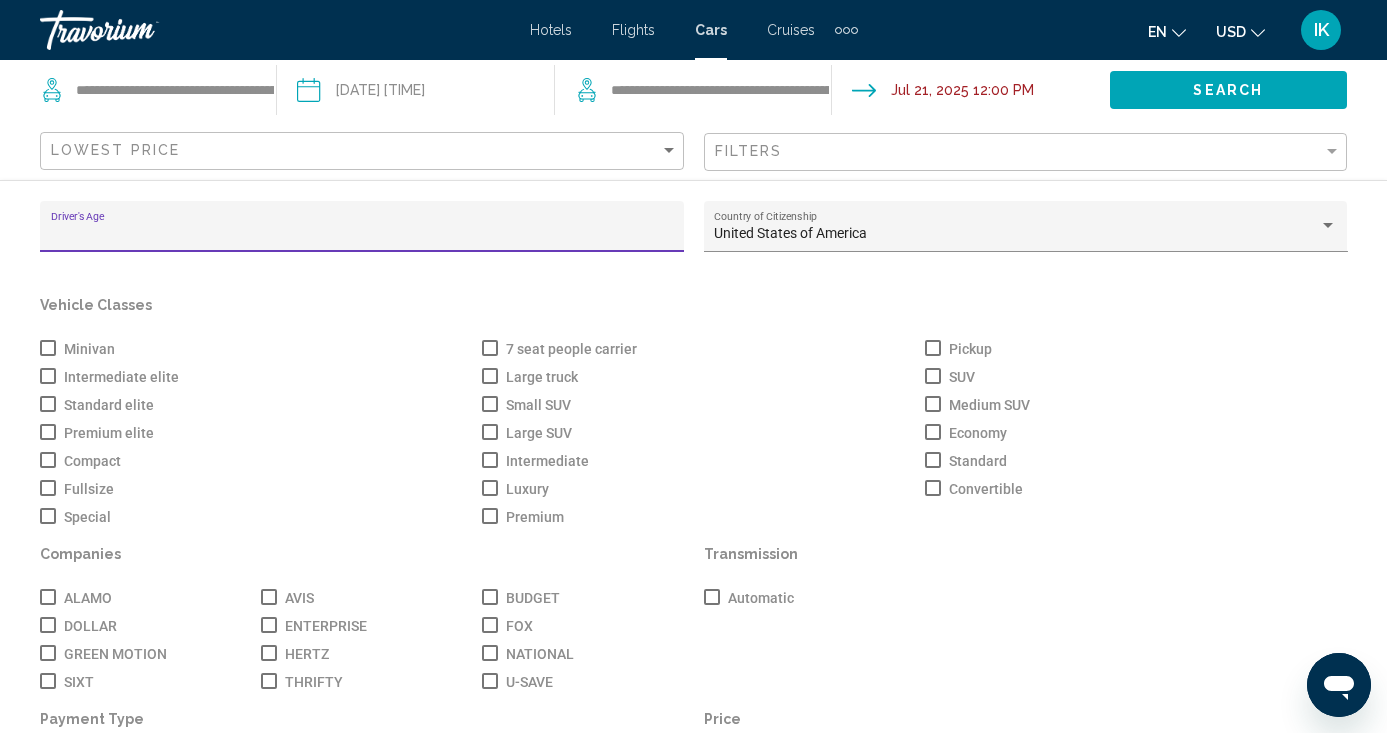 click on "**" at bounding box center (362, 234) 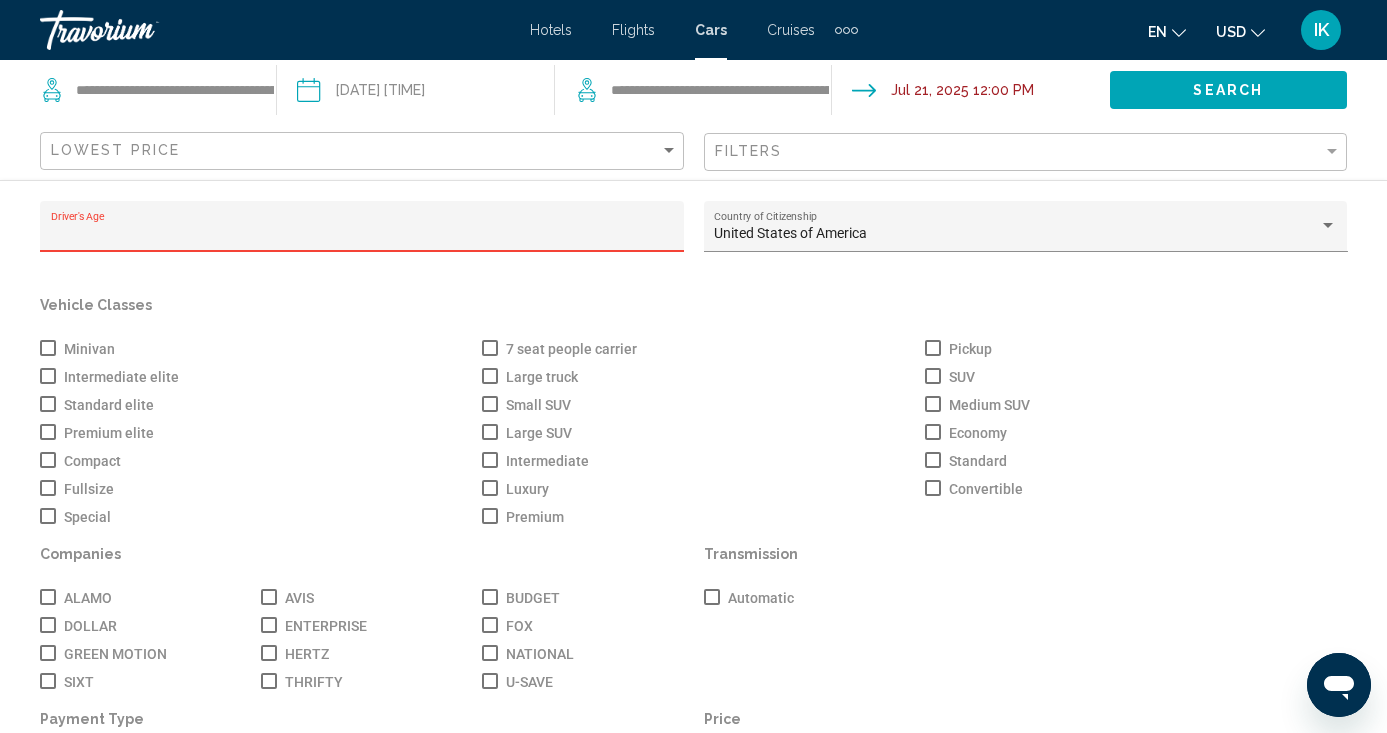 click on "**" at bounding box center (362, 234) 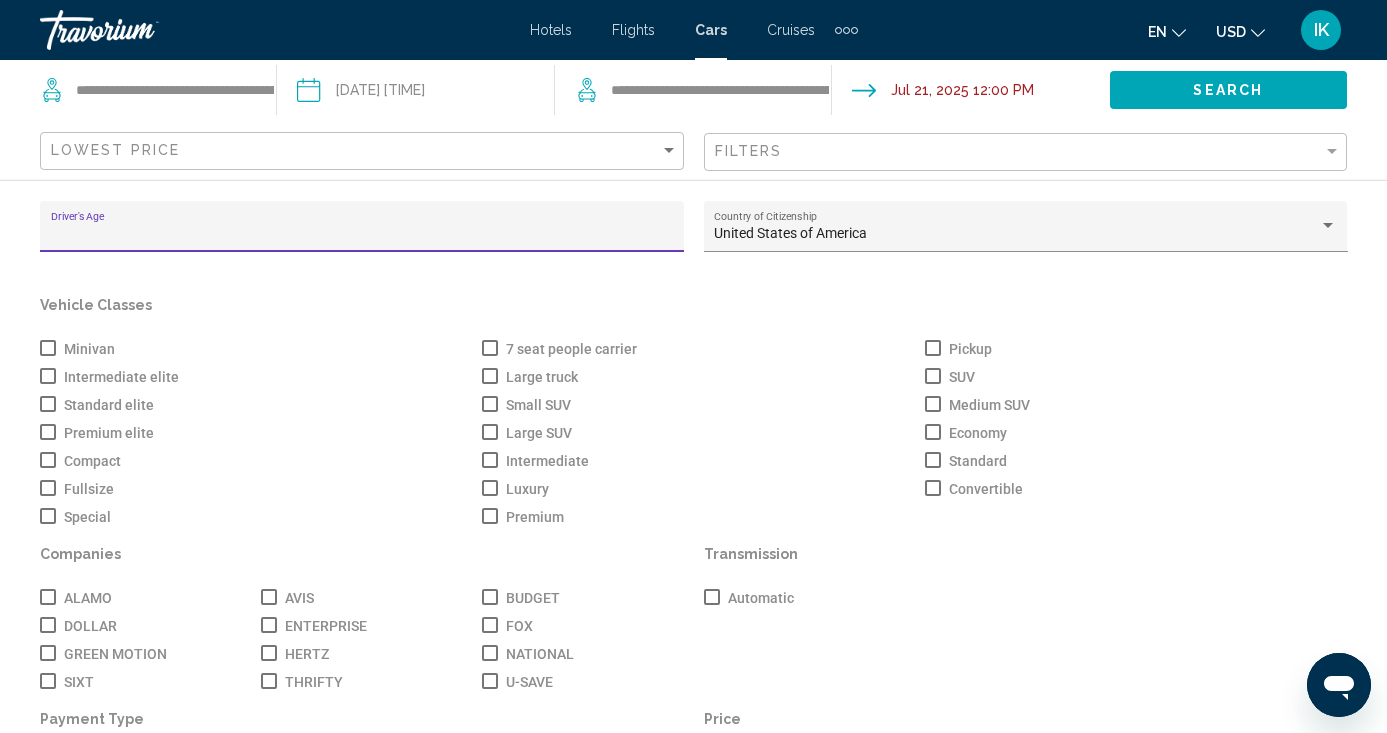 click on "**" at bounding box center (362, 234) 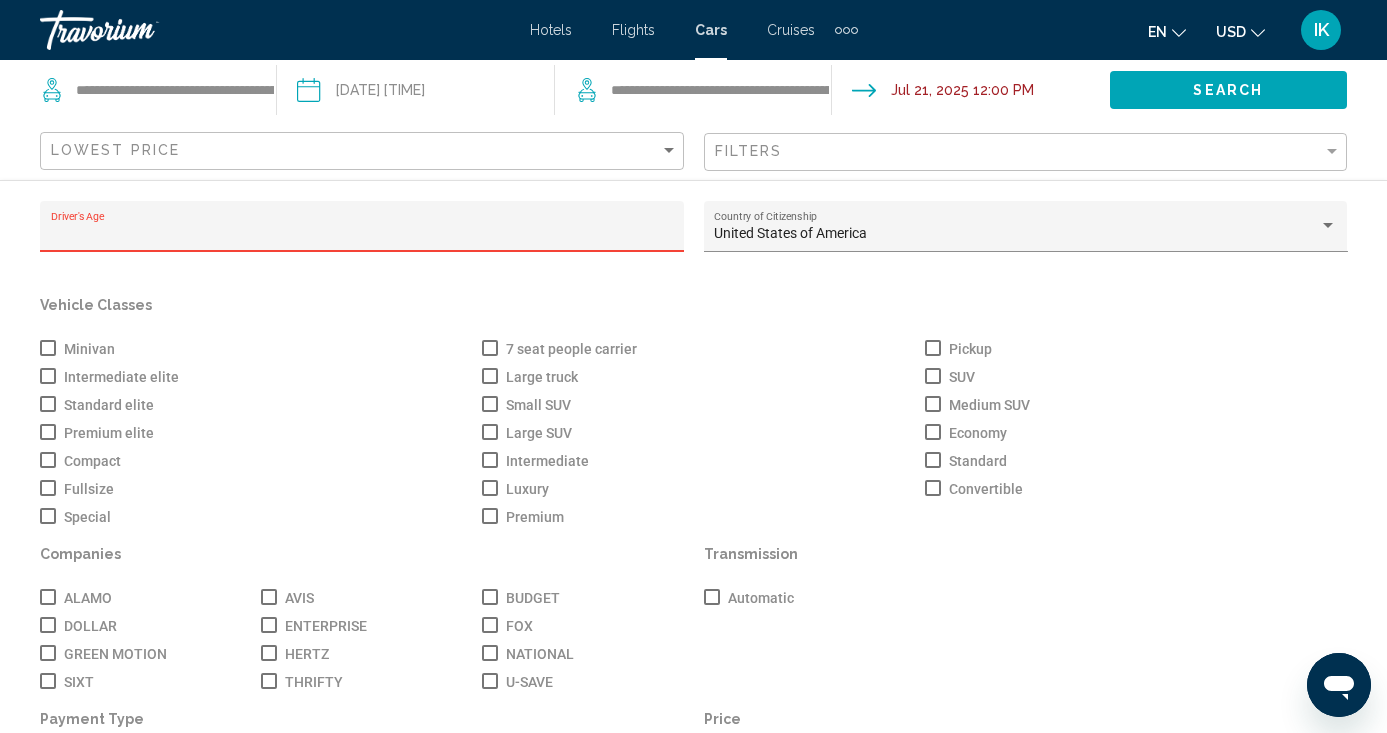 scroll, scrollTop: 162, scrollLeft: 0, axis: vertical 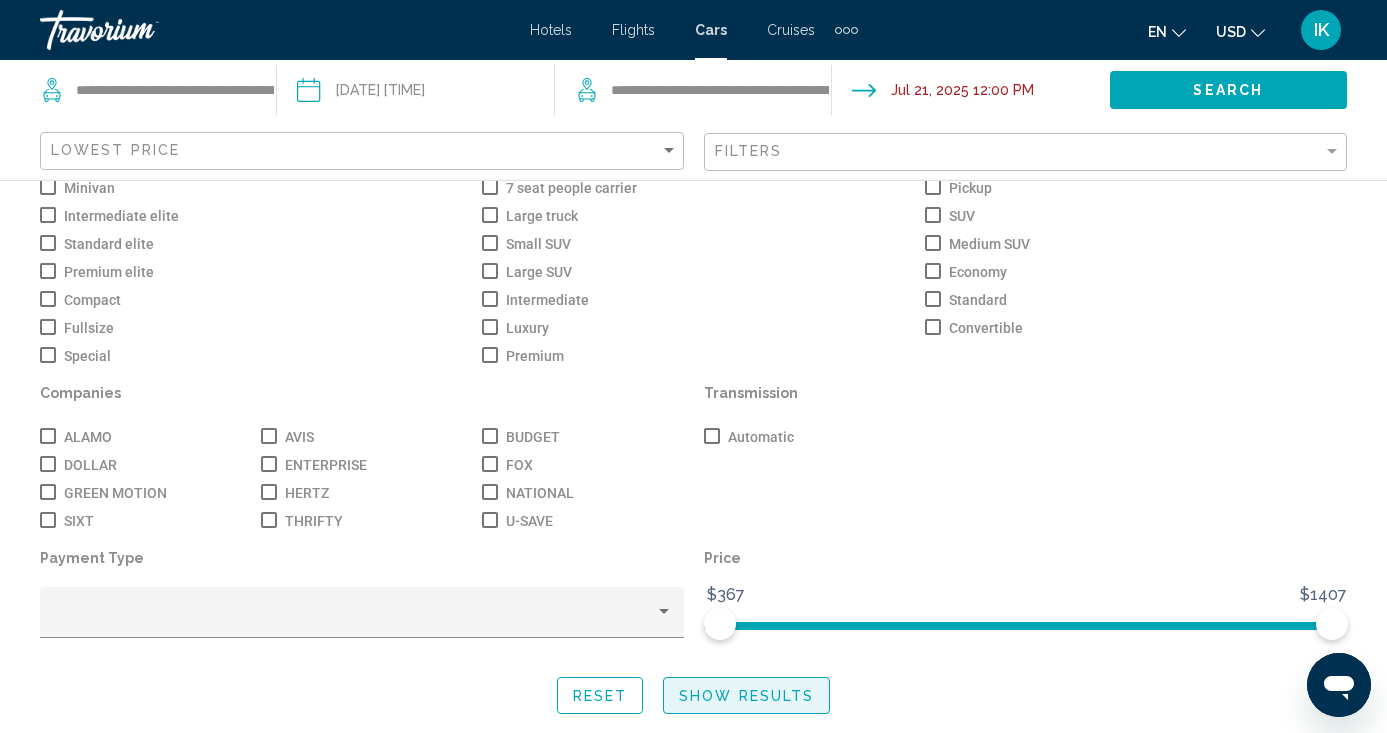 click on "Show Results" 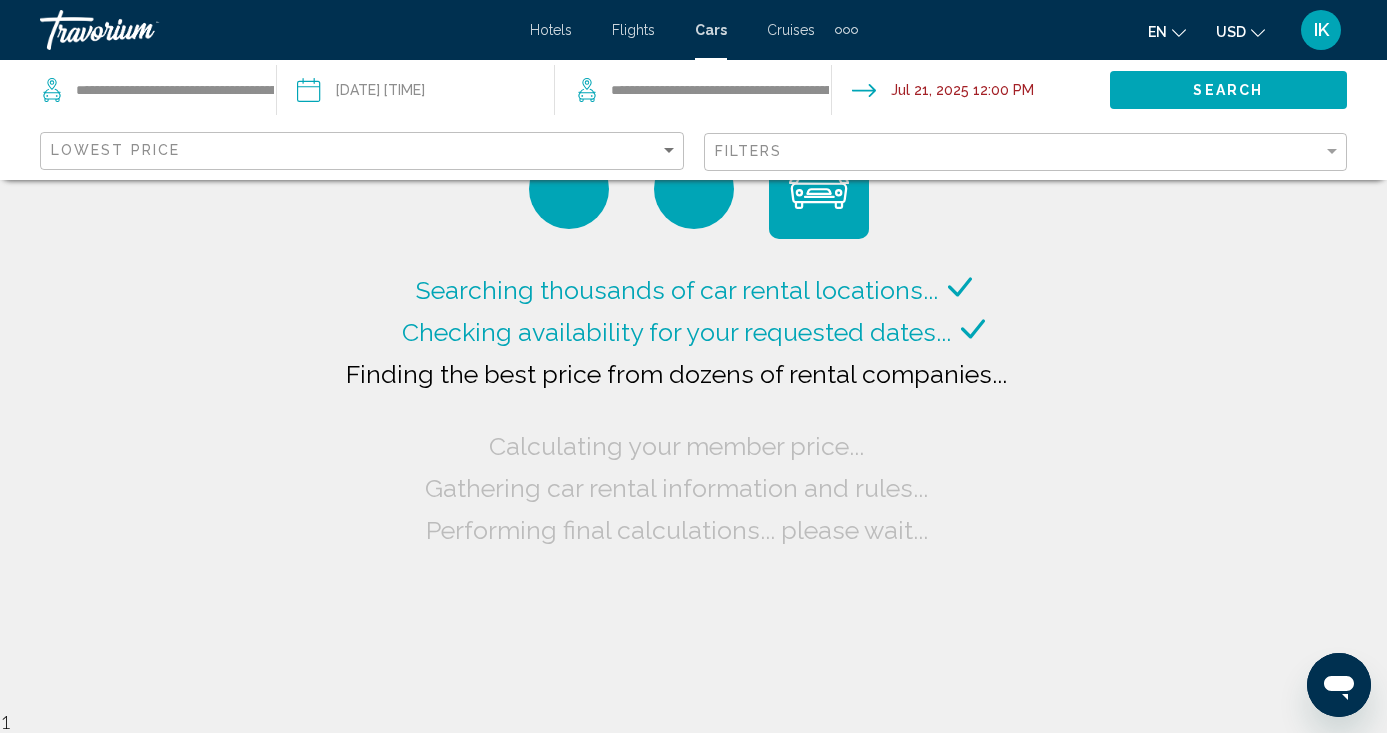 click at bounding box center [969, 93] 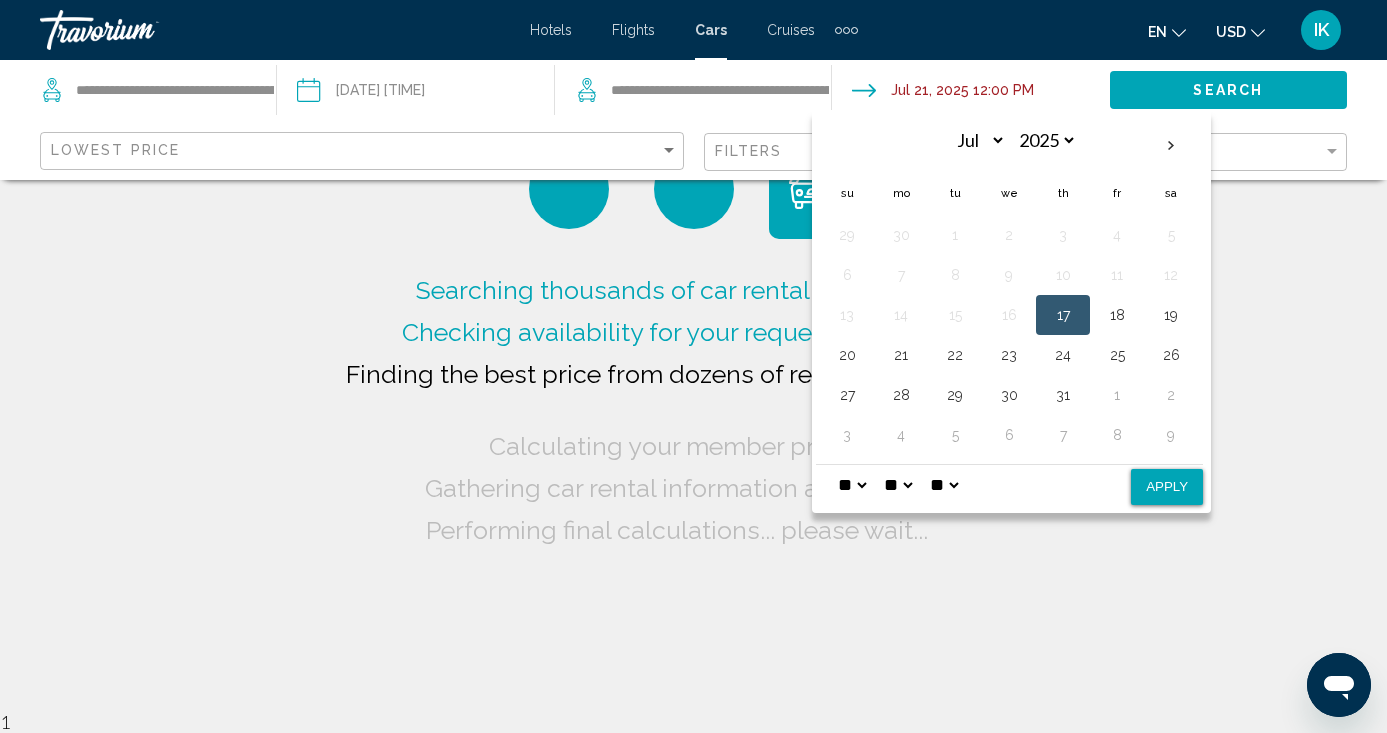 click on "[MONTH] [YEAR] [YEAR]  Apply" at bounding box center [1011, 311] 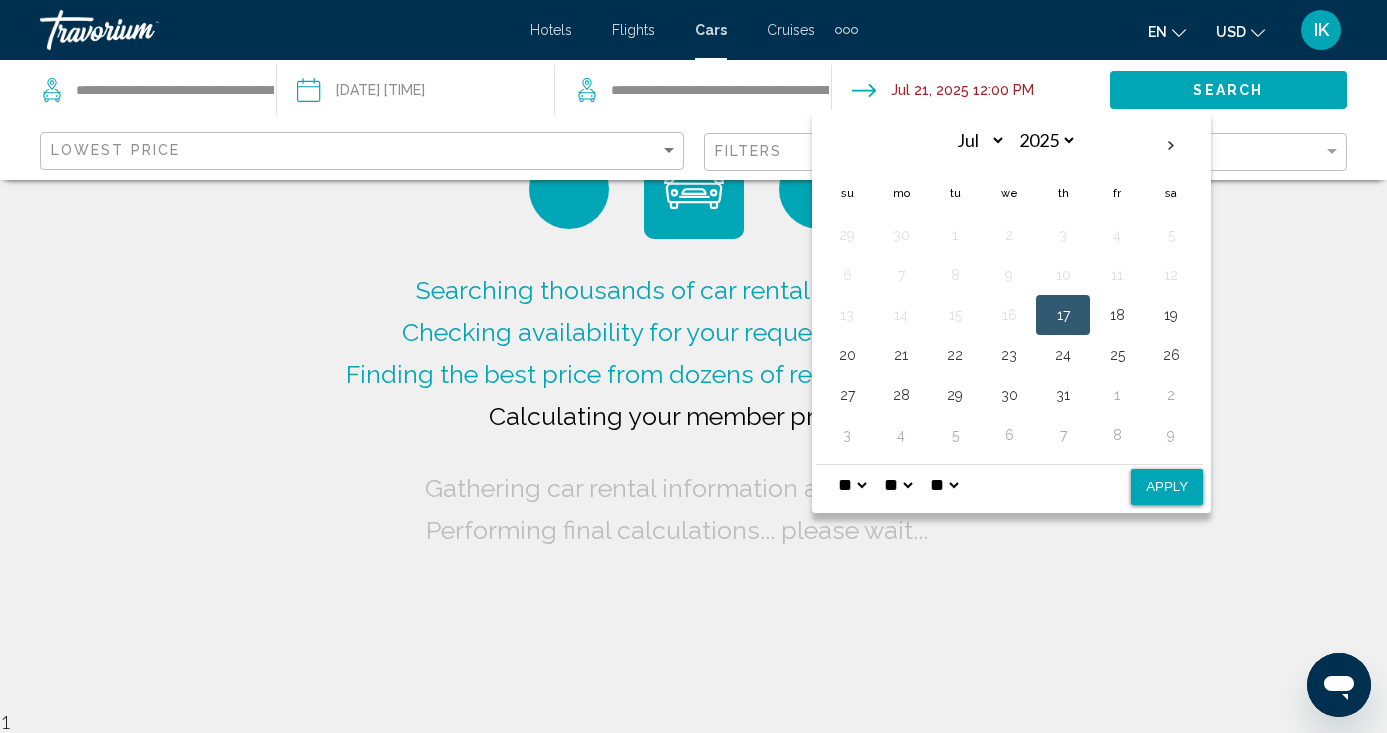 click on "* * * * * * * * * ** ** **" at bounding box center (852, 485) 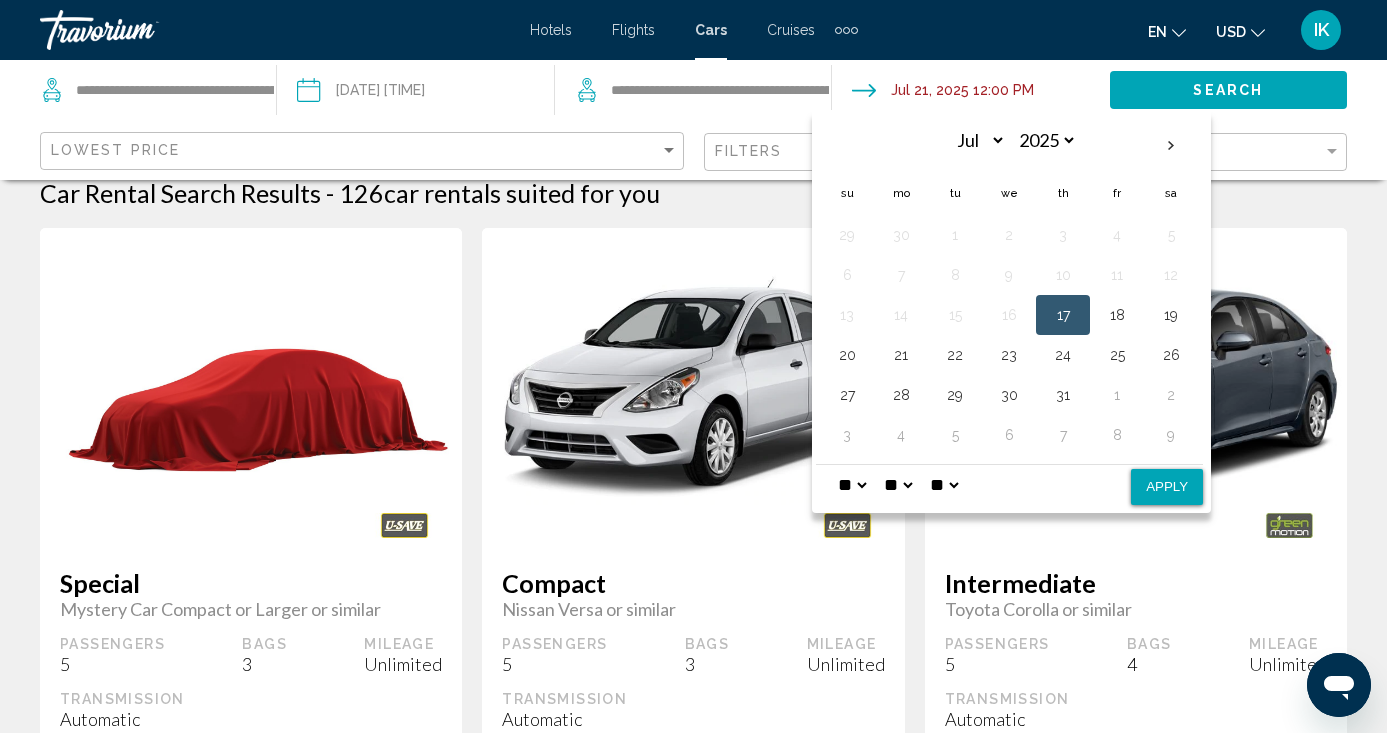 scroll, scrollTop: 222, scrollLeft: 0, axis: vertical 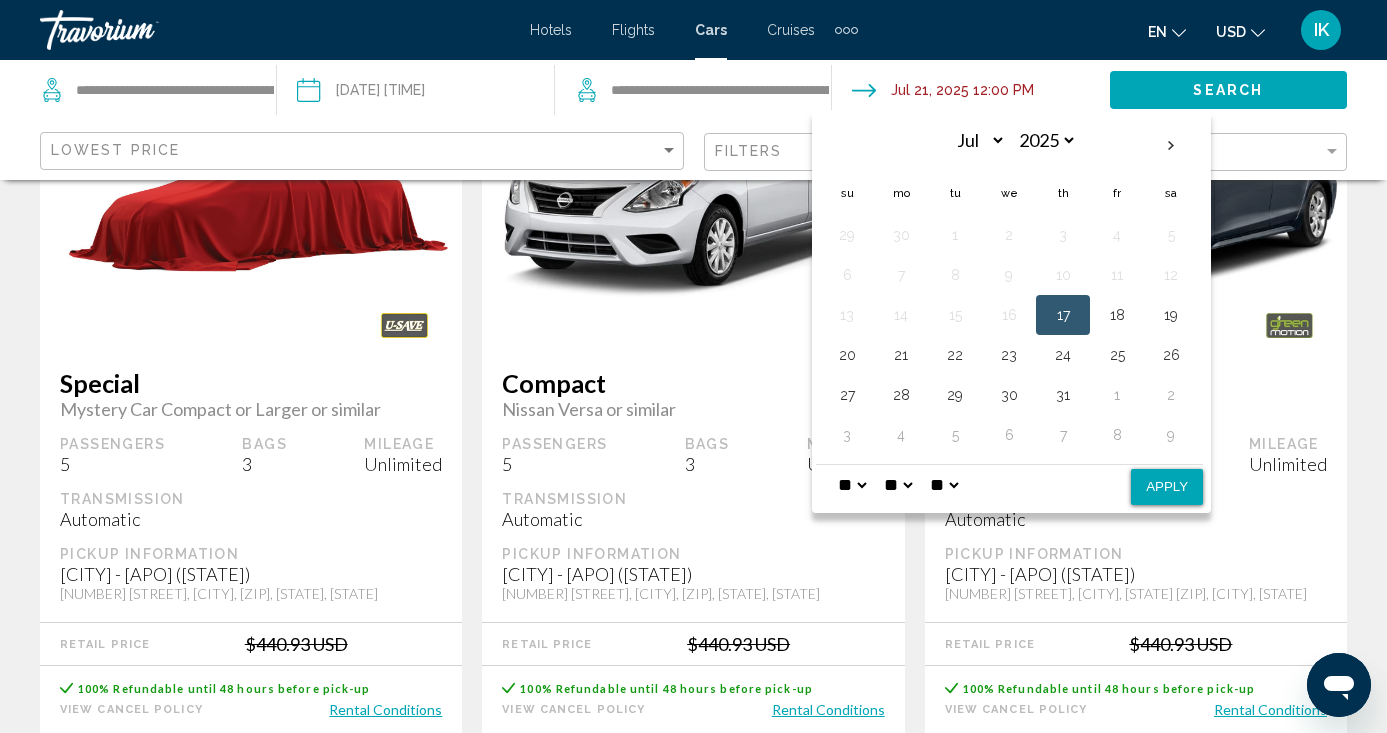select on "*" 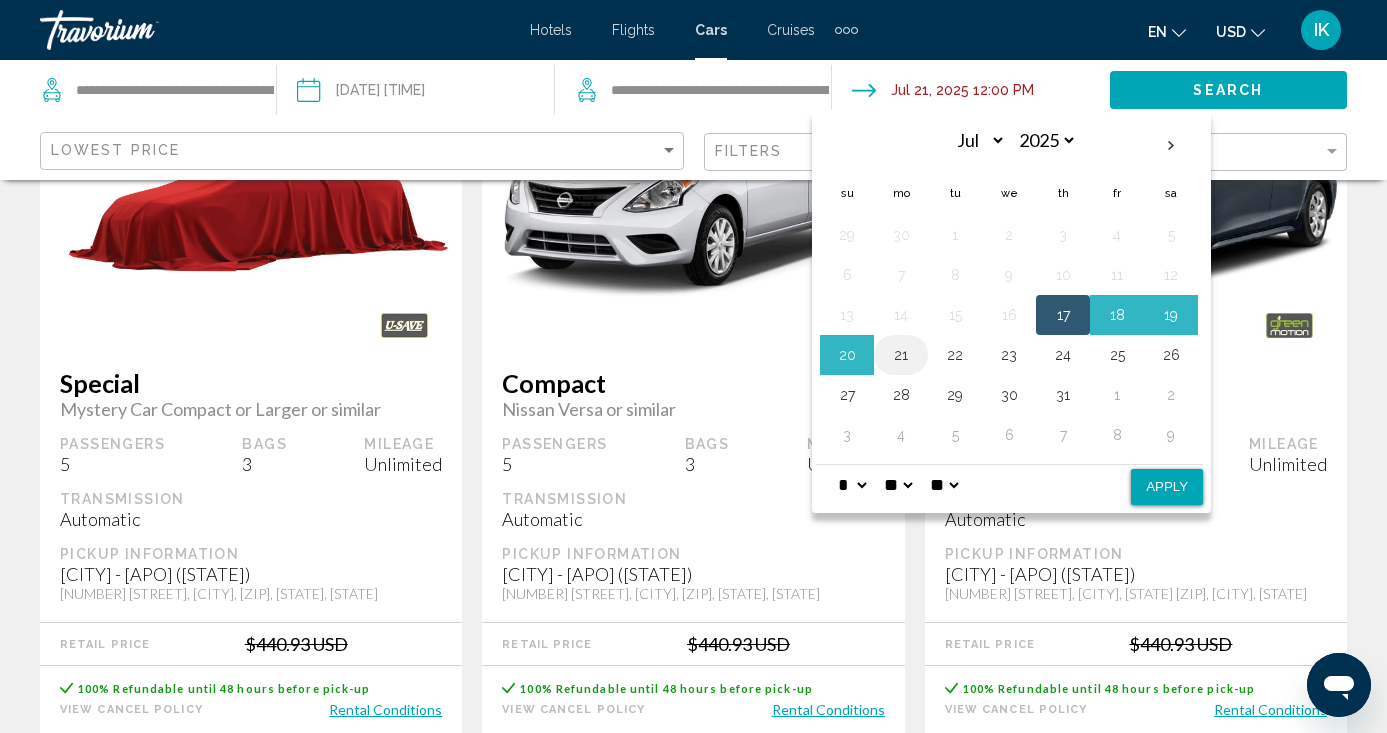 click on "21" at bounding box center [901, 355] 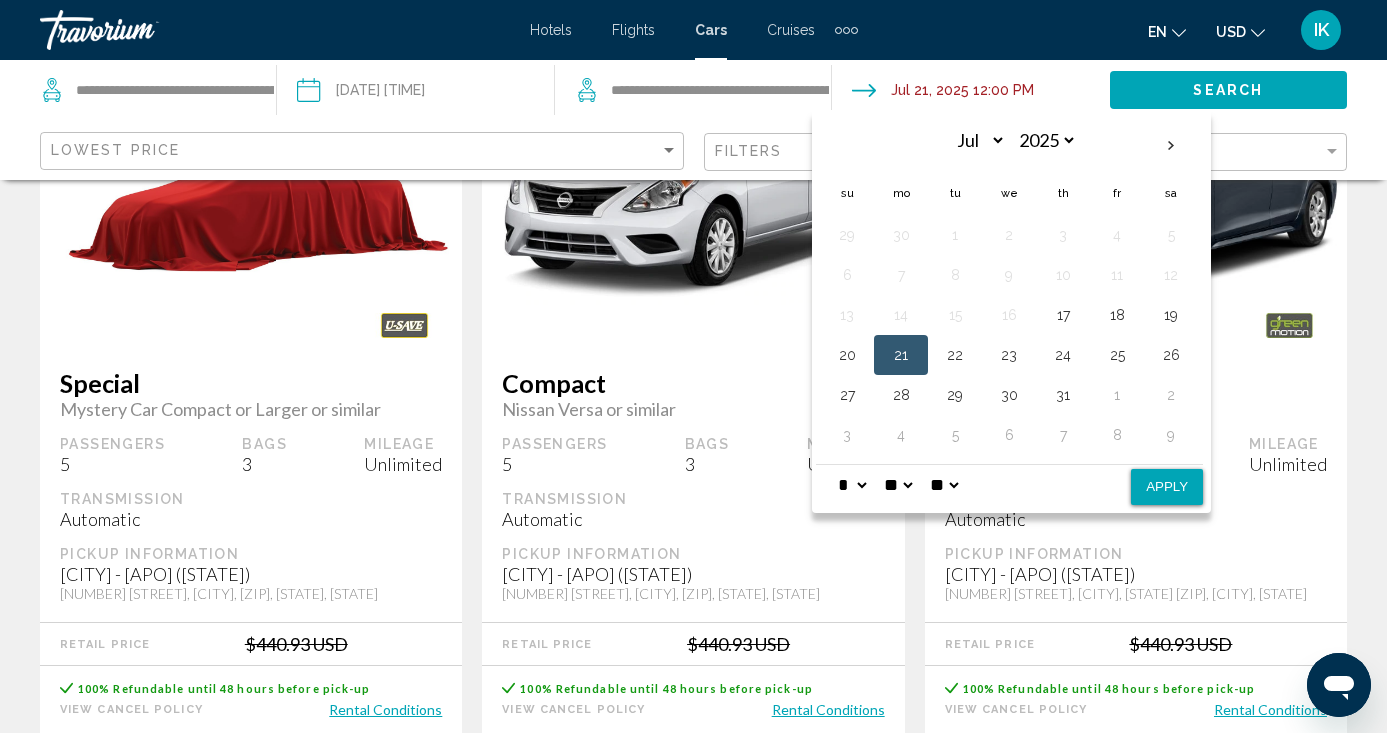 click on "Apply" at bounding box center [1167, 487] 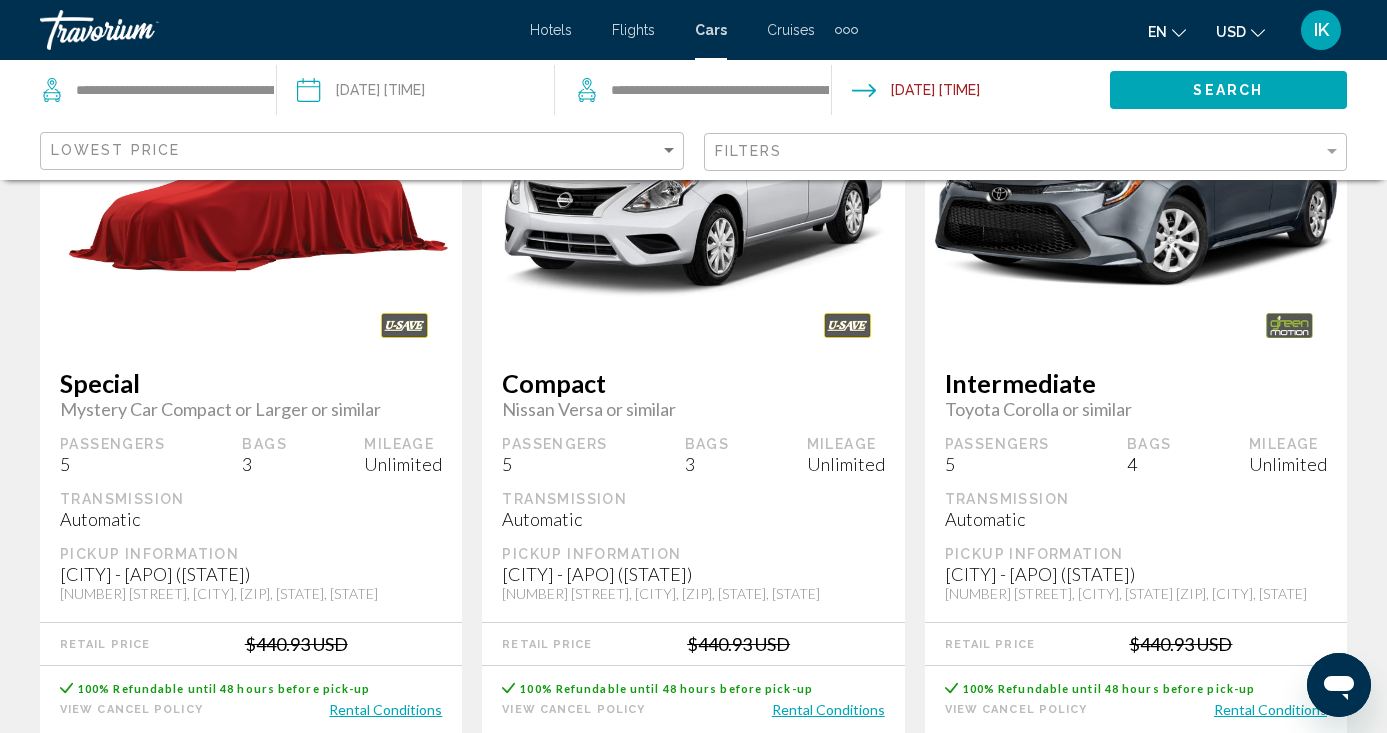 click on "Search" 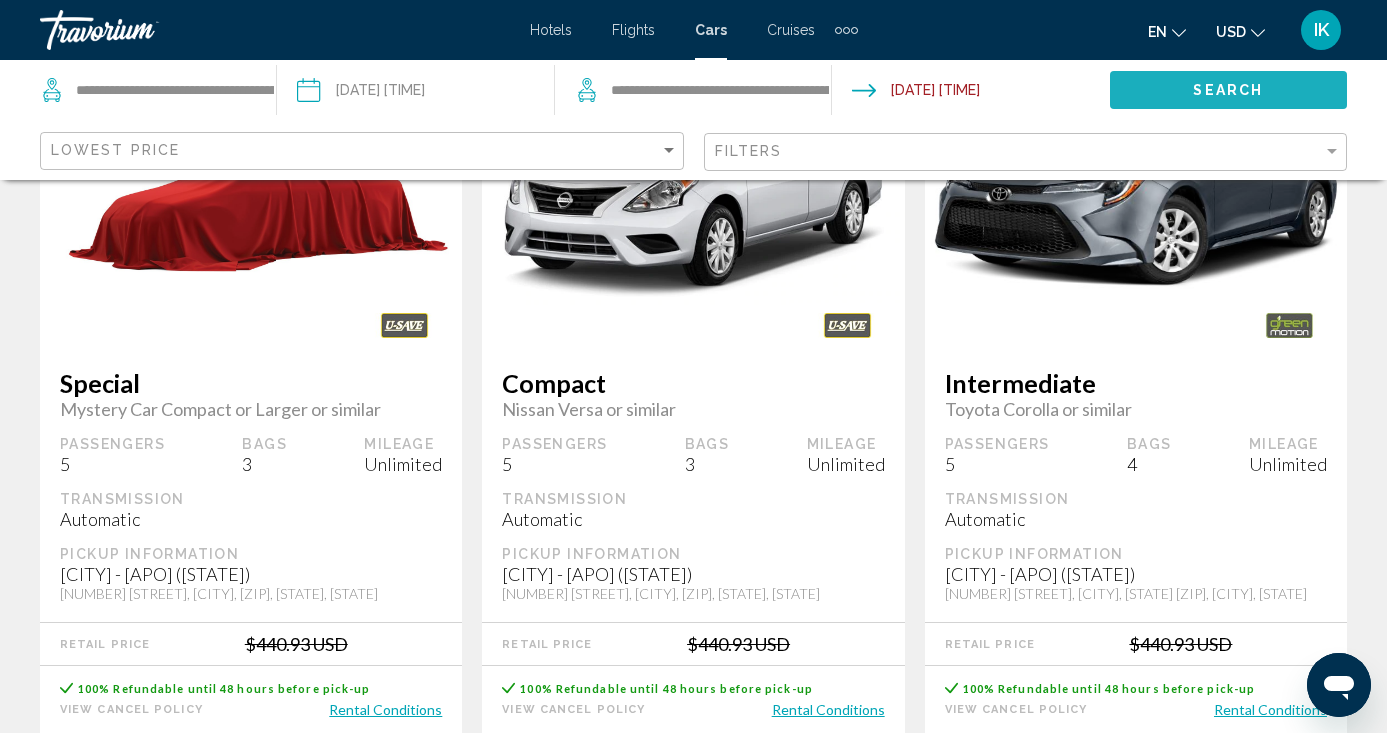 click on "Search" 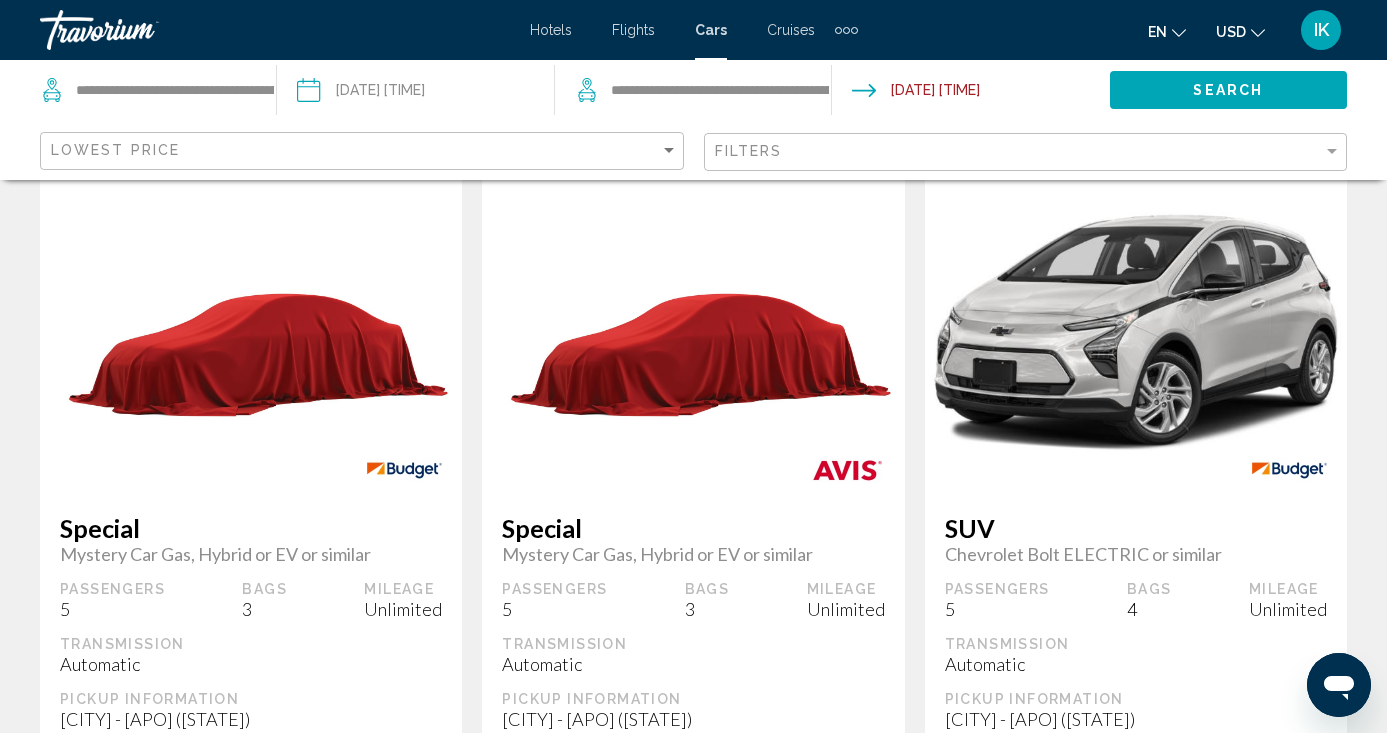 scroll, scrollTop: 82, scrollLeft: 0, axis: vertical 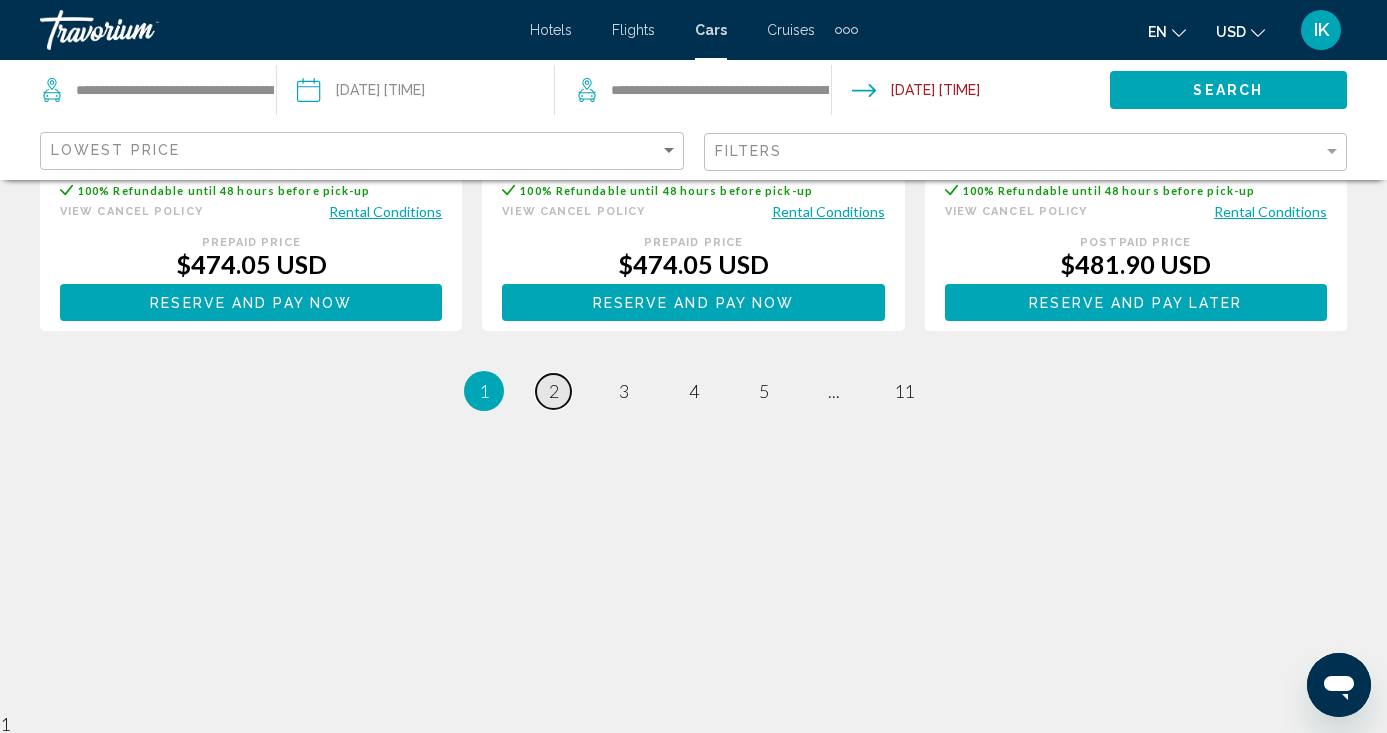 click on "page  2" at bounding box center (553, 391) 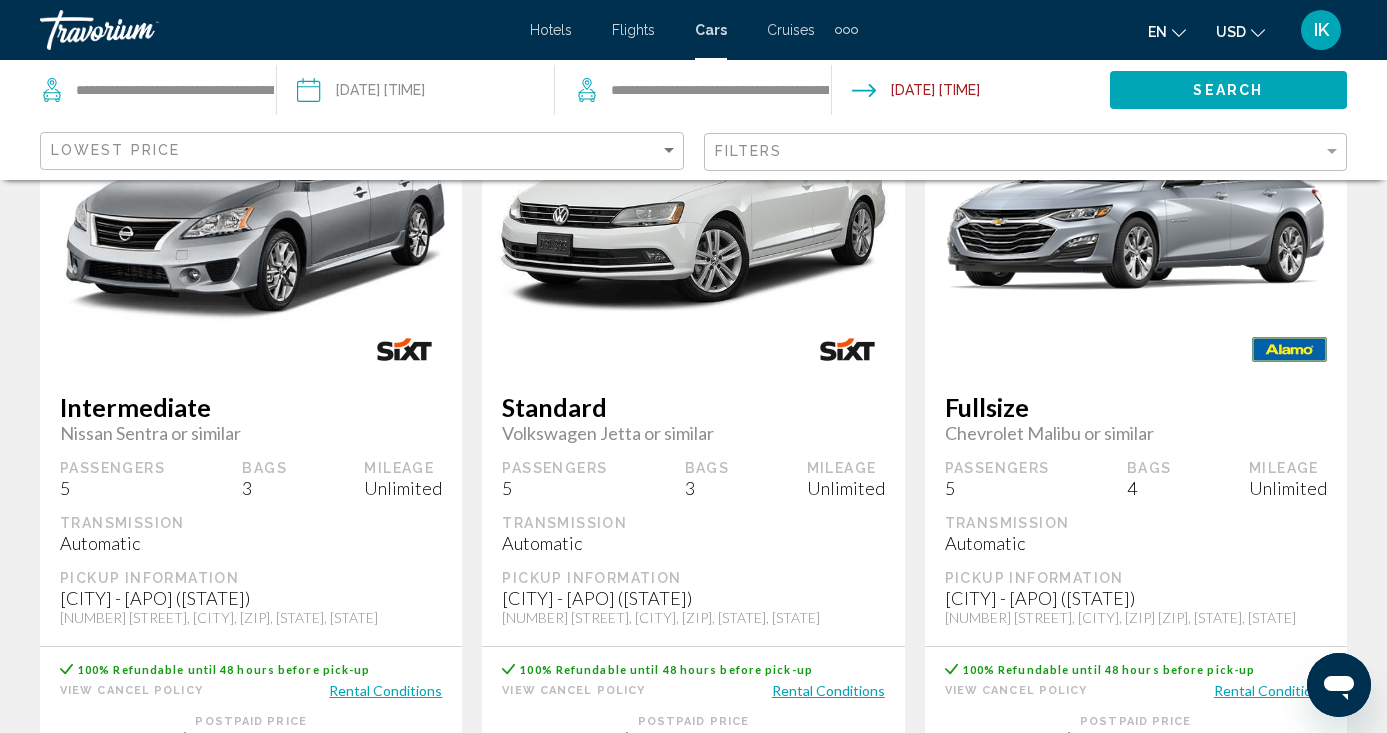 scroll, scrollTop: 1022, scrollLeft: 0, axis: vertical 